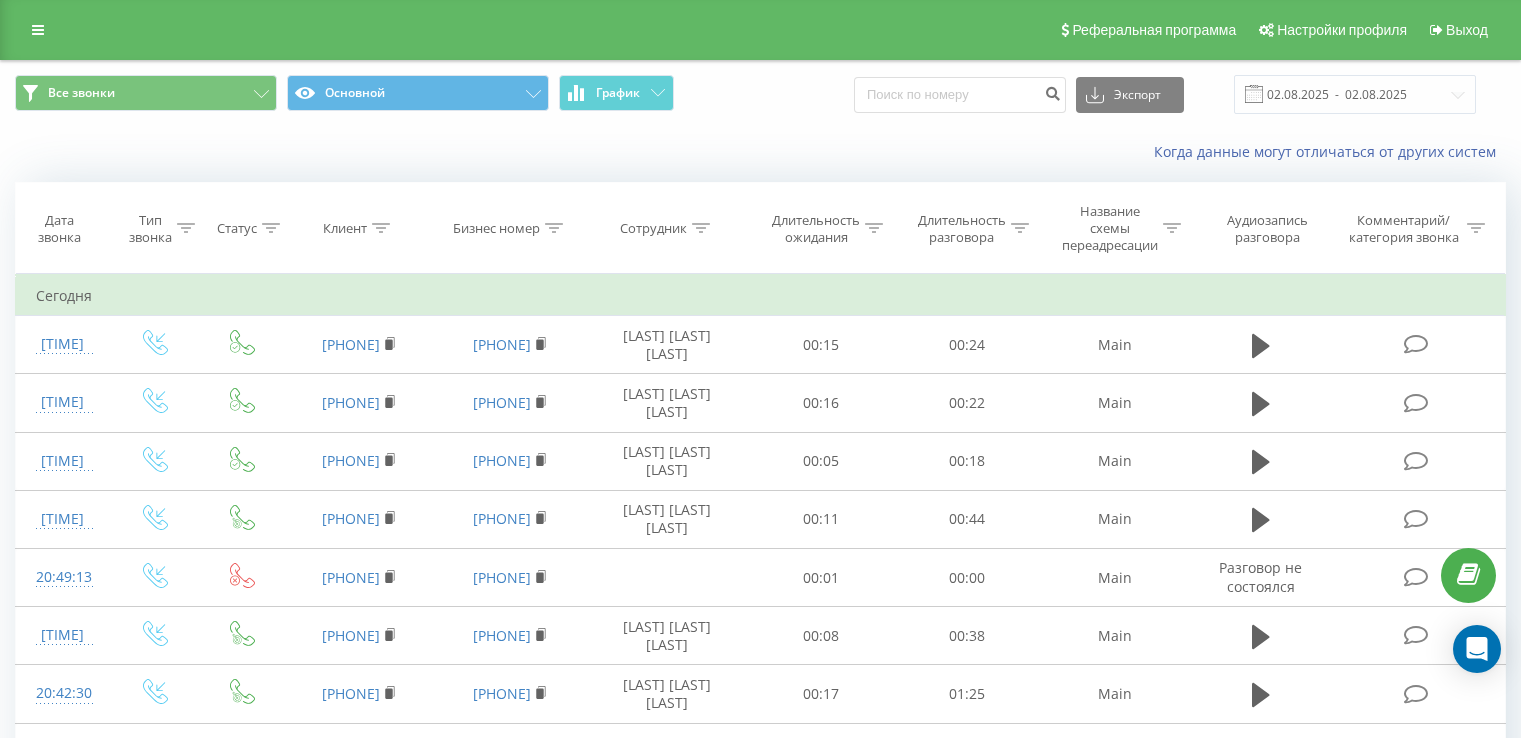 scroll, scrollTop: 38, scrollLeft: 0, axis: vertical 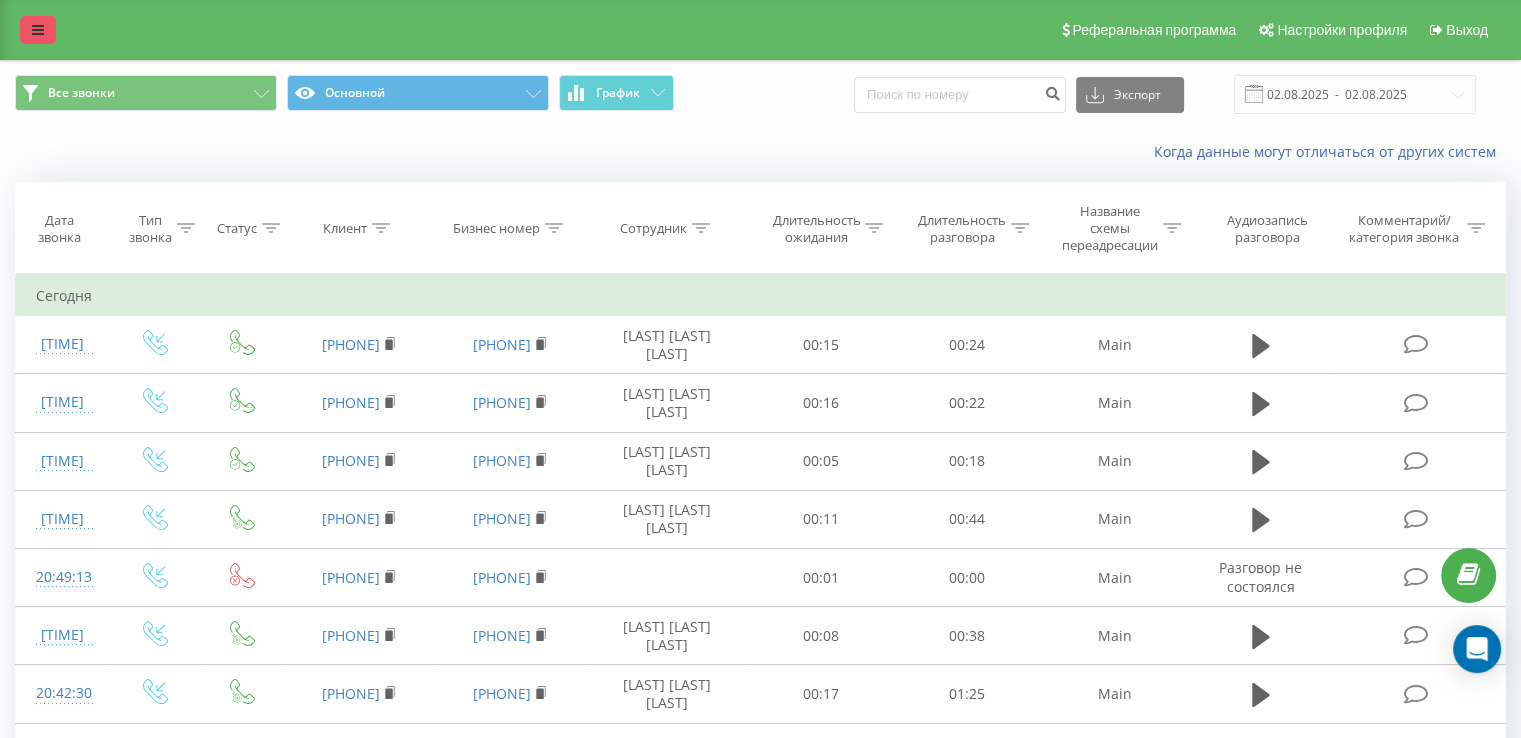 click at bounding box center [38, 30] 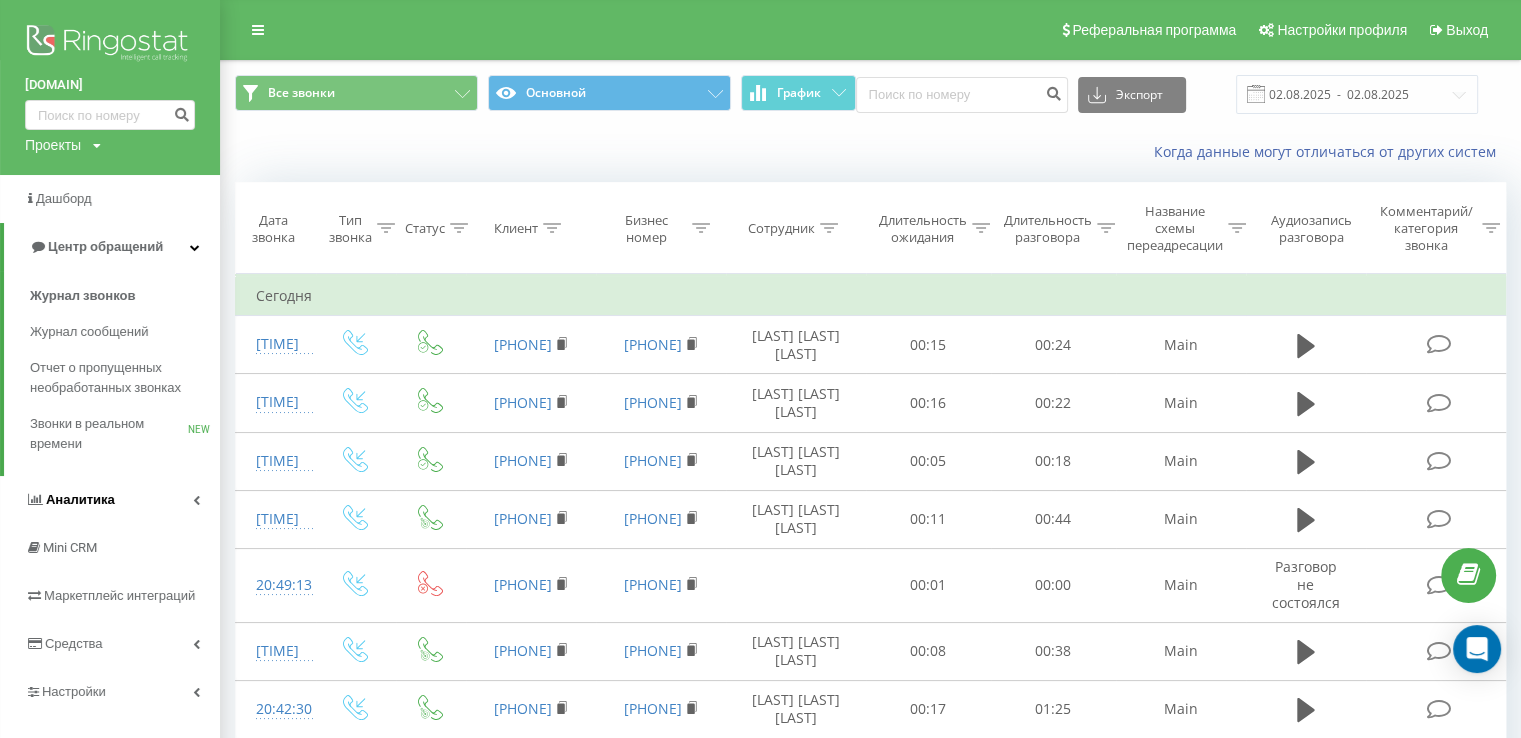 click on "Аналитика" at bounding box center [110, 500] 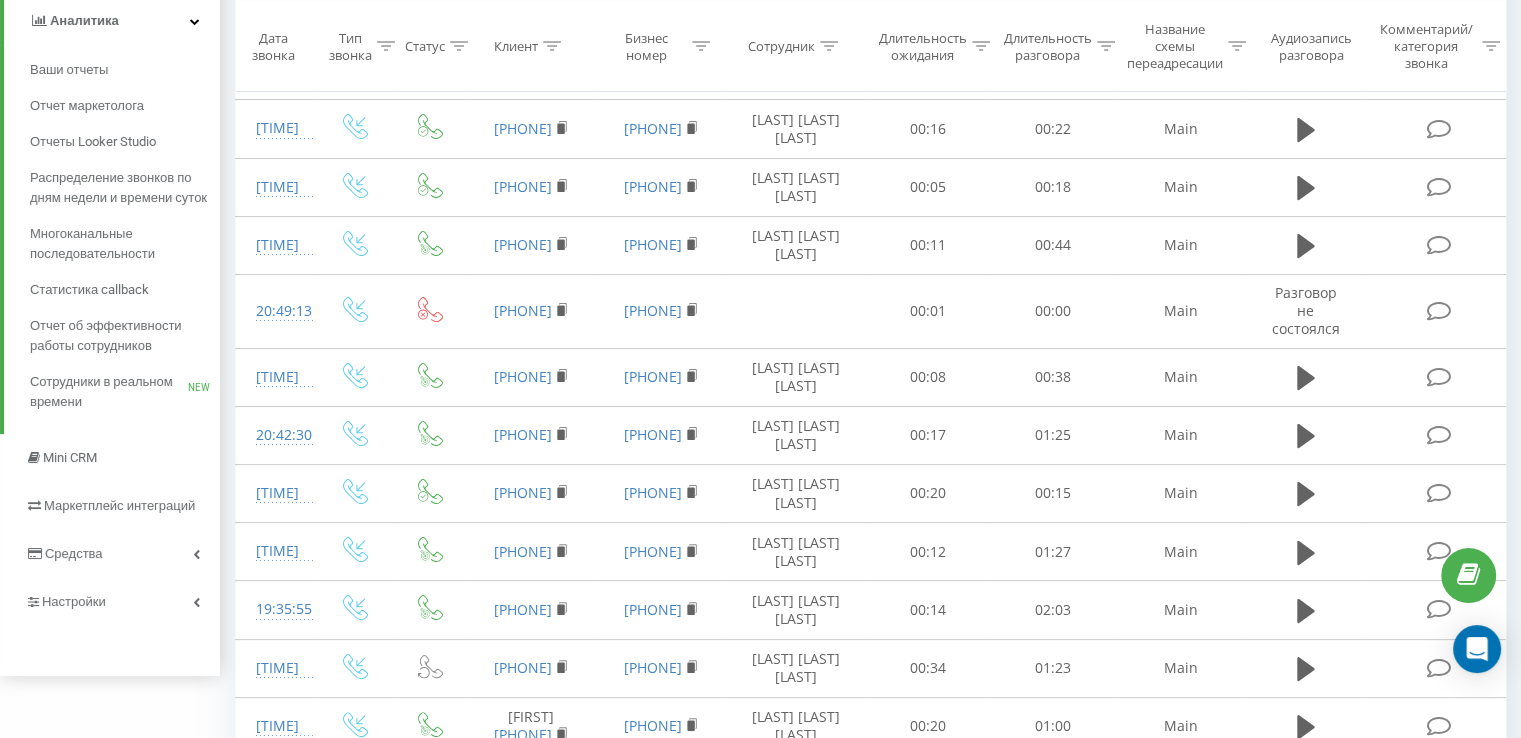 scroll, scrollTop: 300, scrollLeft: 0, axis: vertical 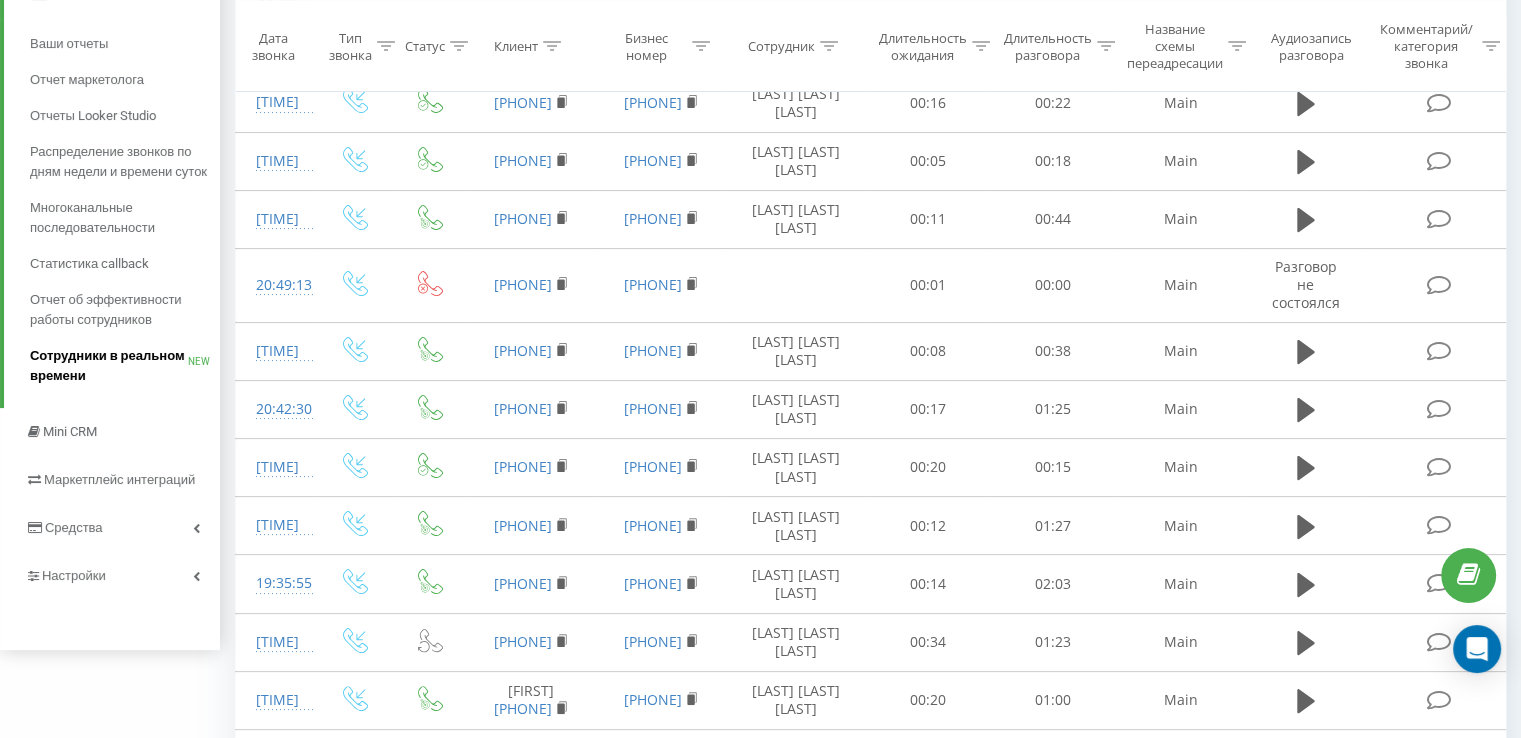 click on "Сотрудники в реальном времени" at bounding box center [109, 366] 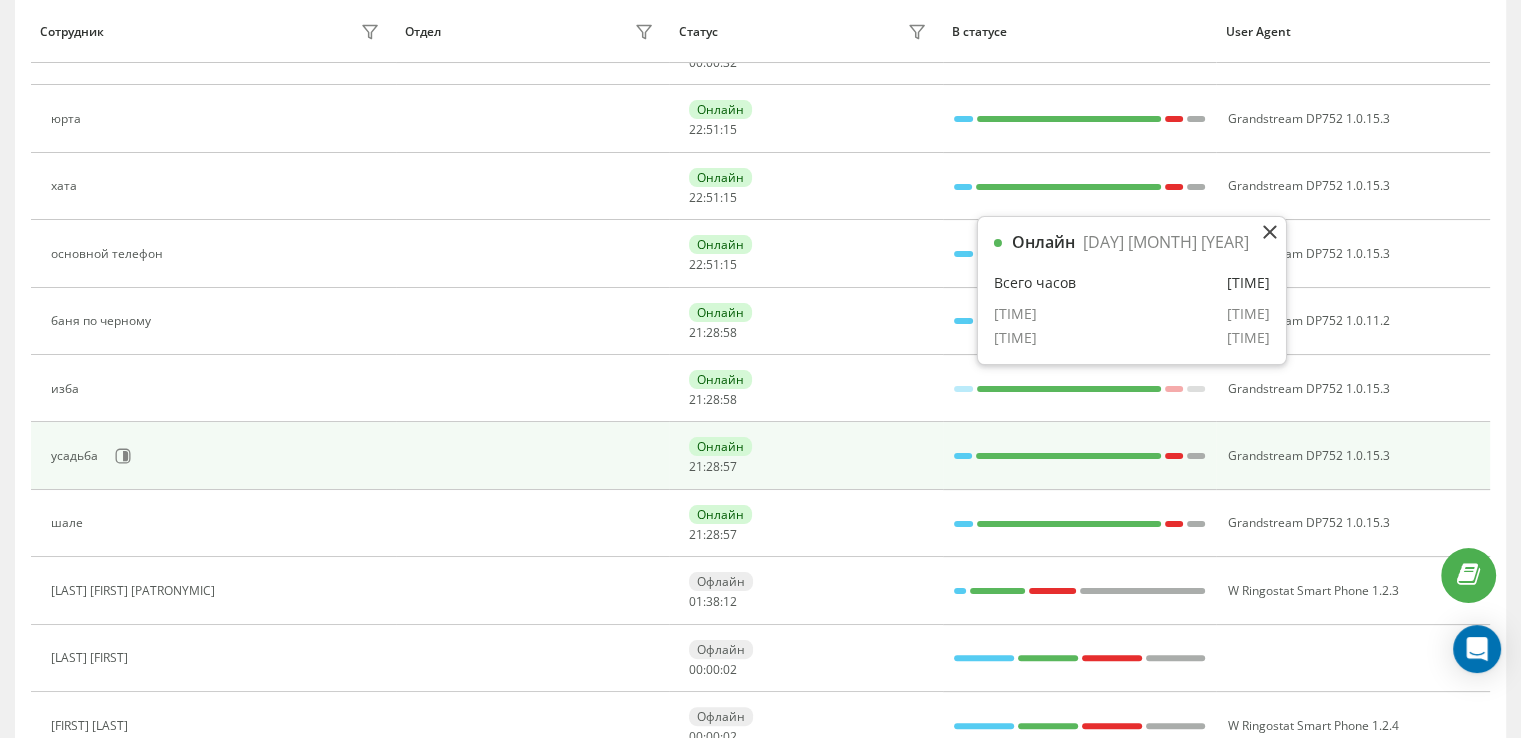 scroll, scrollTop: 393, scrollLeft: 0, axis: vertical 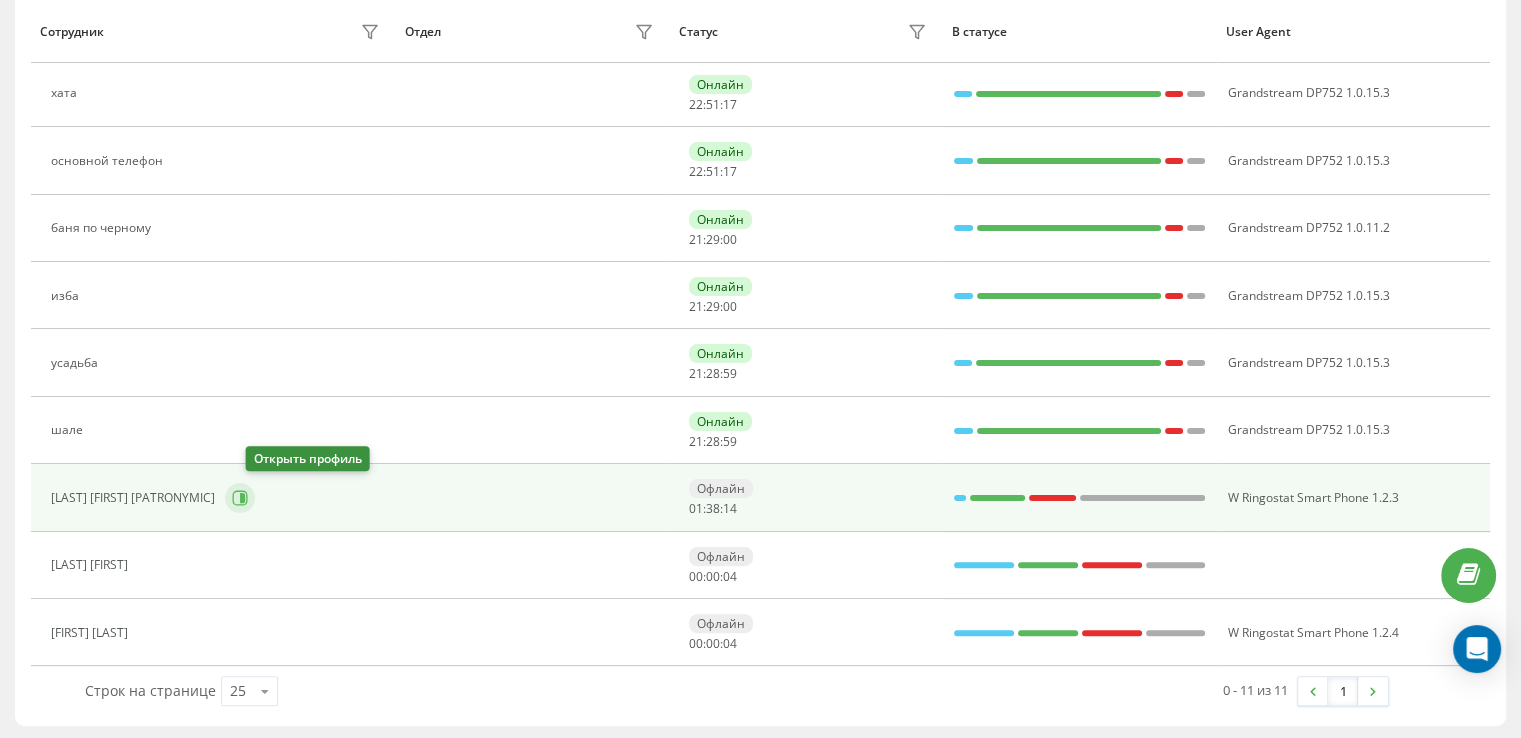 click 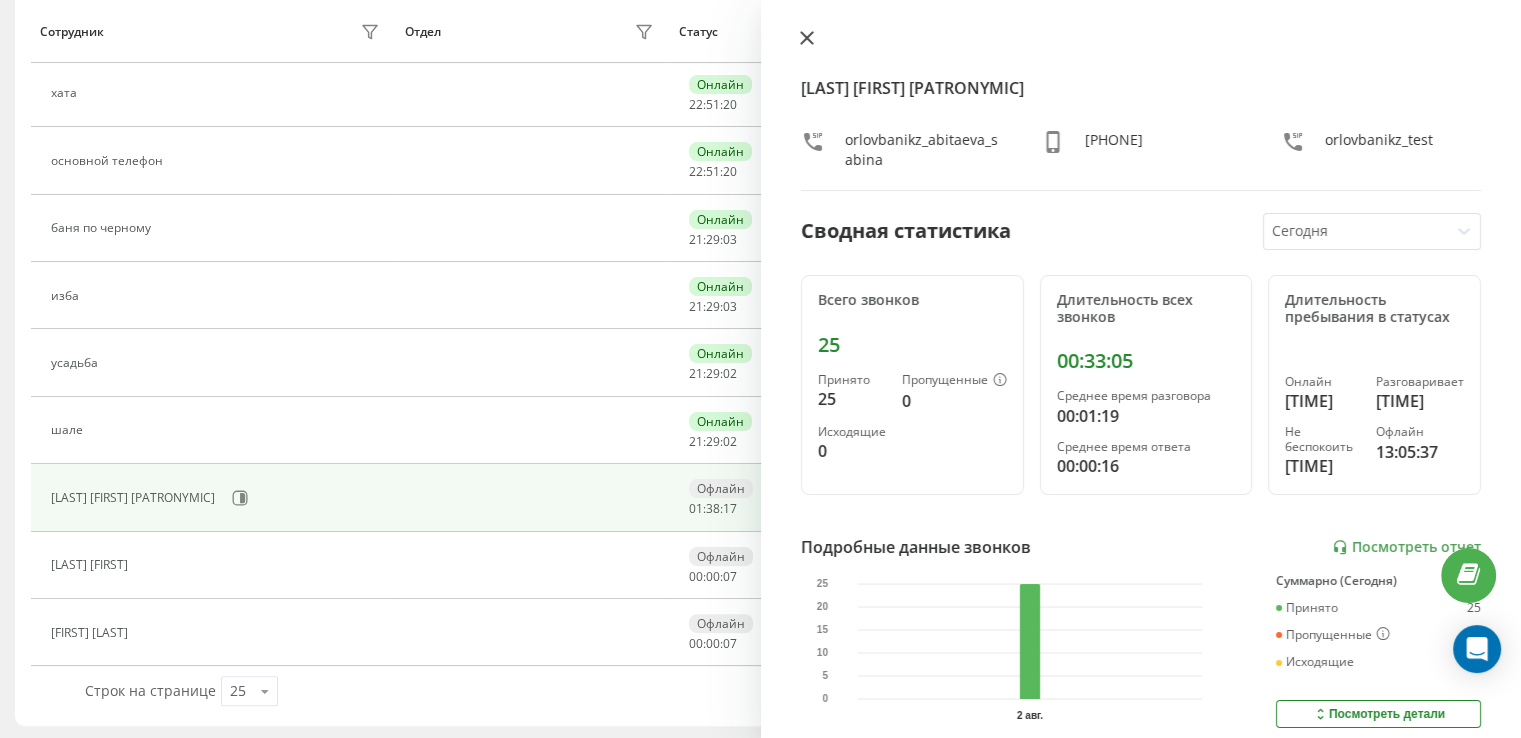 click 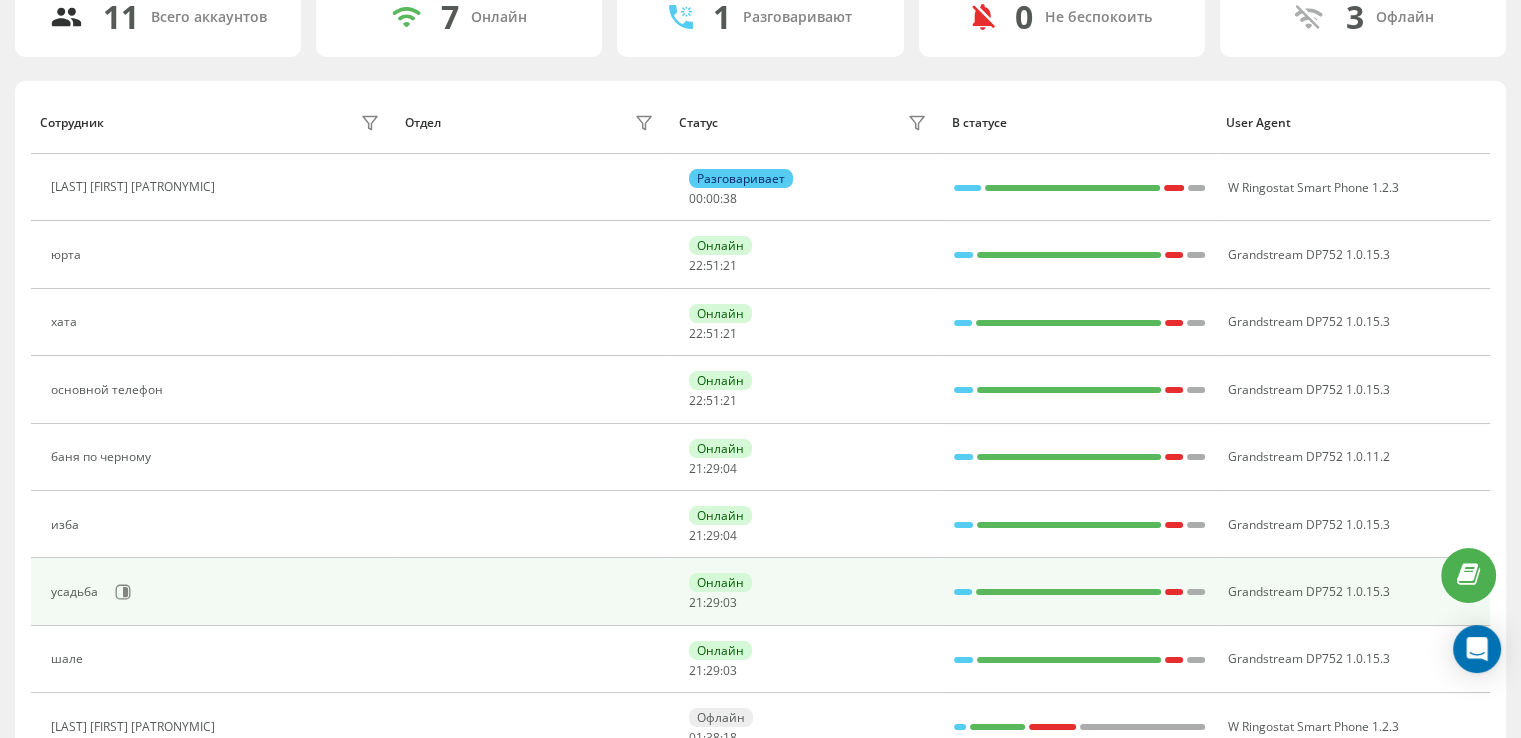 scroll, scrollTop: 0, scrollLeft: 0, axis: both 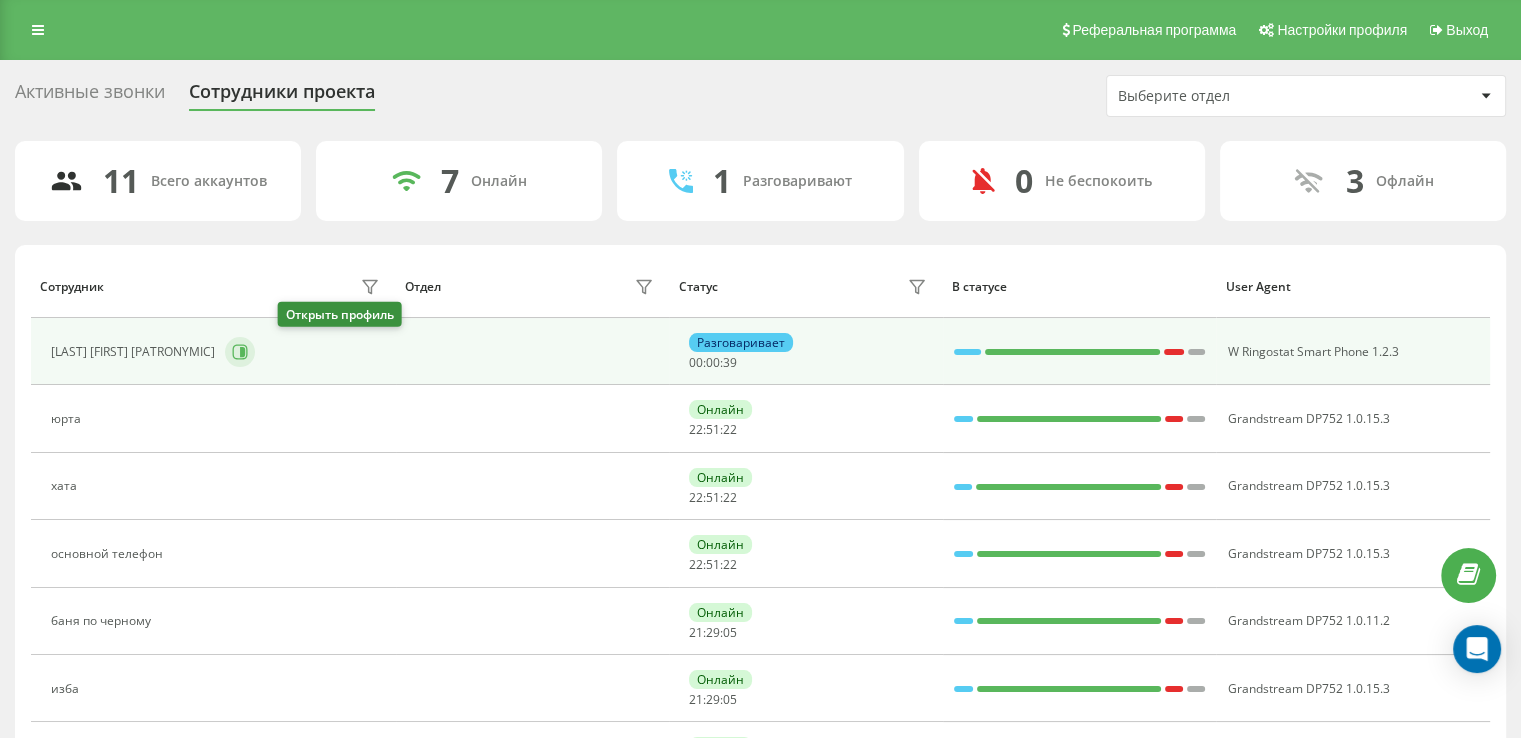click 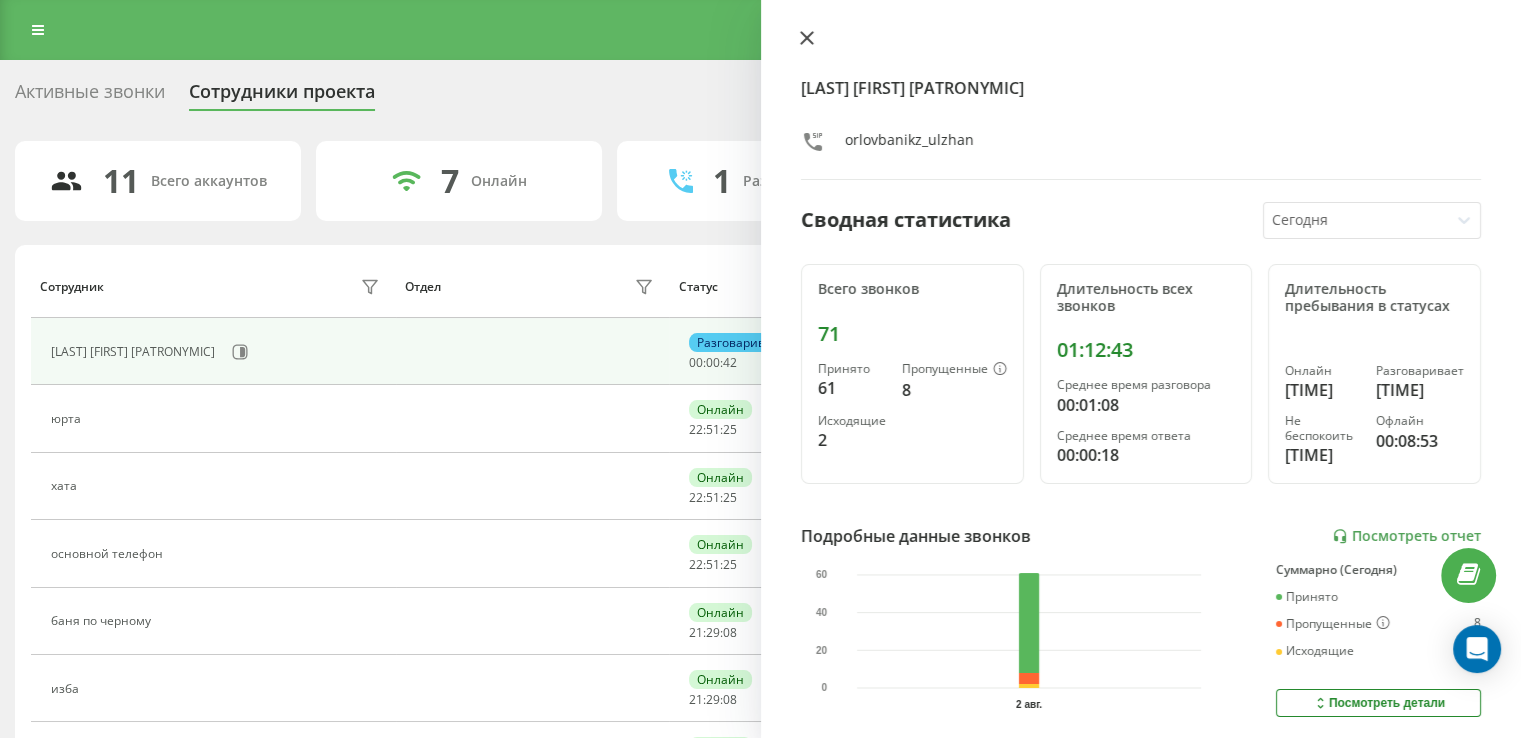 click 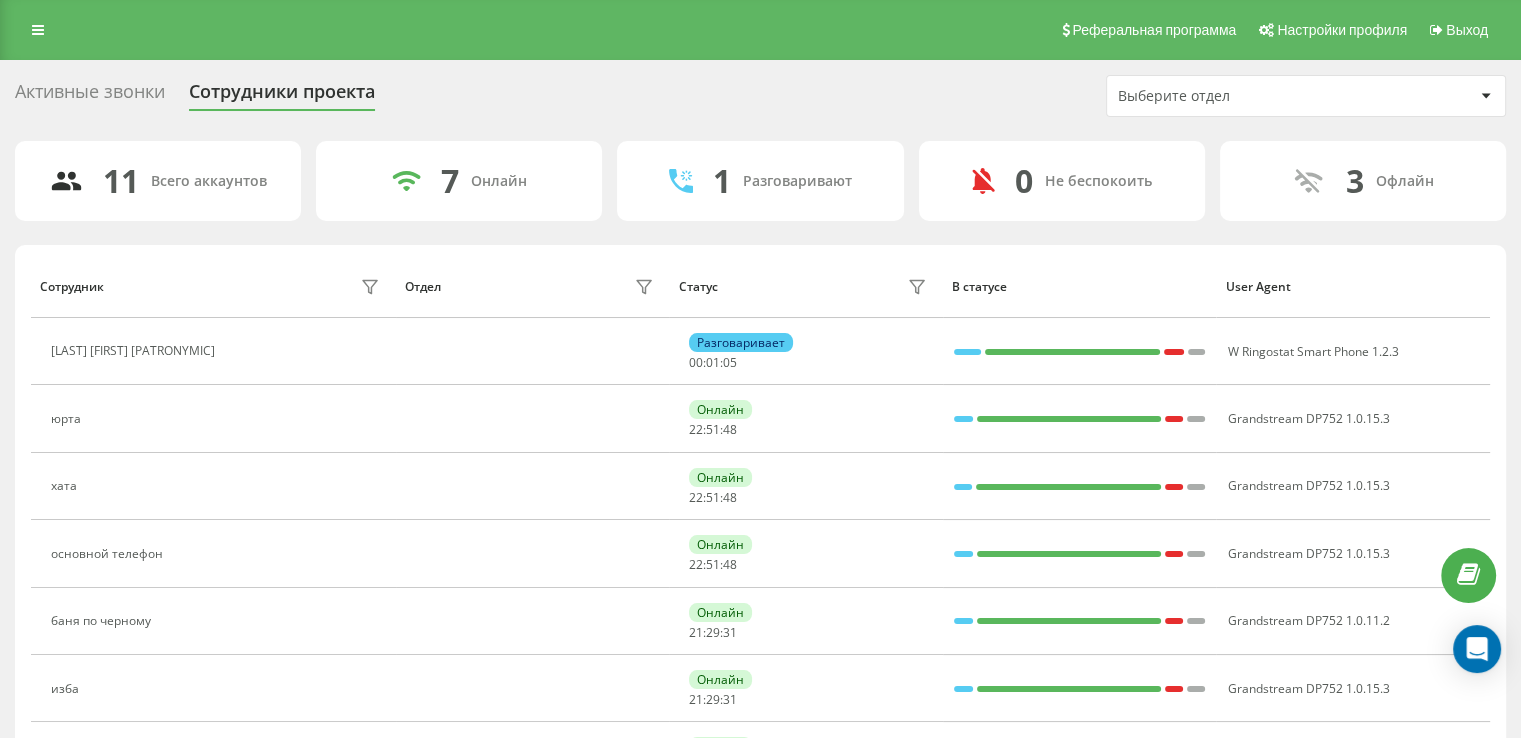 click on "Реферальная программа Настройки профиля Выход" at bounding box center (760, 30) 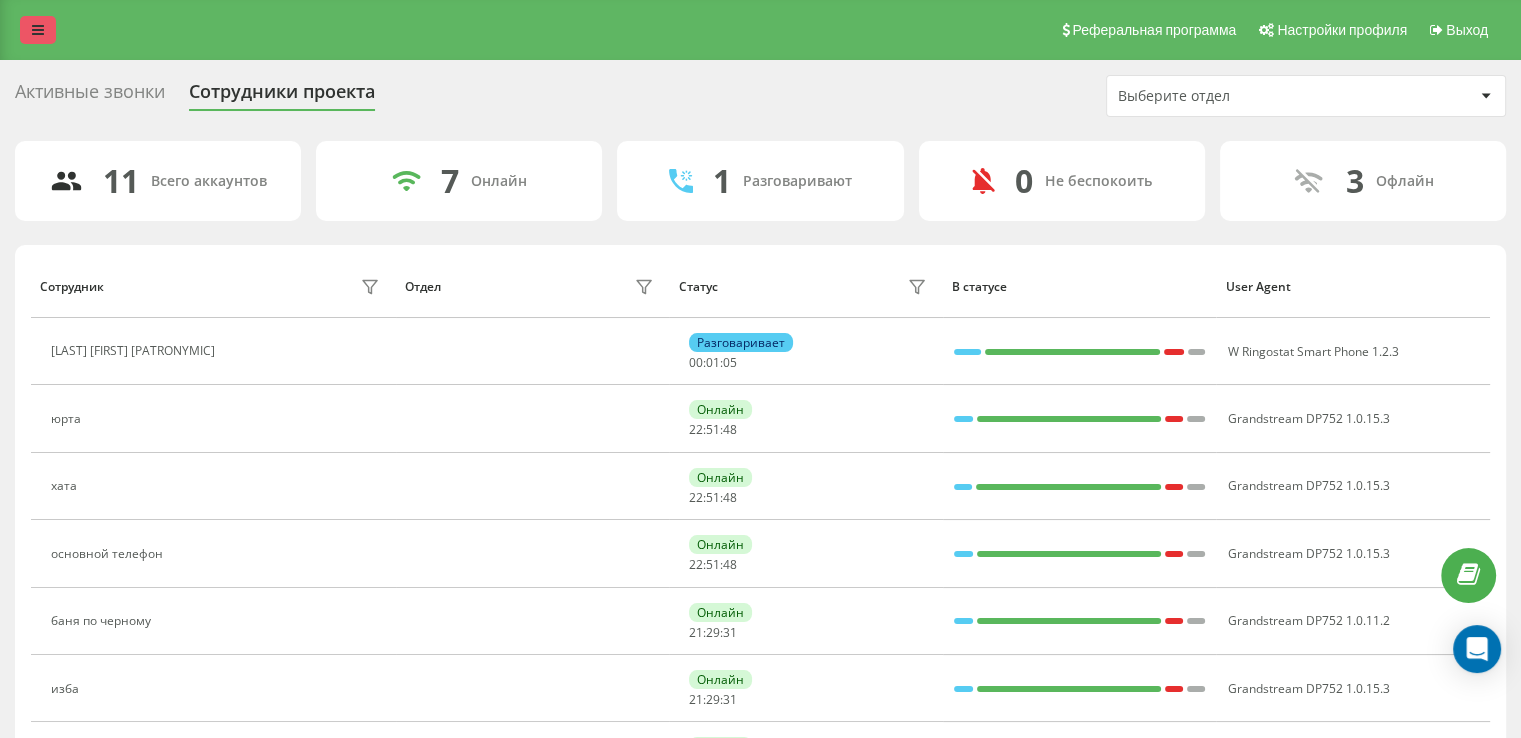 click at bounding box center (38, 30) 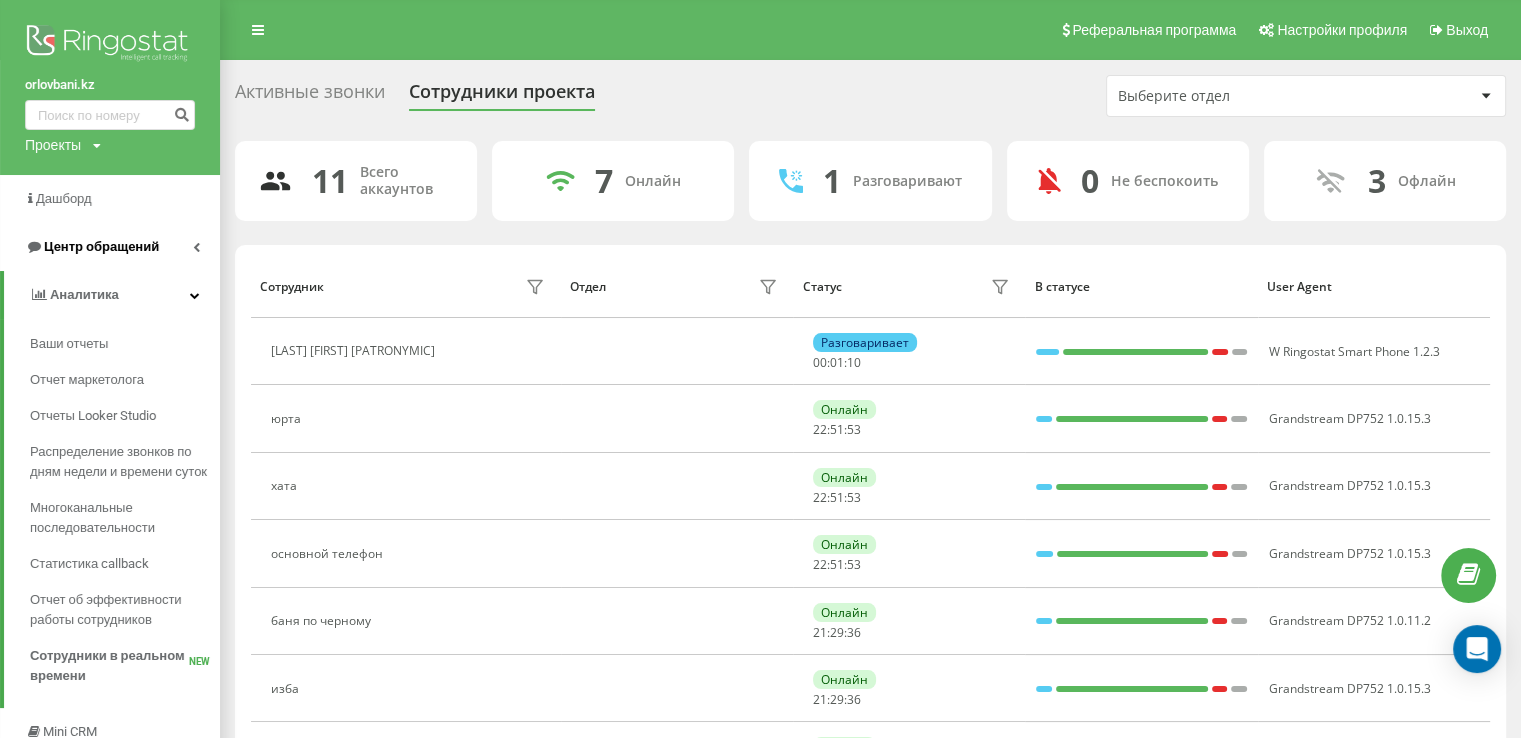 click on "Центр обращений" at bounding box center (101, 246) 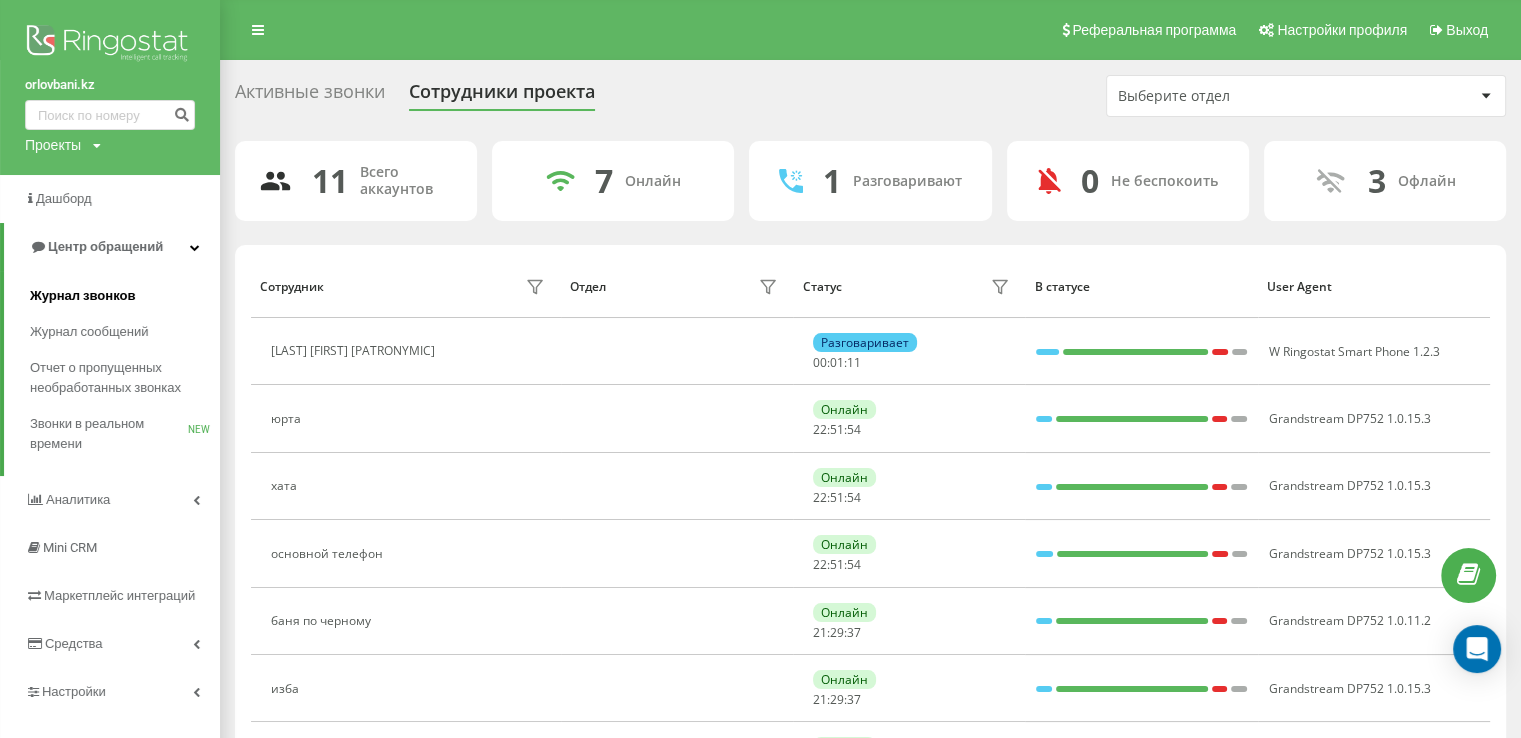 click on "Журнал звонков" at bounding box center (82, 296) 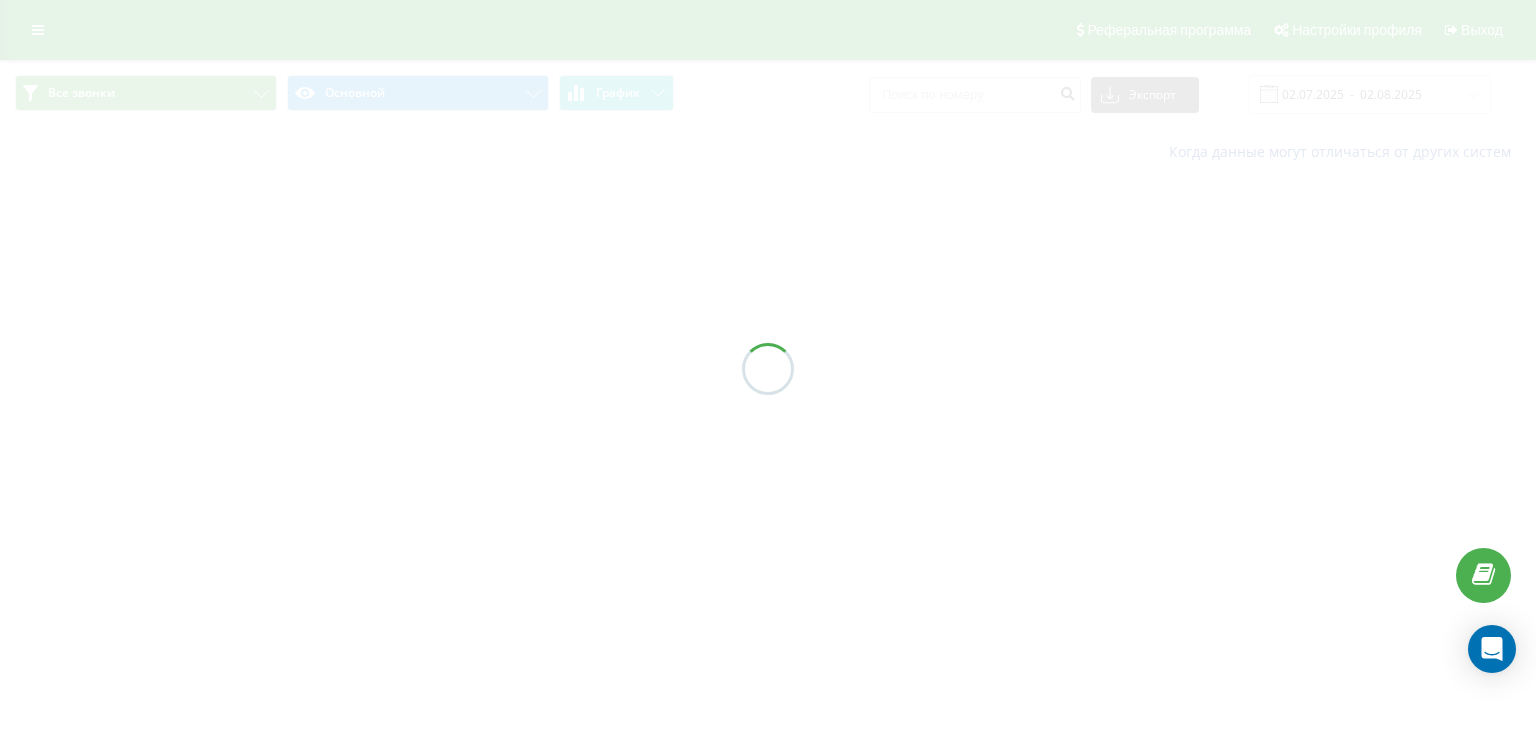 scroll, scrollTop: 0, scrollLeft: 0, axis: both 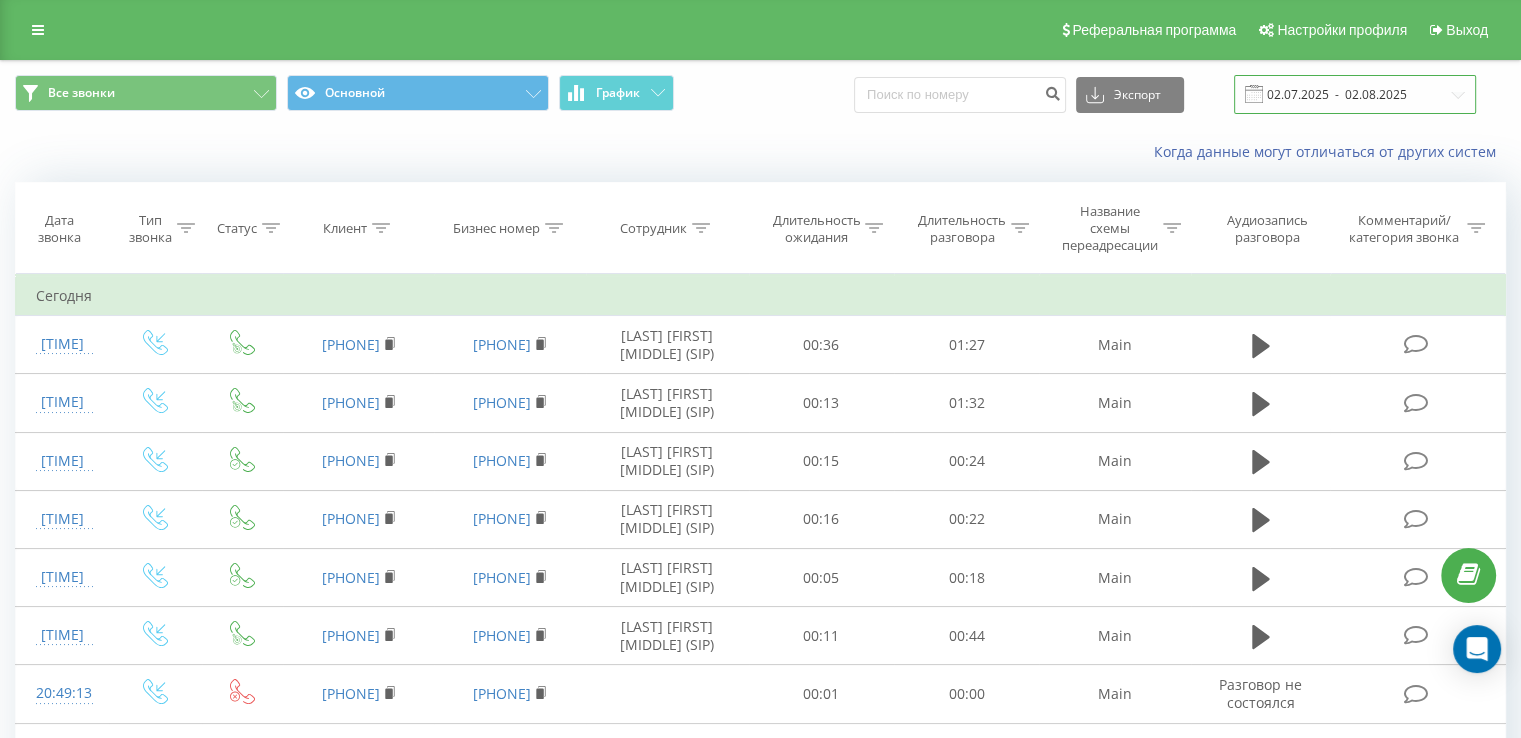 click on "02.07.2025  -  02.08.2025" at bounding box center [1355, 94] 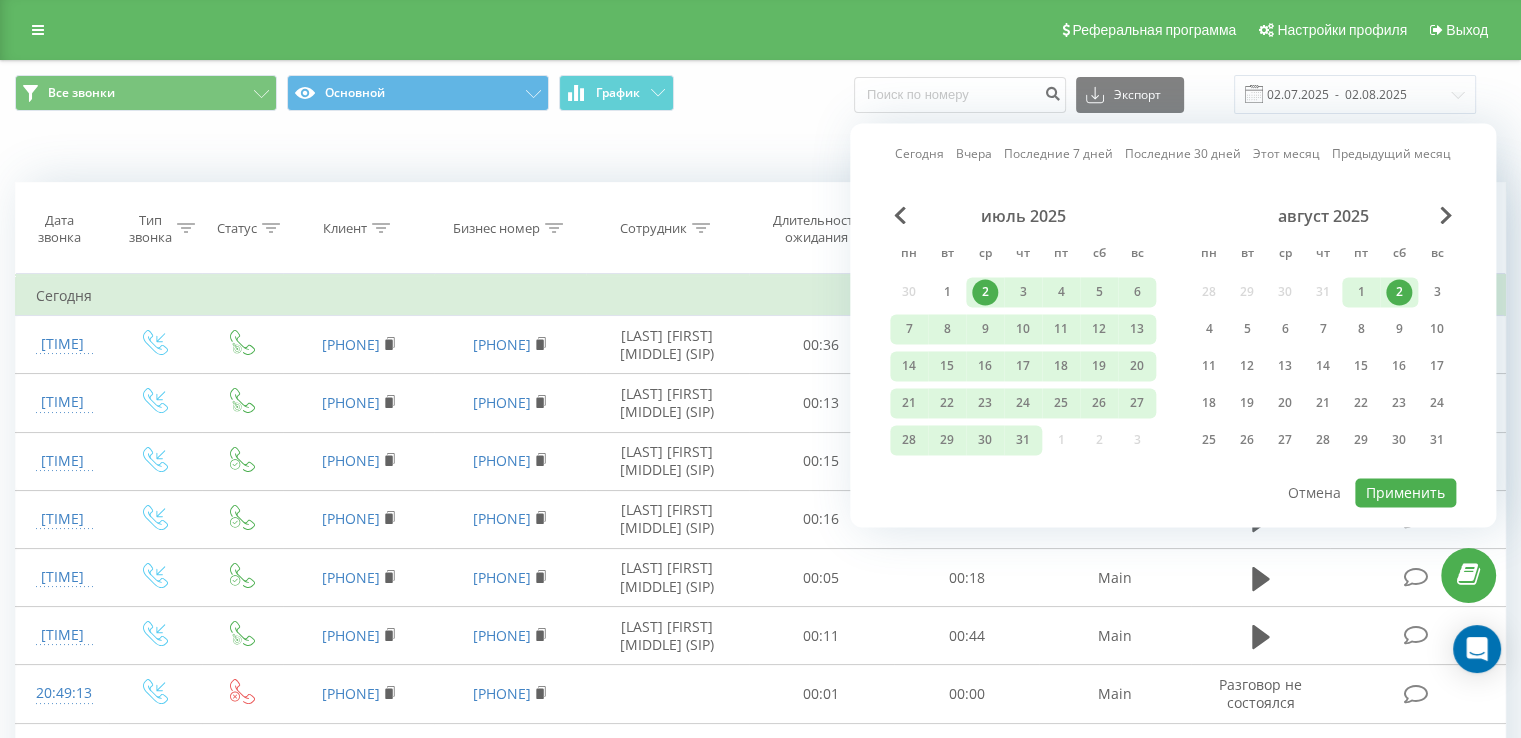click on "Сегодня" at bounding box center [919, 154] 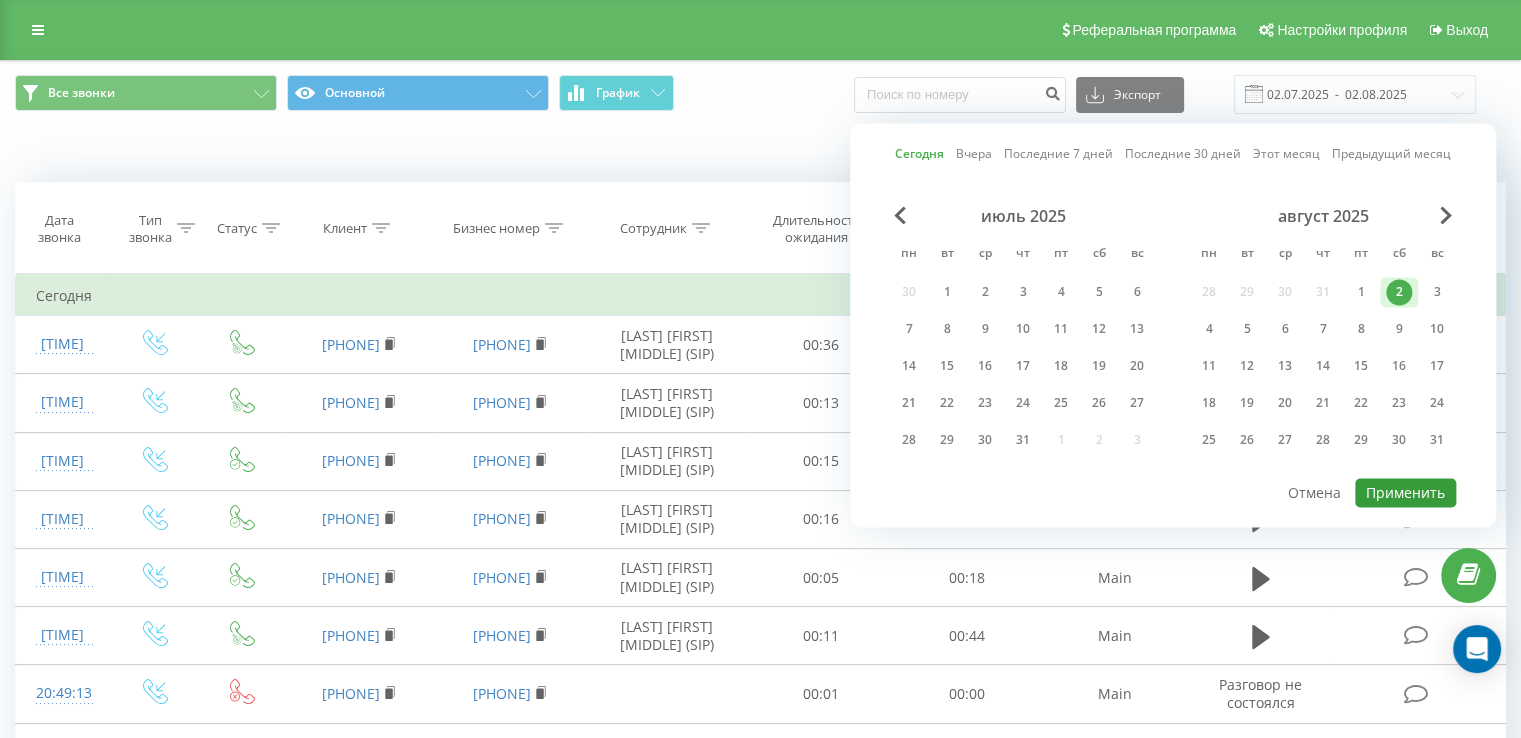 click on "Применить" at bounding box center [1405, 492] 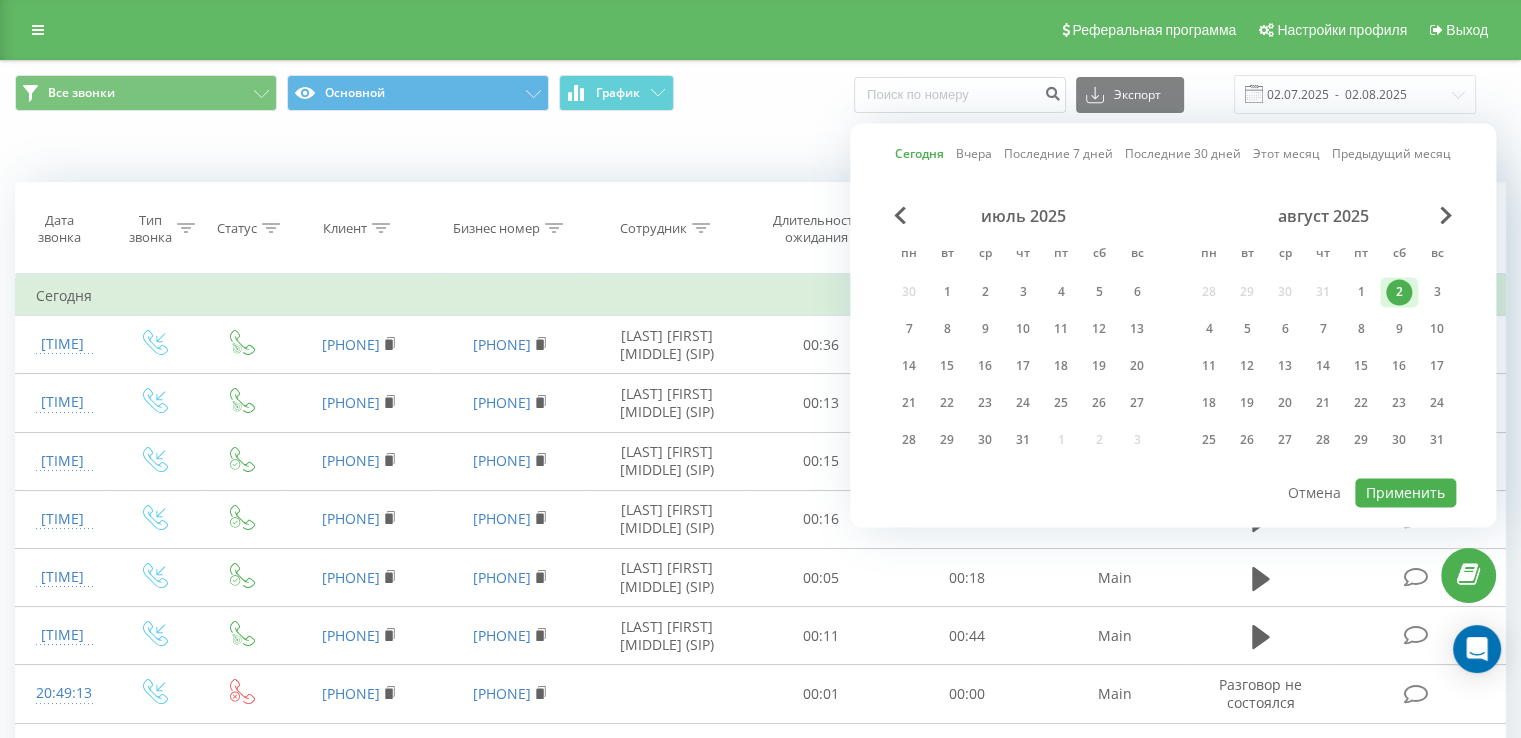 type on "02.08.2025  -  02.08.2025" 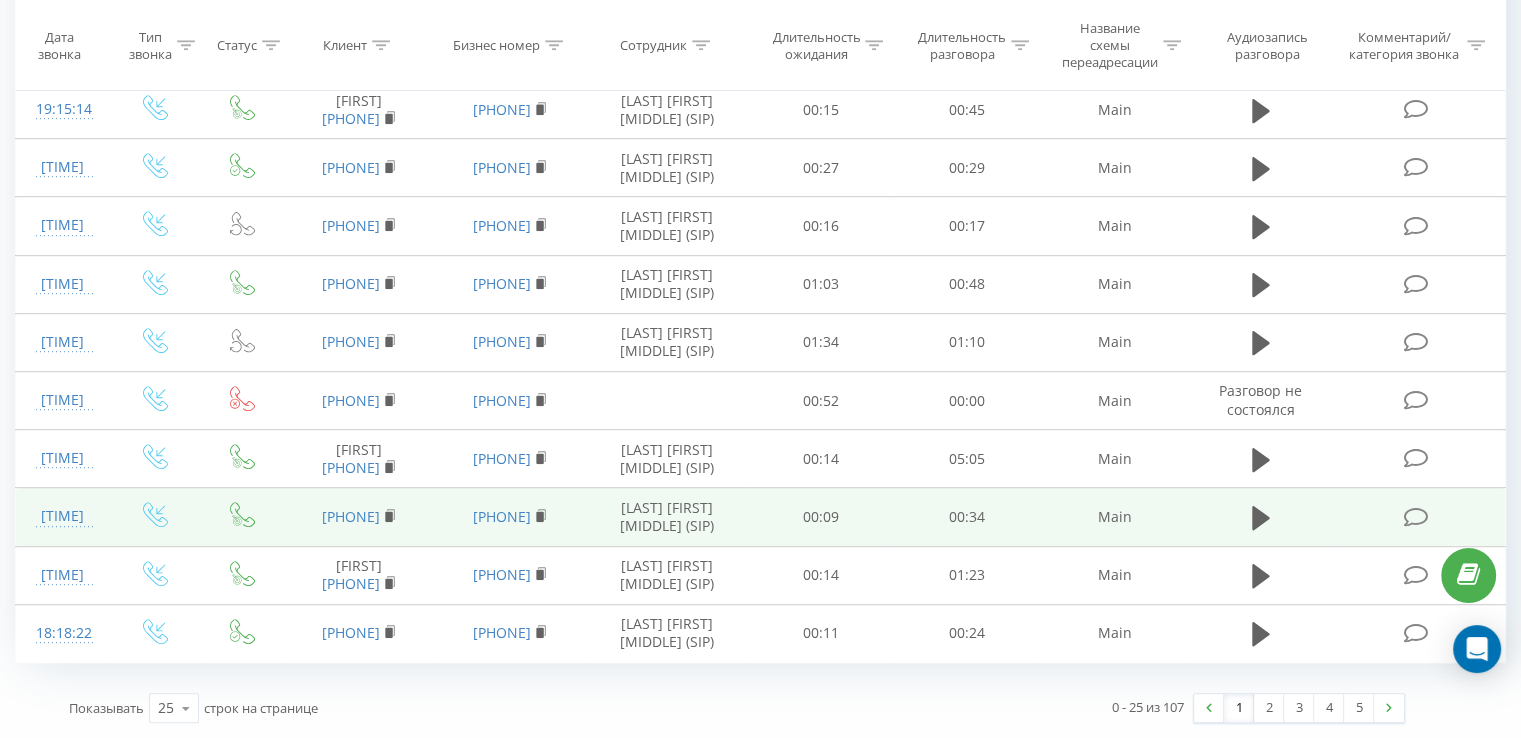 scroll, scrollTop: 1820, scrollLeft: 0, axis: vertical 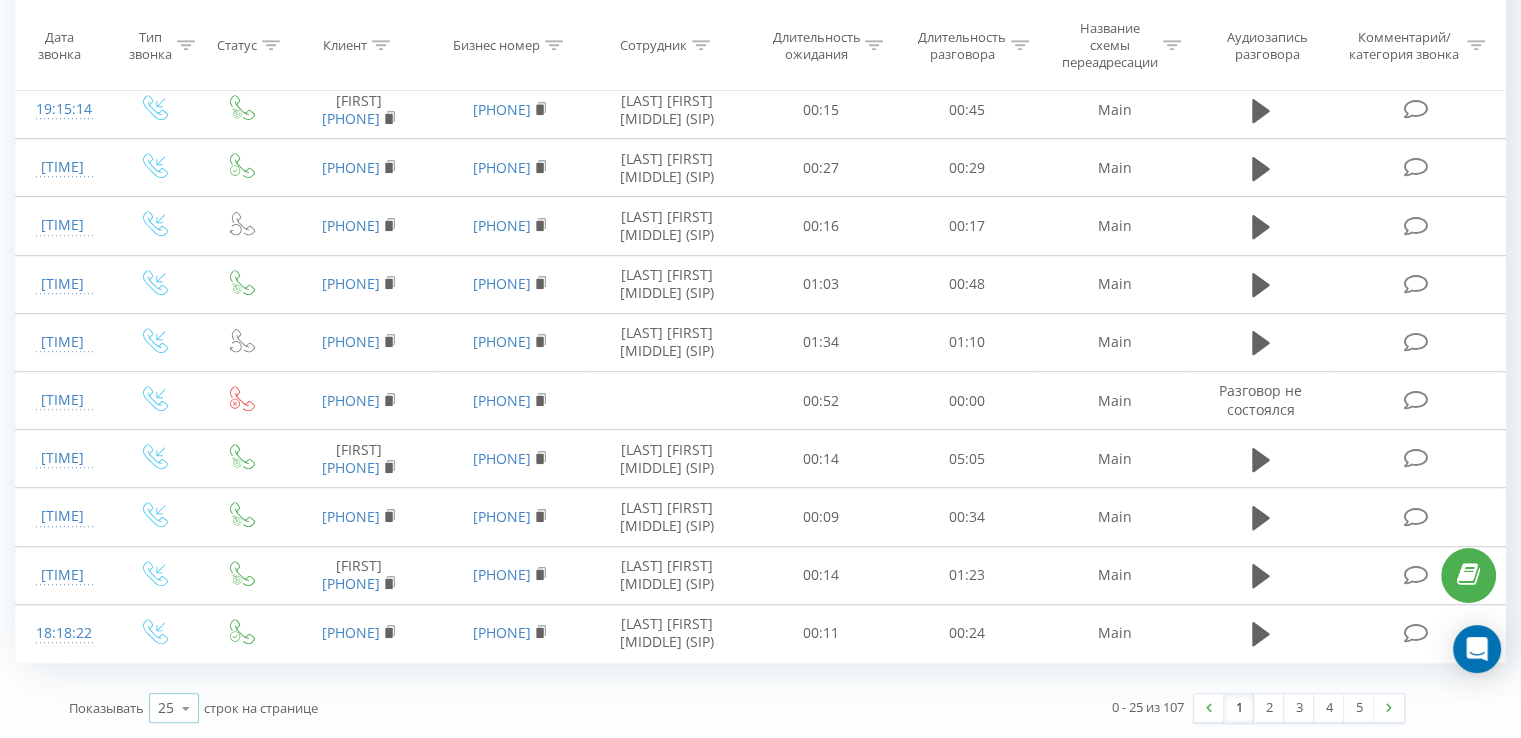 click on "25 10 25 50 100" at bounding box center [174, 708] 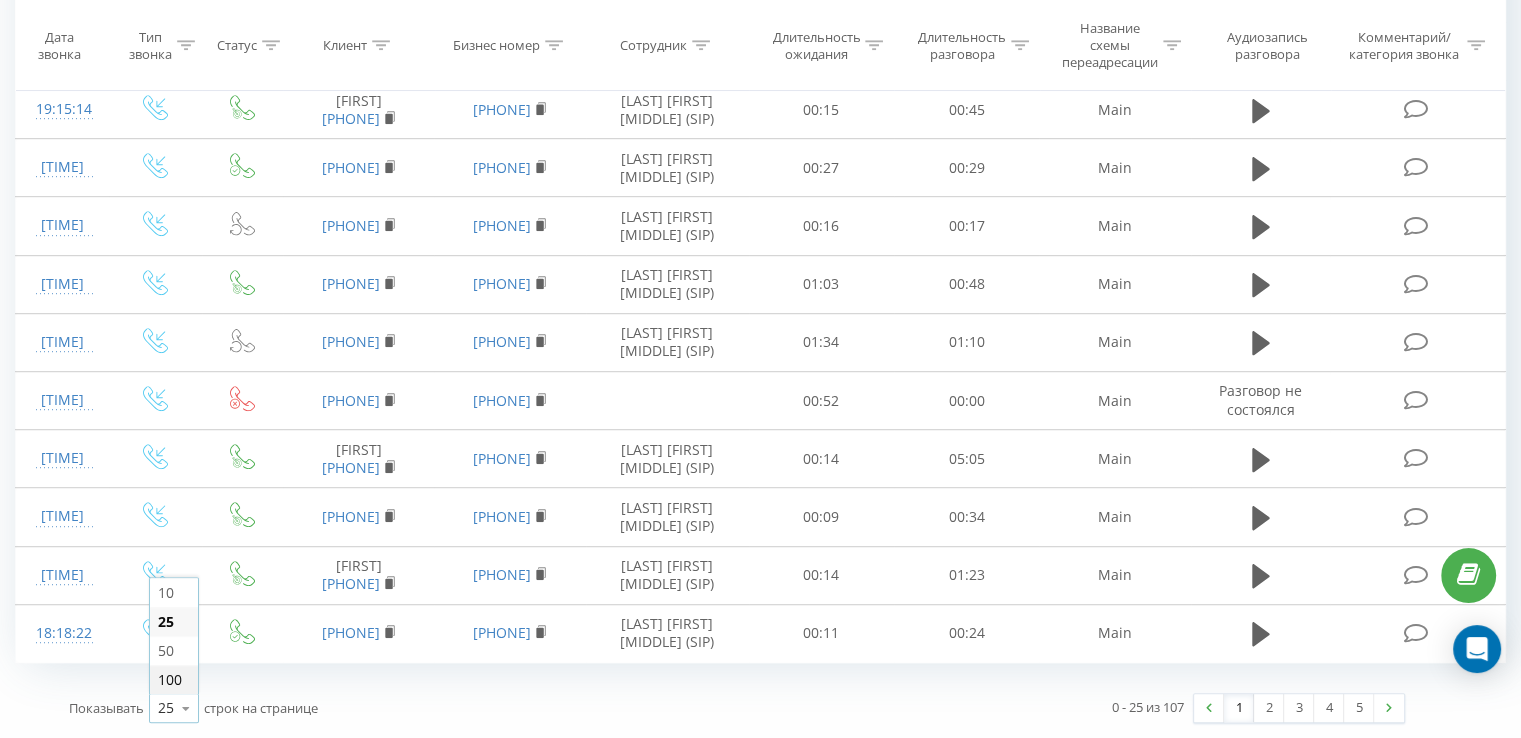 click on "100" at bounding box center (170, 679) 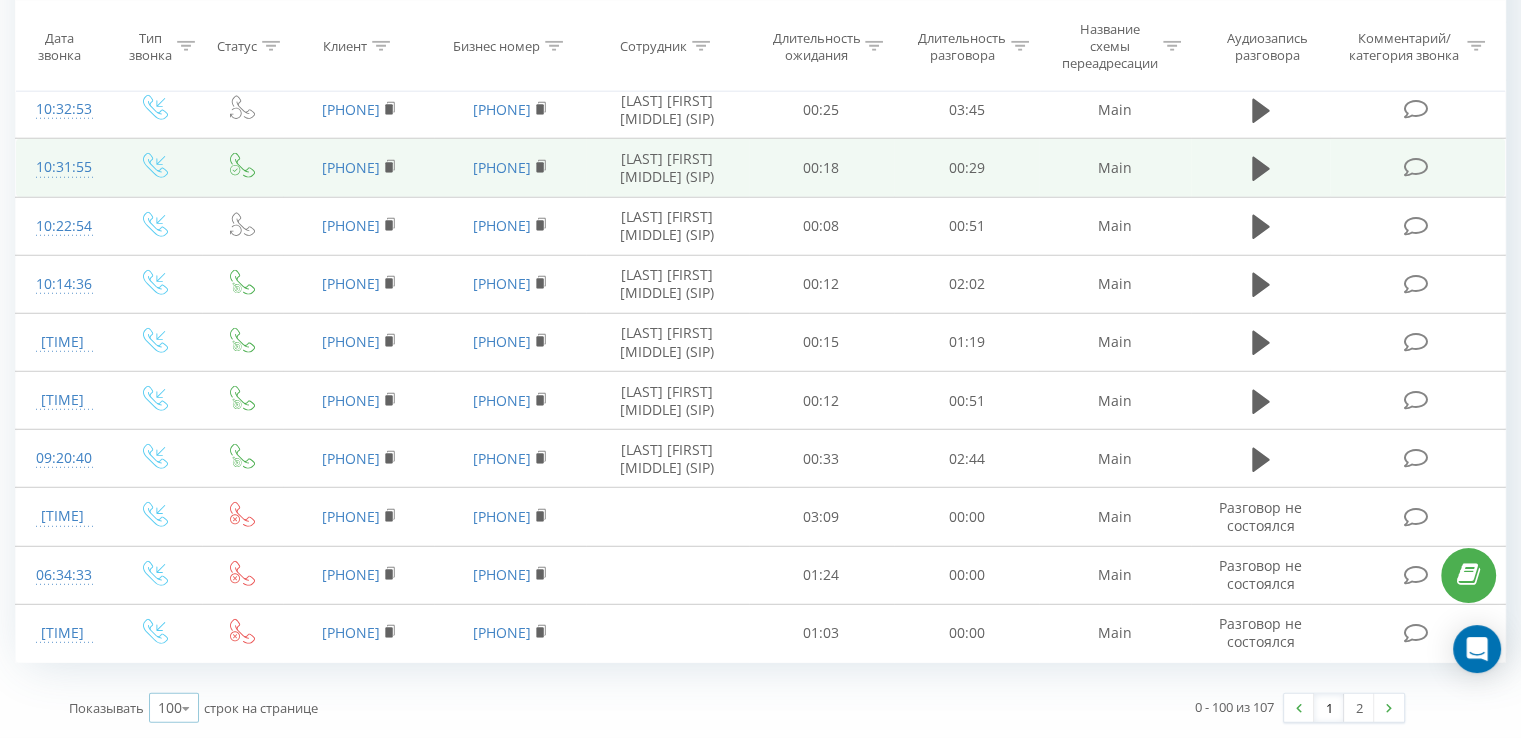 scroll, scrollTop: 7620, scrollLeft: 0, axis: vertical 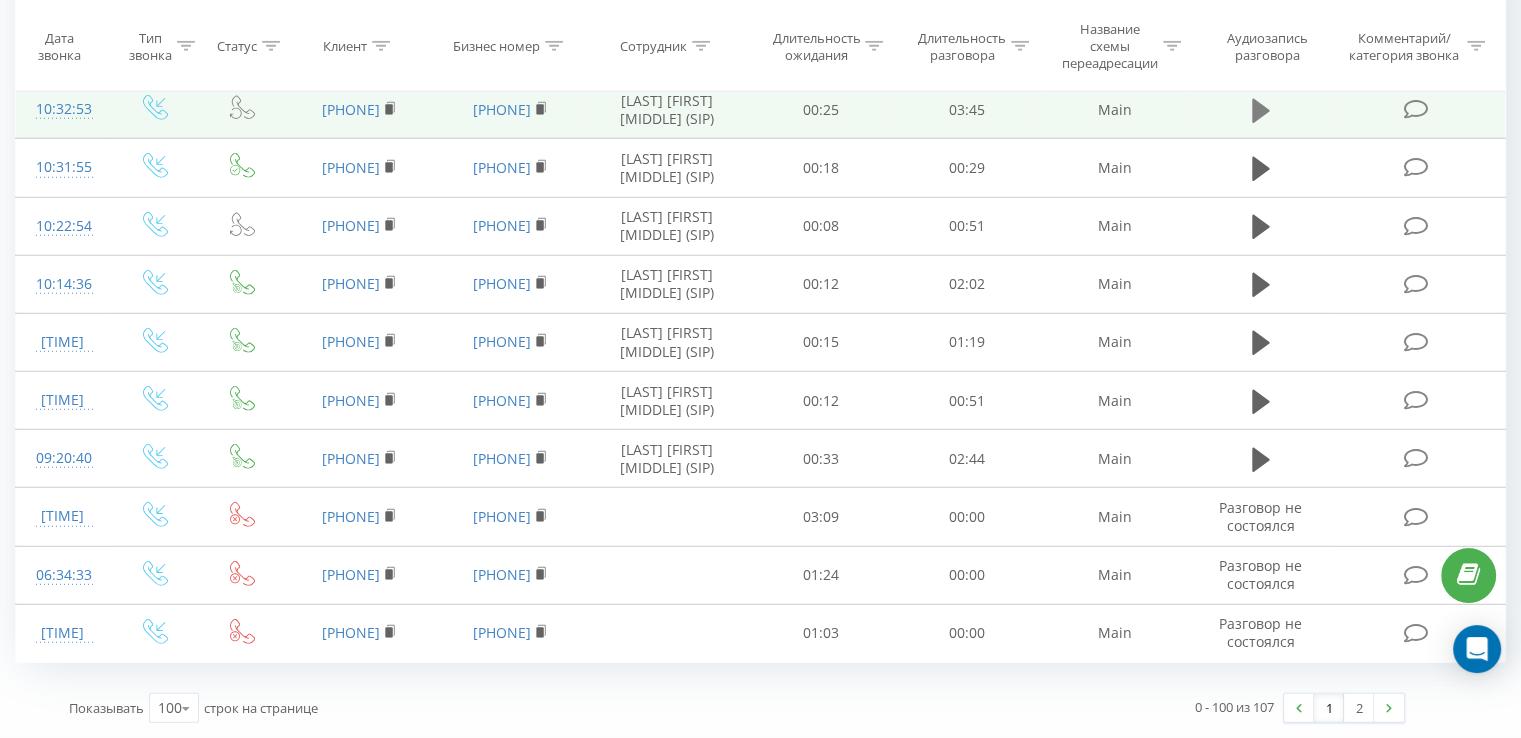 click 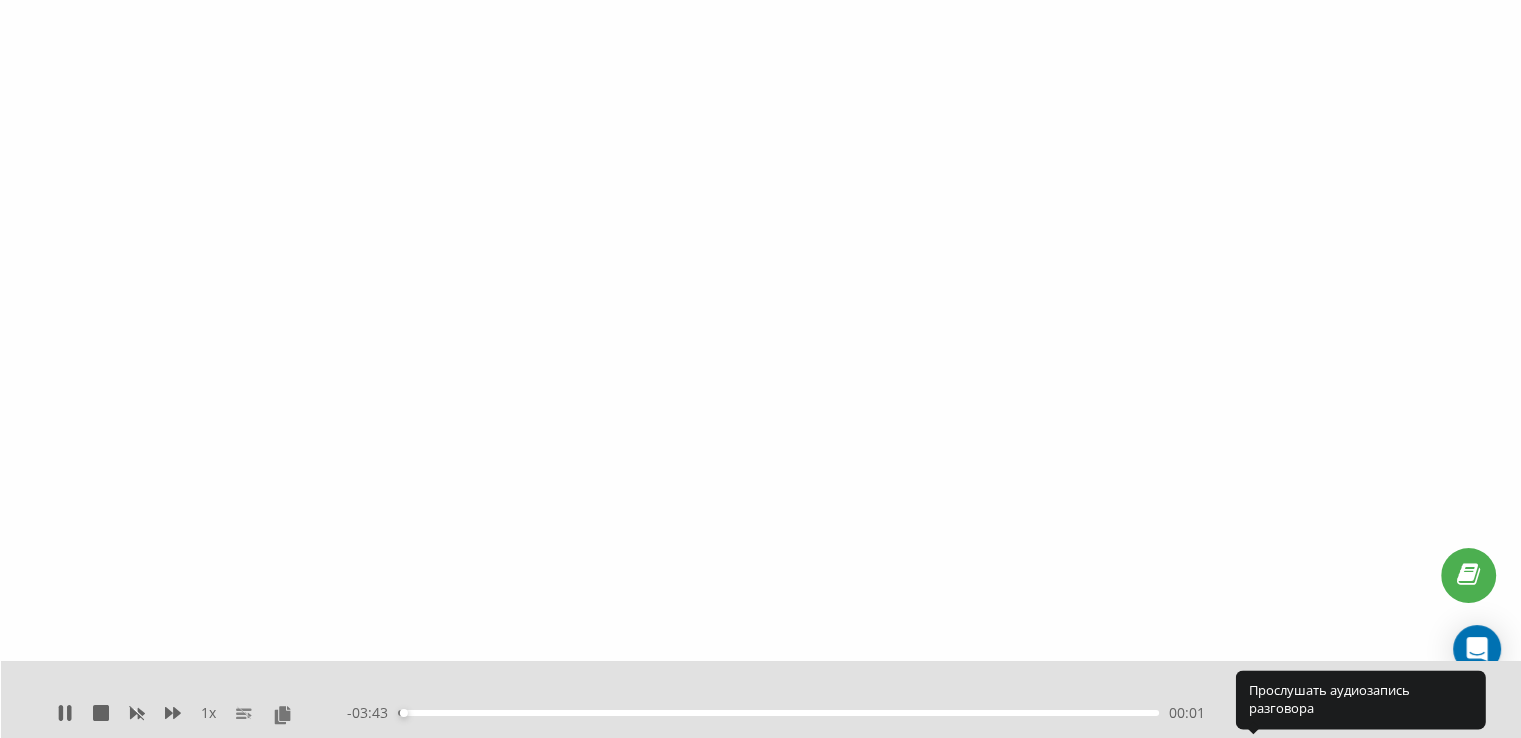 click 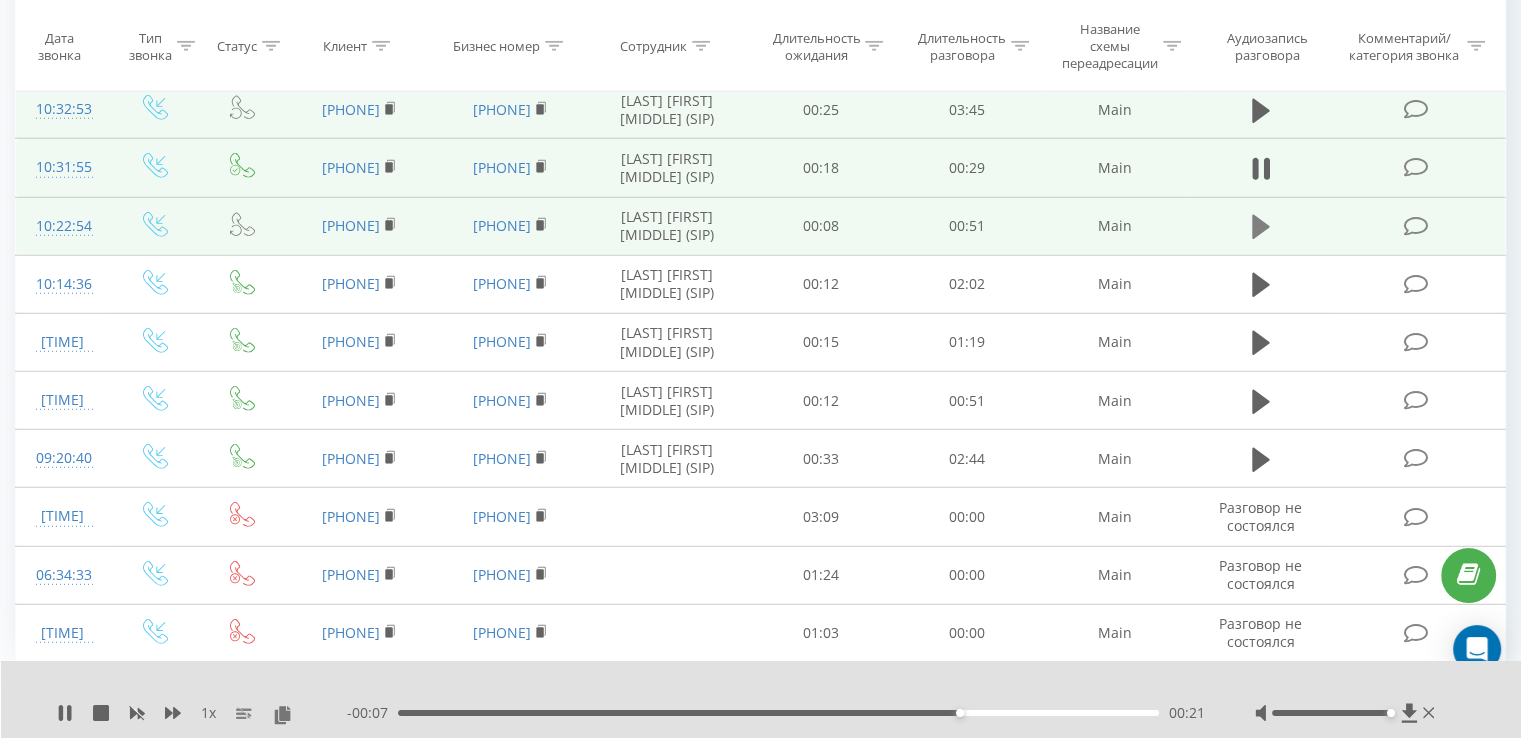 click 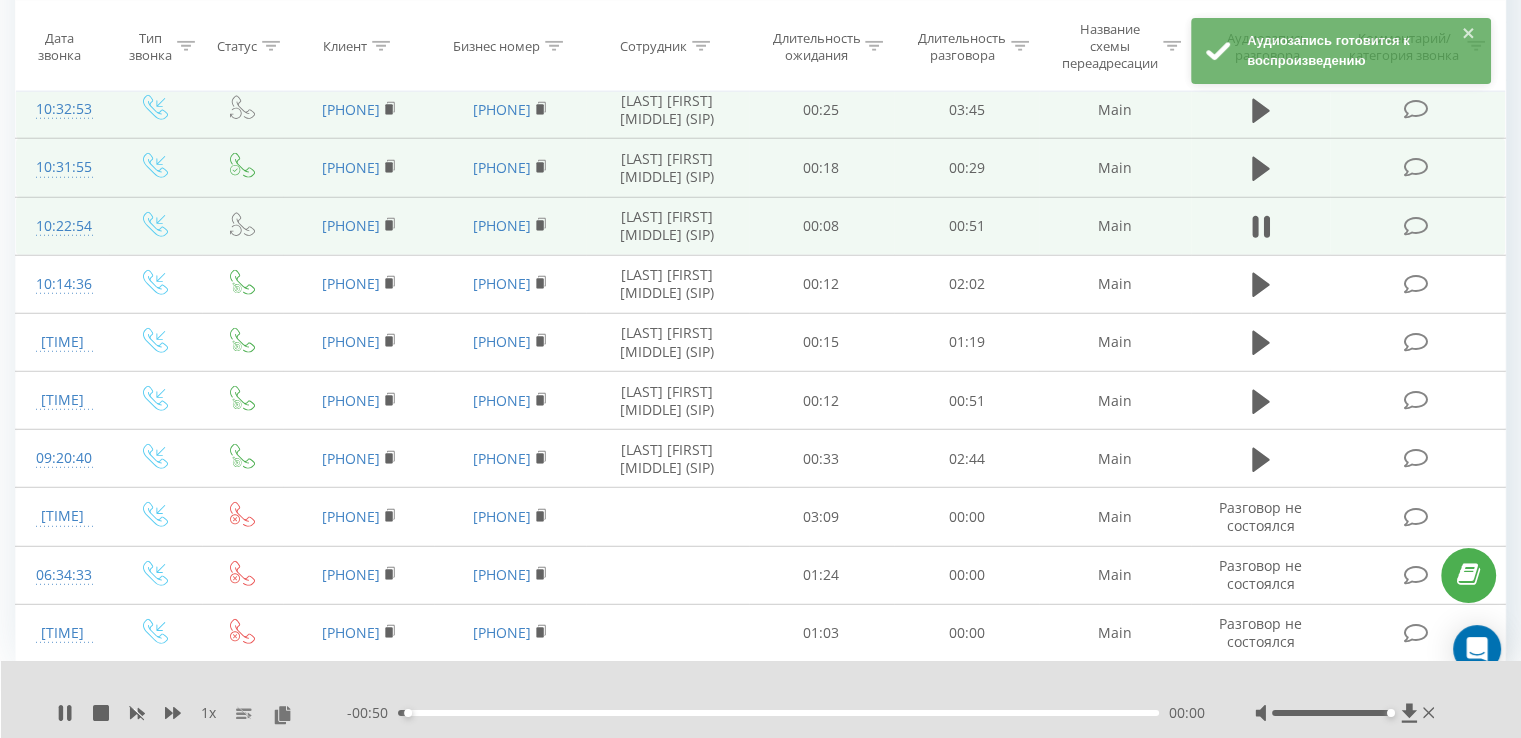 click 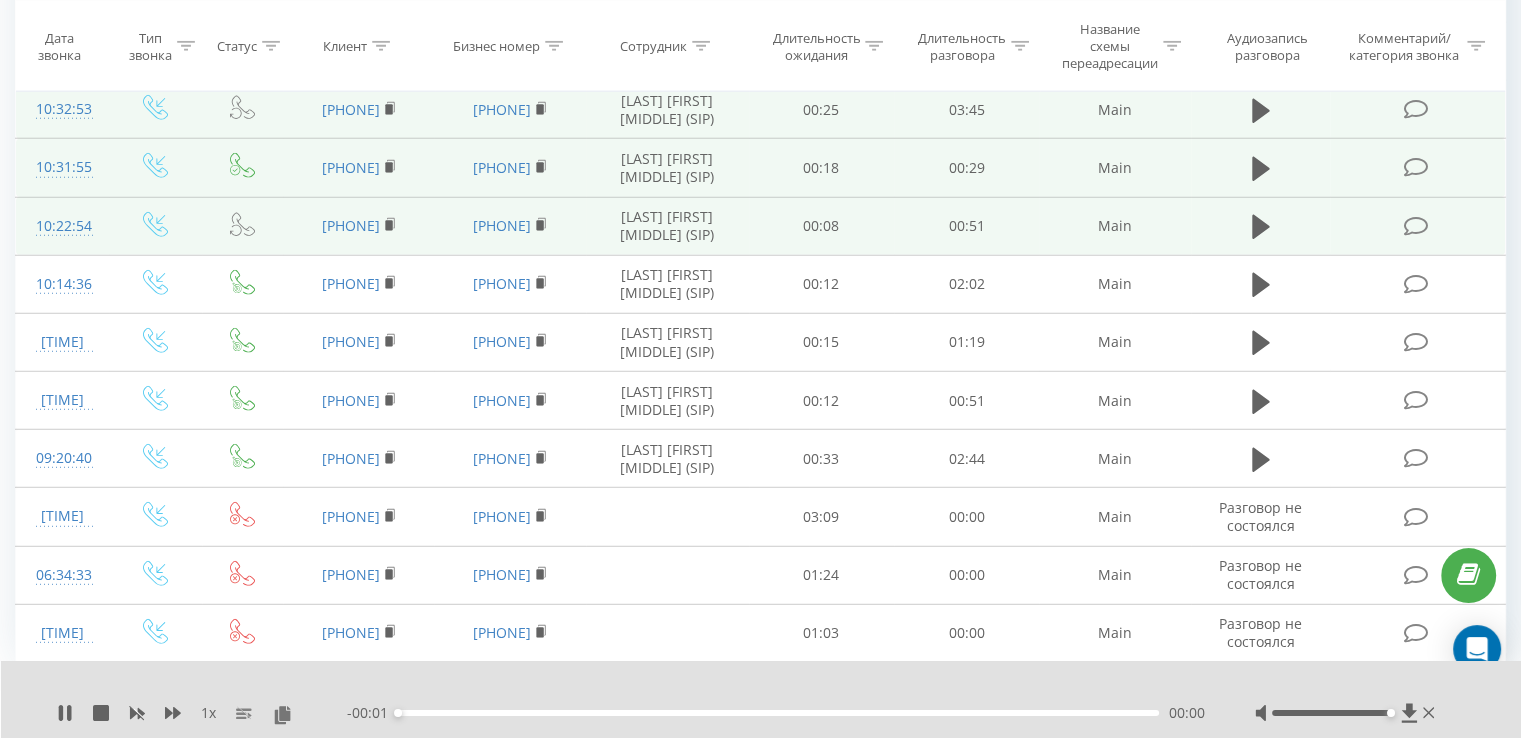 scroll, scrollTop: 7420, scrollLeft: 0, axis: vertical 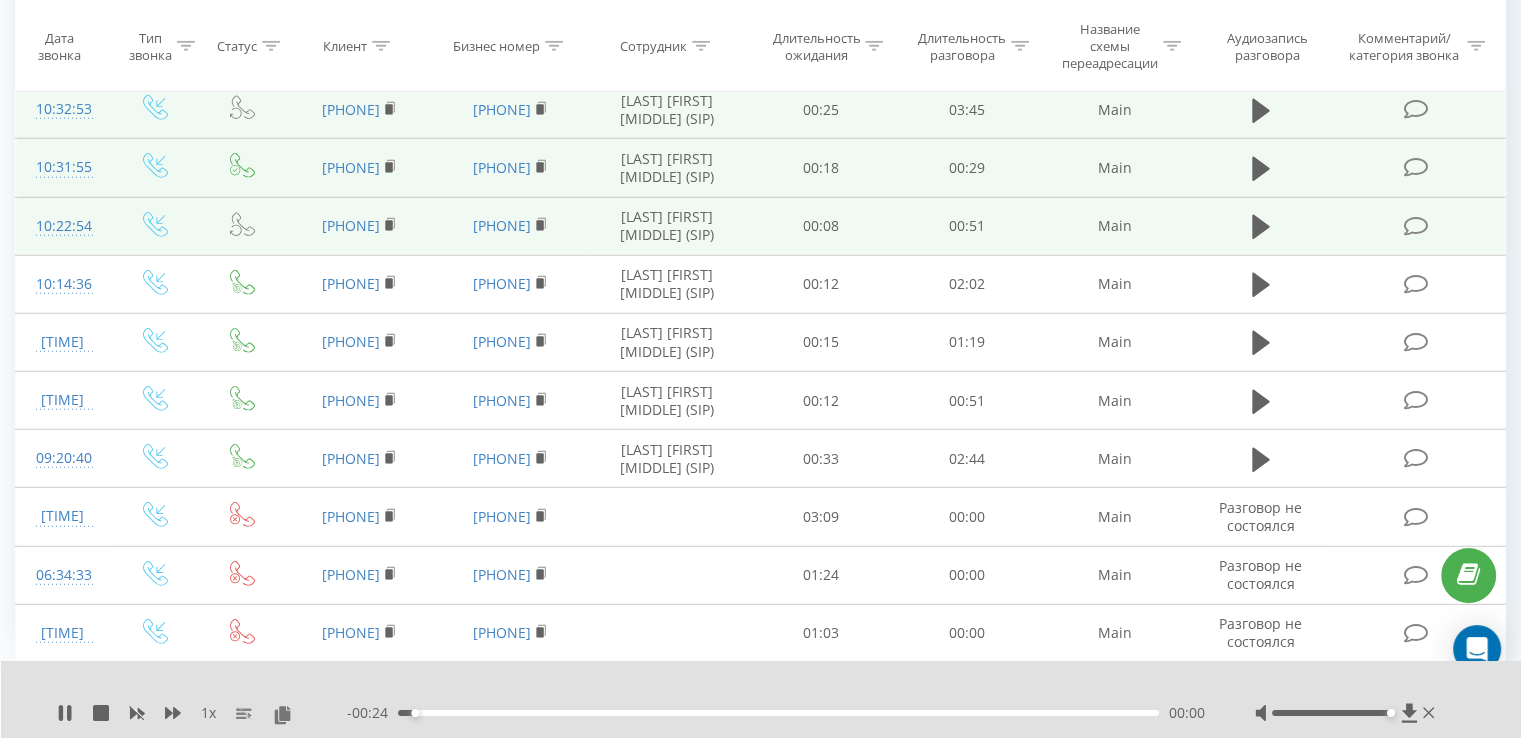 click 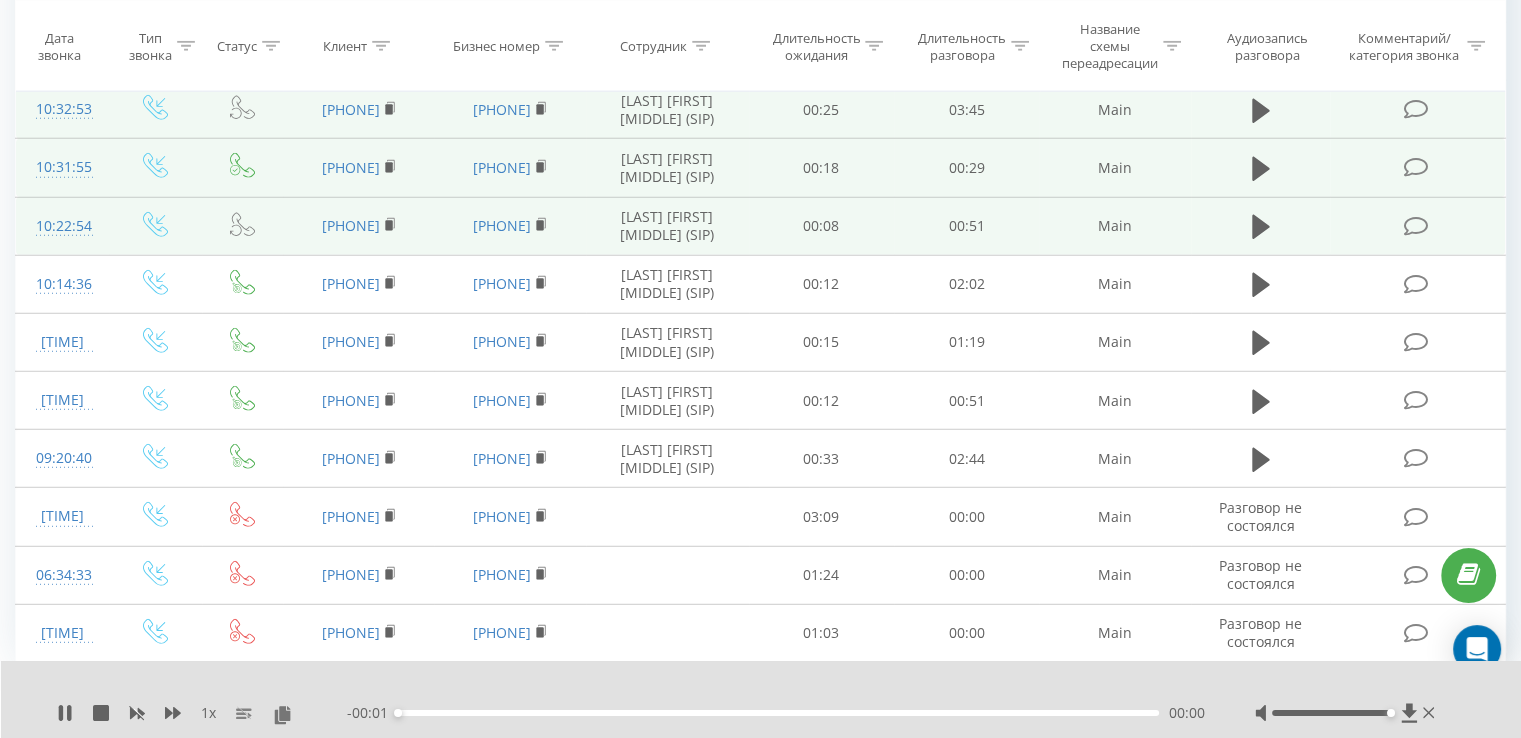 scroll, scrollTop: 7220, scrollLeft: 0, axis: vertical 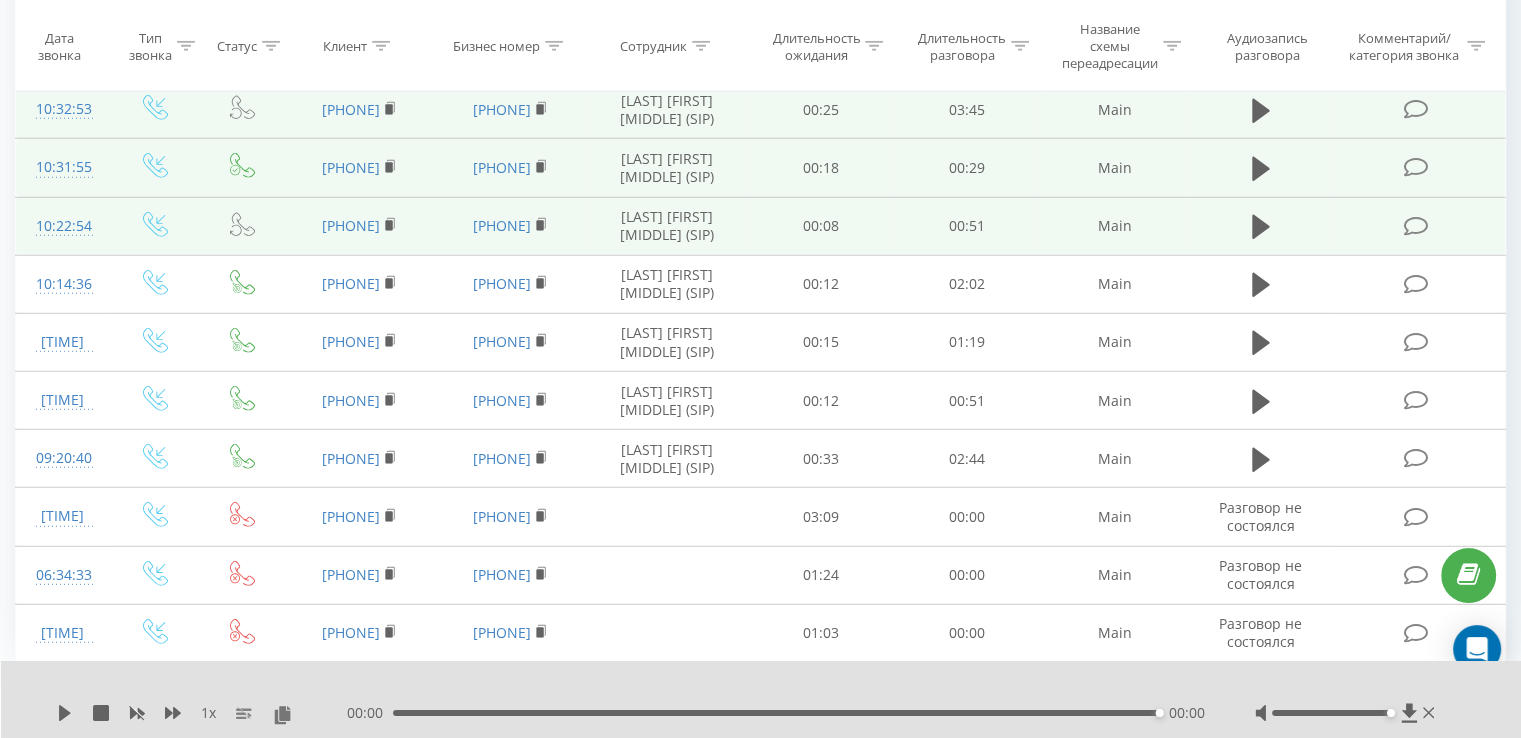 click 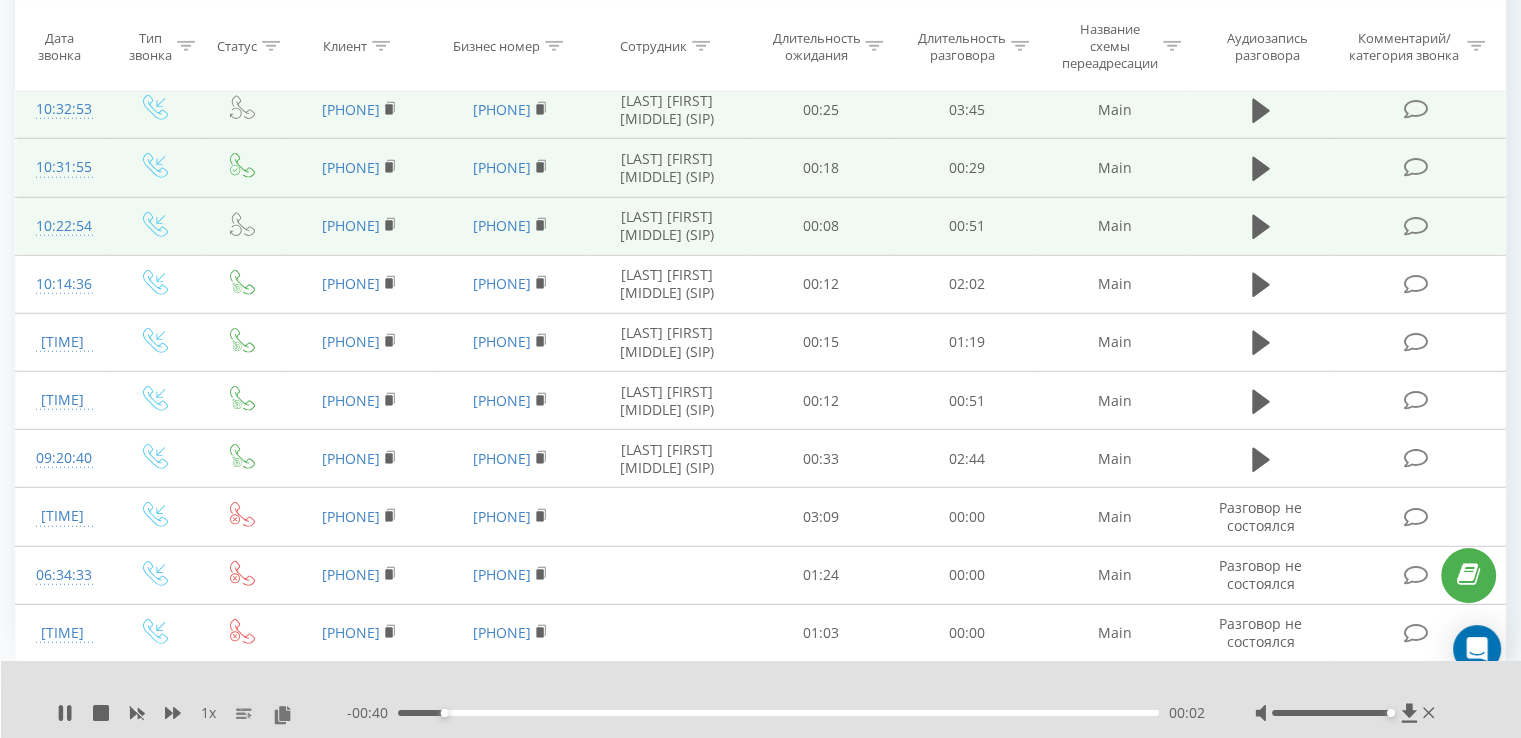 click 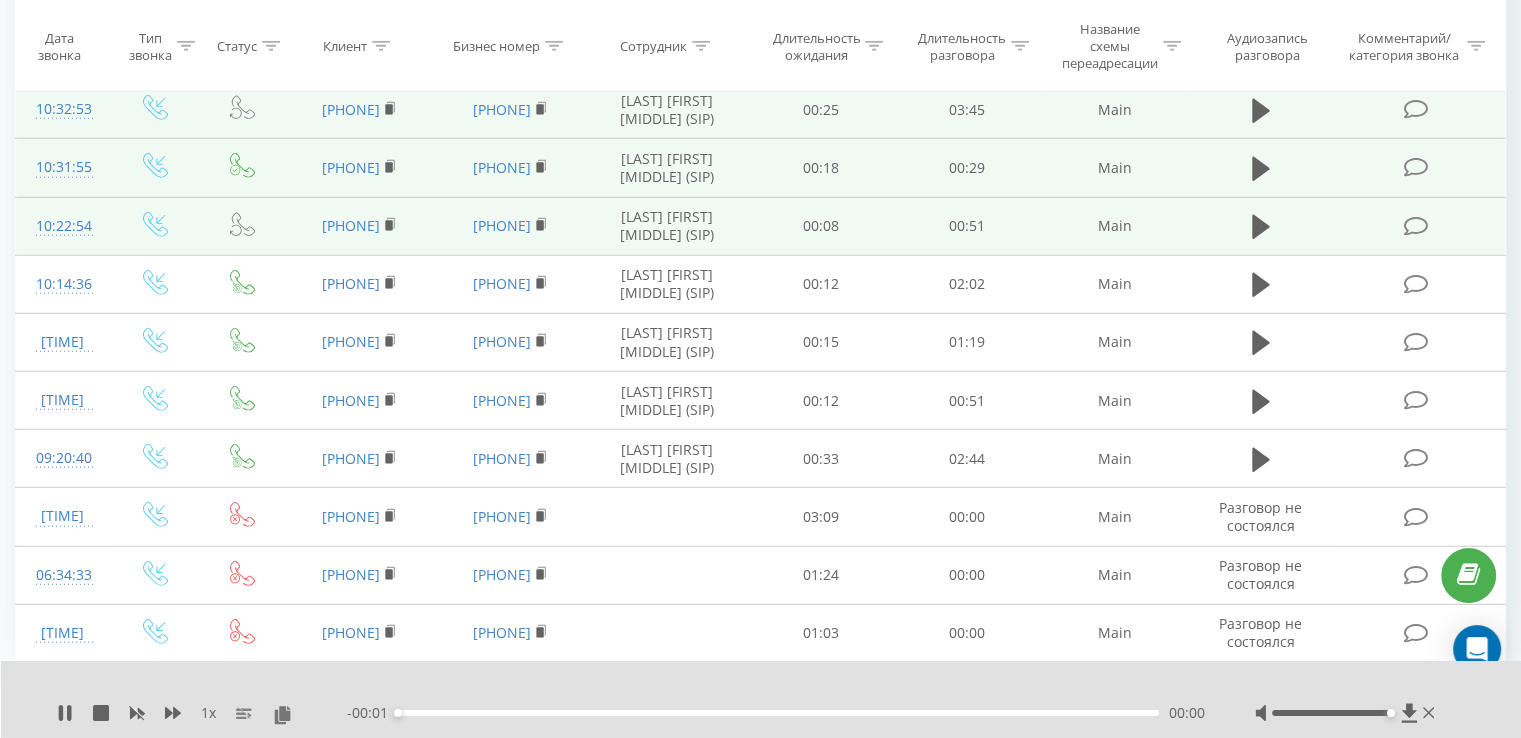 scroll, scrollTop: 7120, scrollLeft: 0, axis: vertical 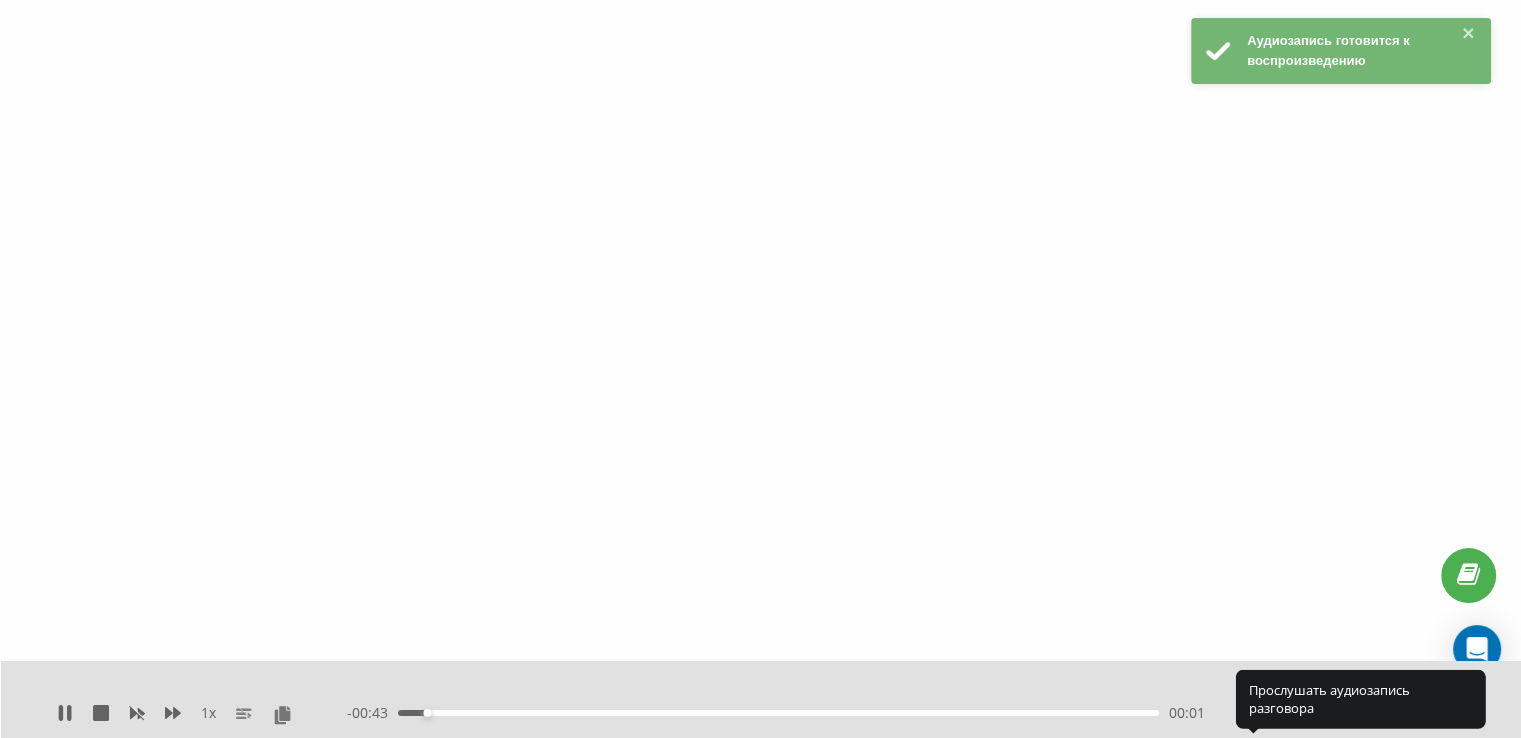 click 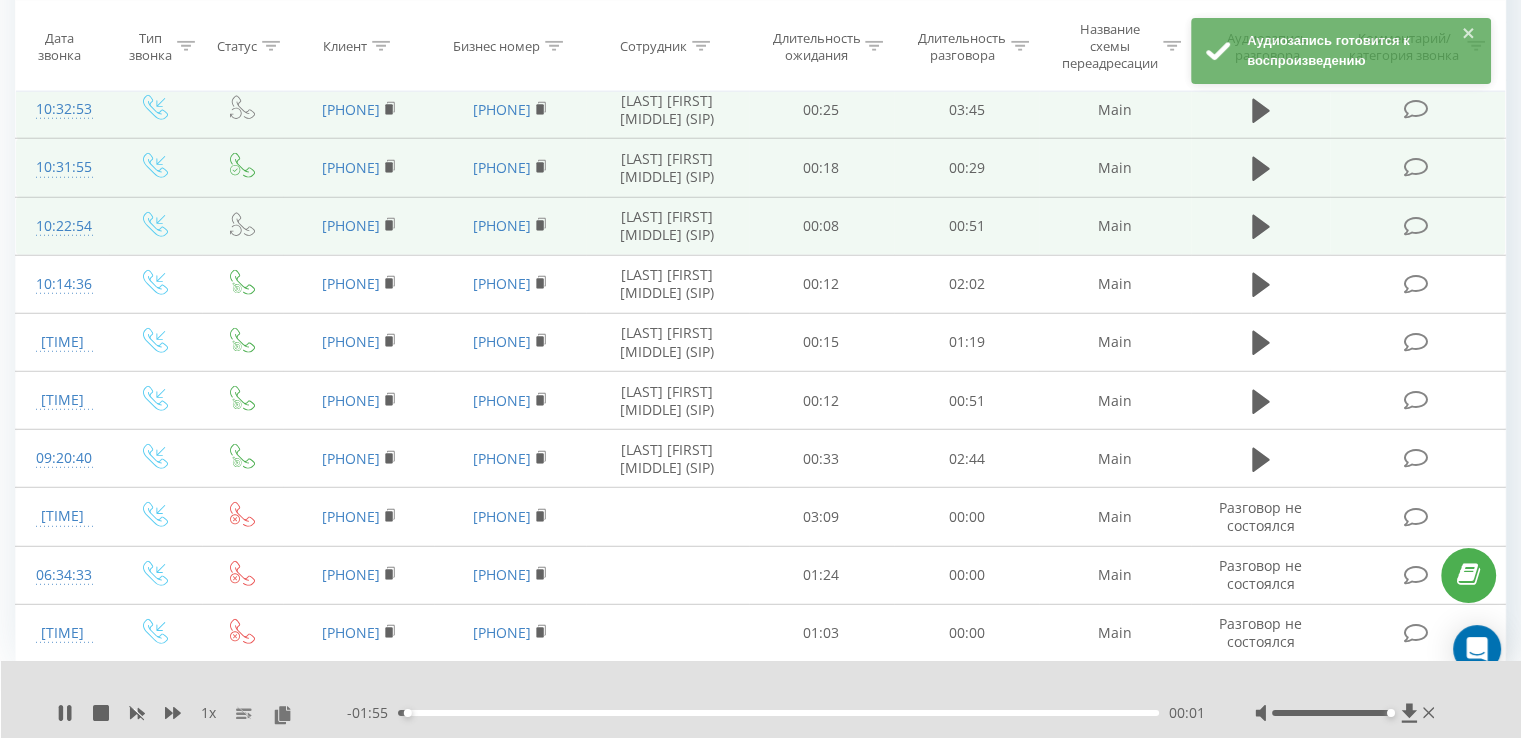 scroll, scrollTop: 6920, scrollLeft: 0, axis: vertical 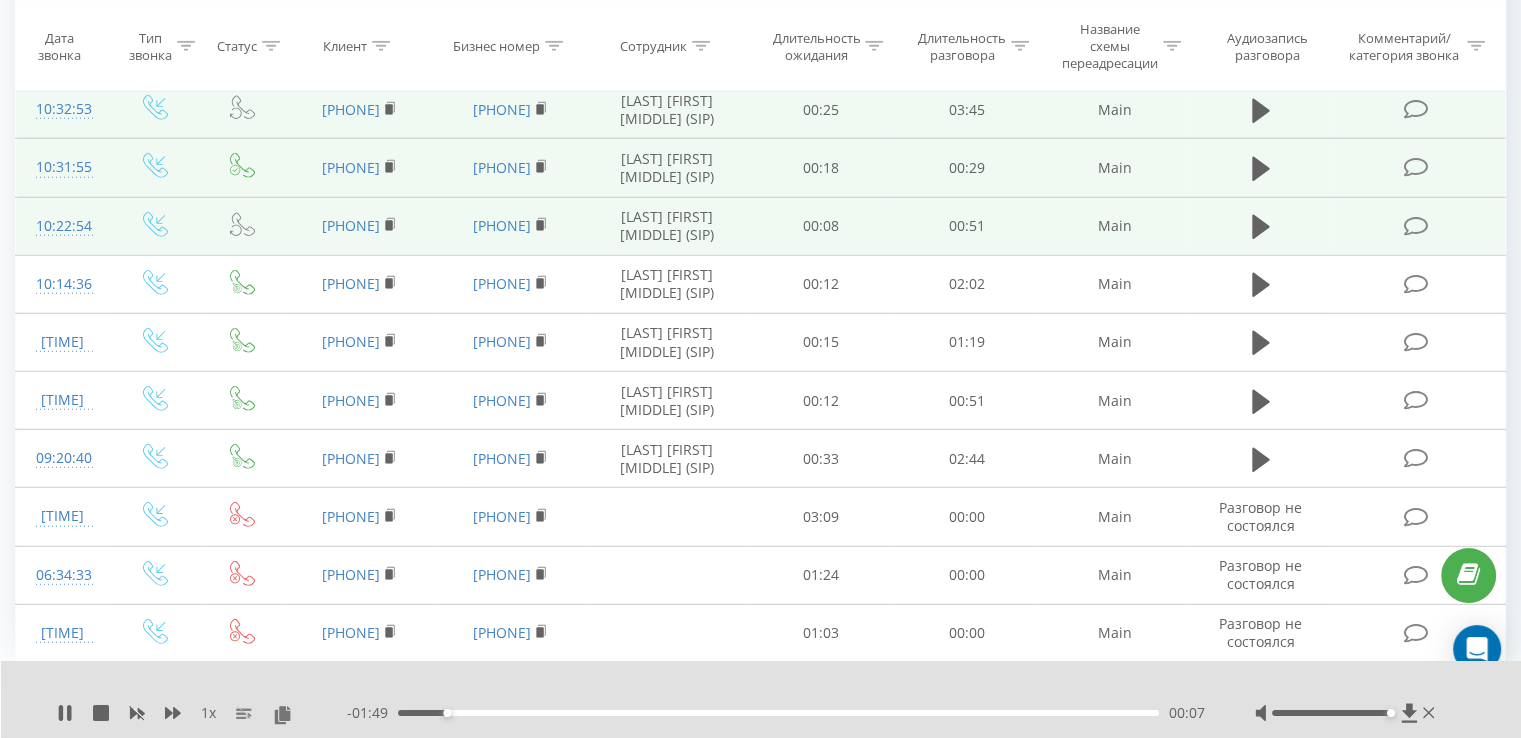 click 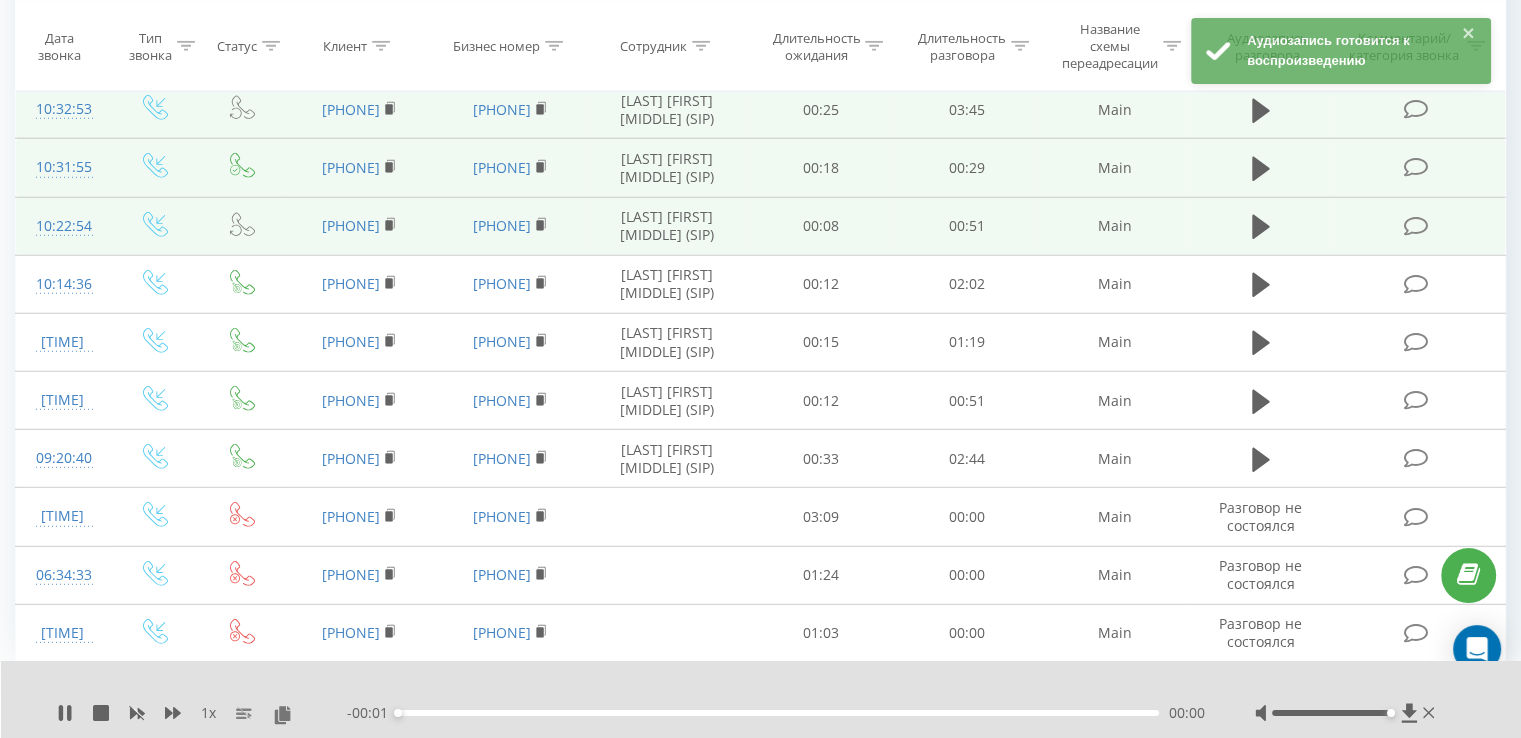scroll, scrollTop: 6820, scrollLeft: 0, axis: vertical 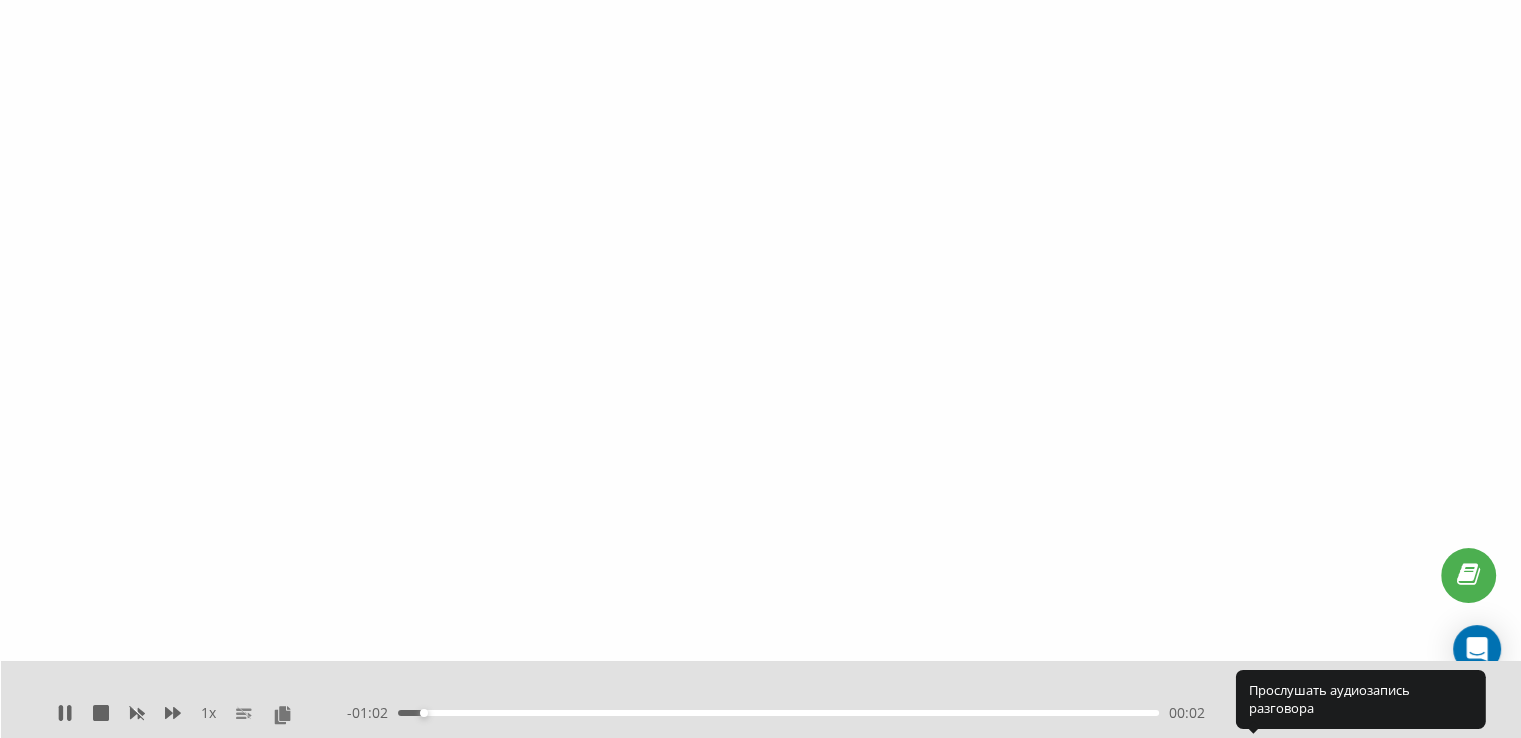 click 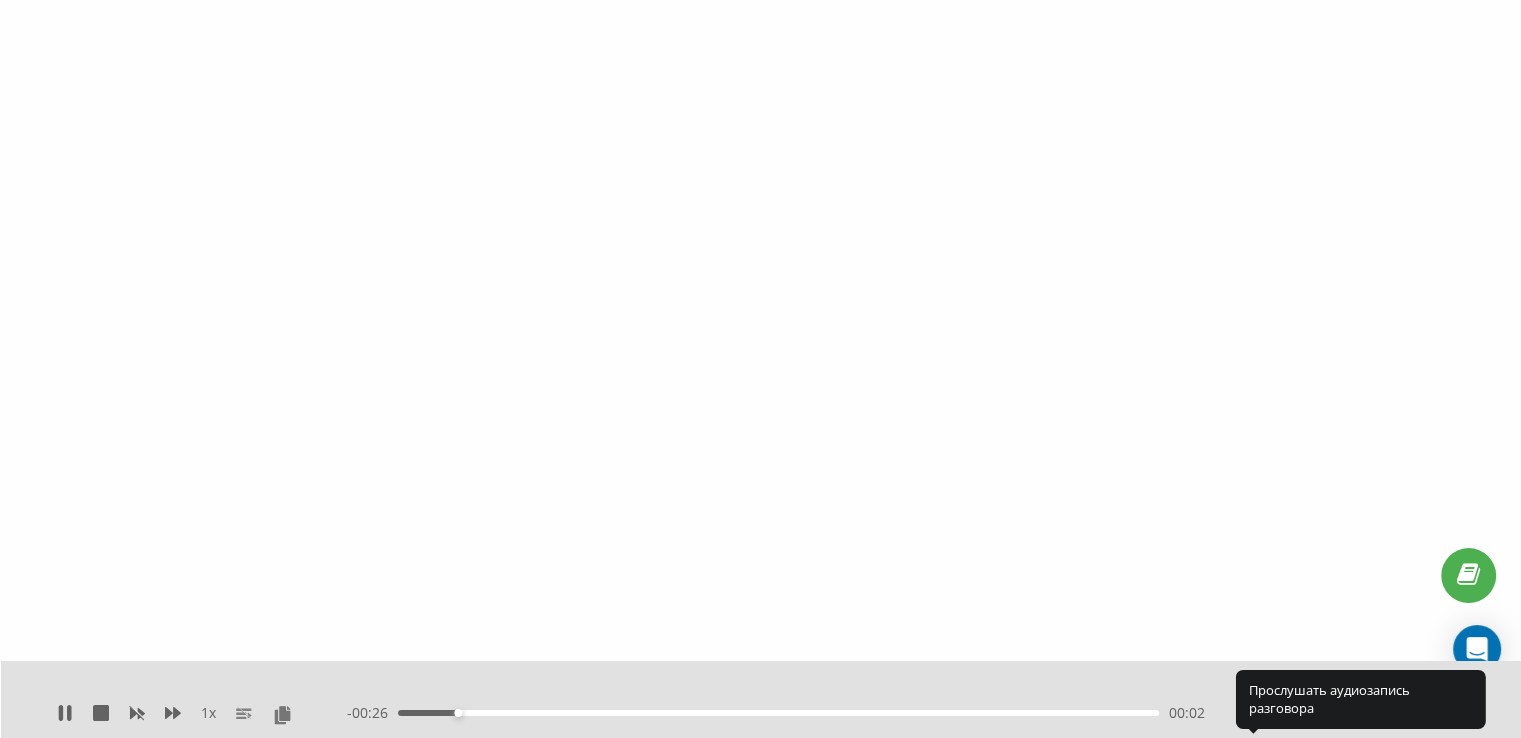 click 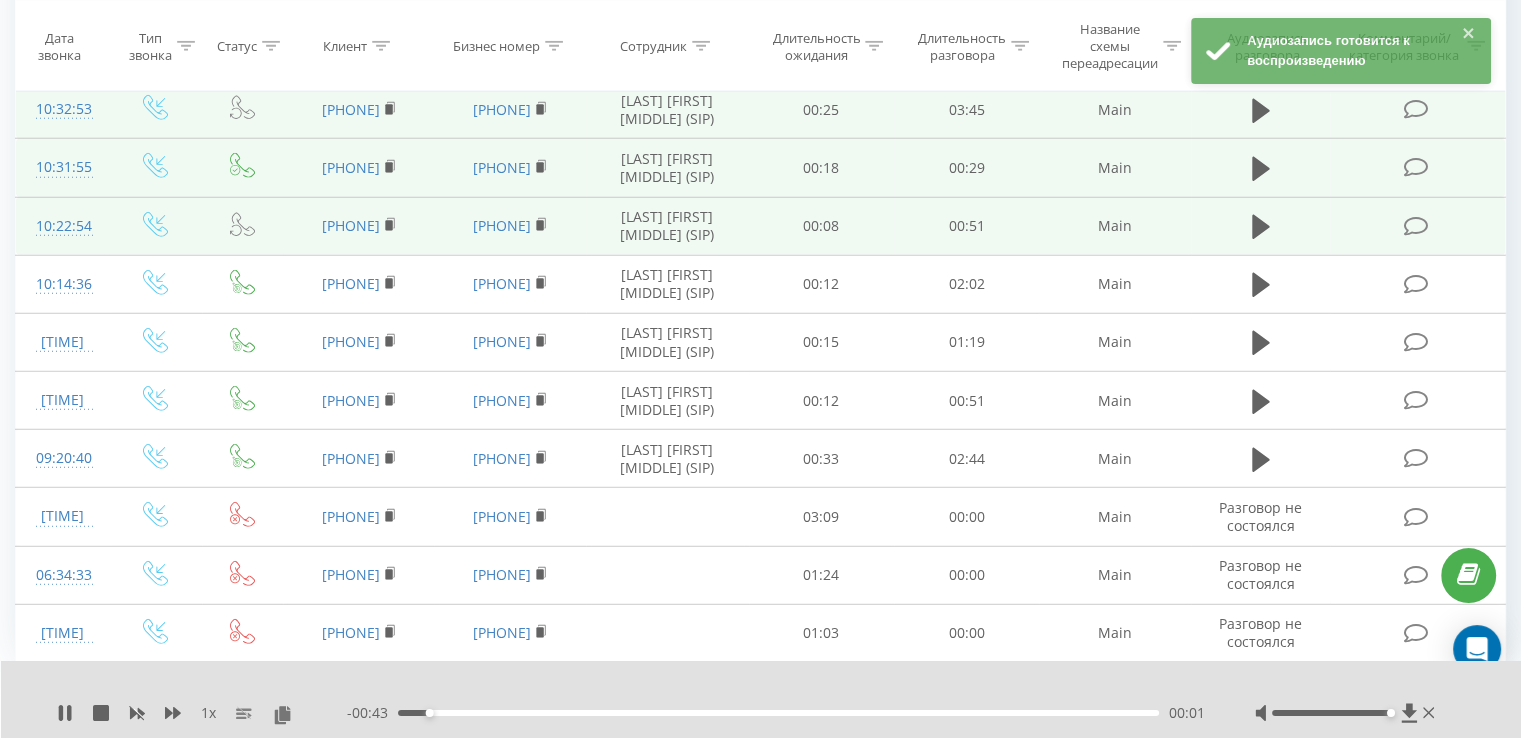 scroll, scrollTop: 6520, scrollLeft: 0, axis: vertical 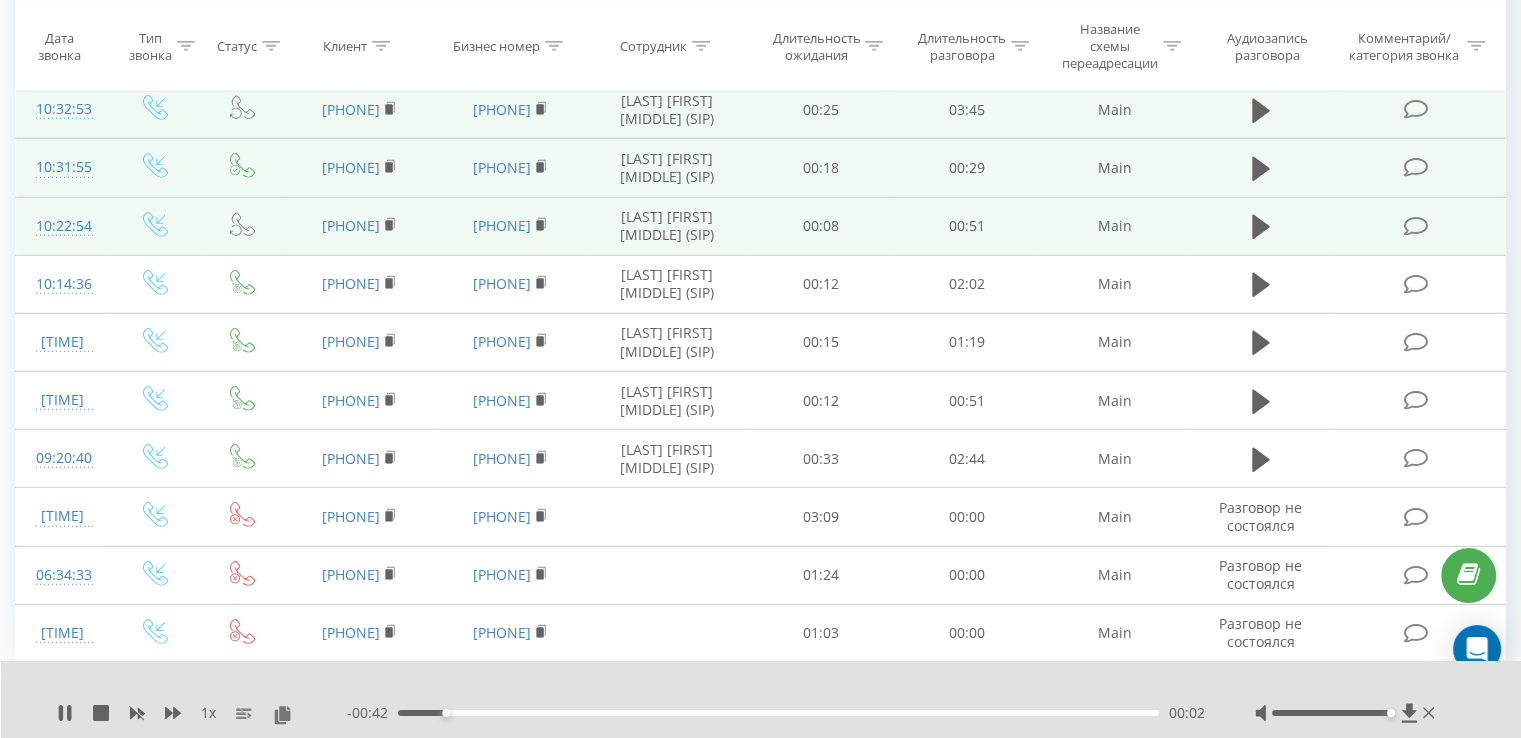 click 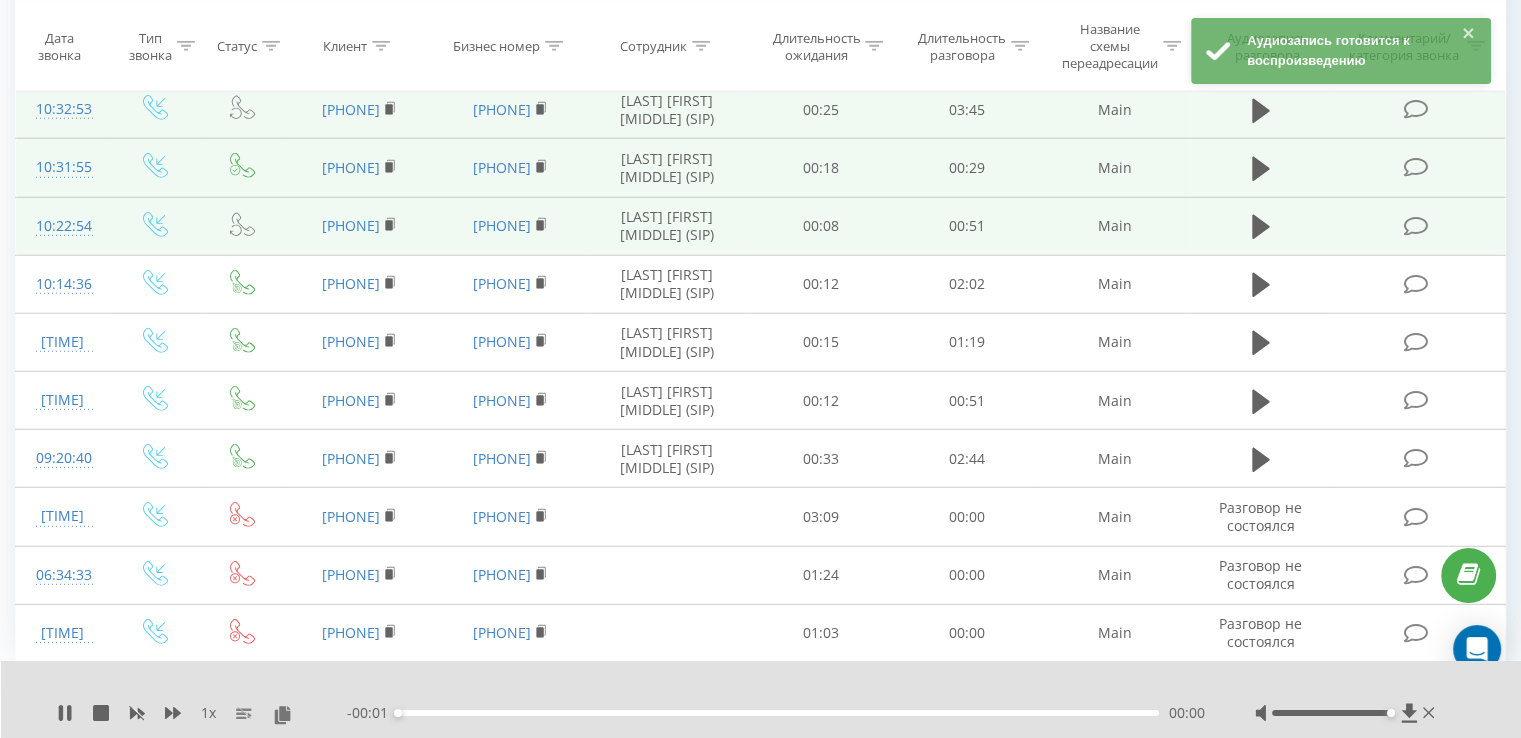 scroll, scrollTop: 6420, scrollLeft: 0, axis: vertical 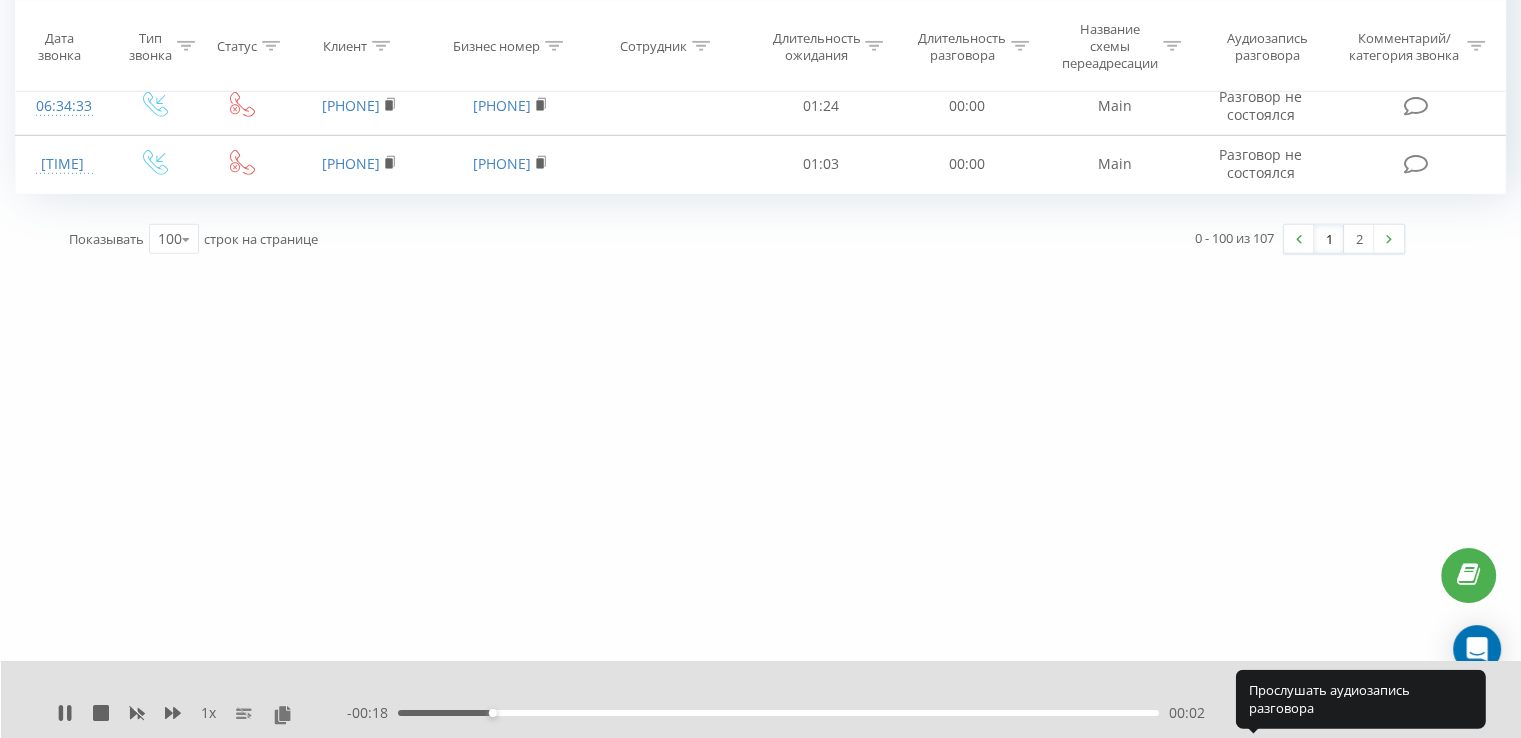 click 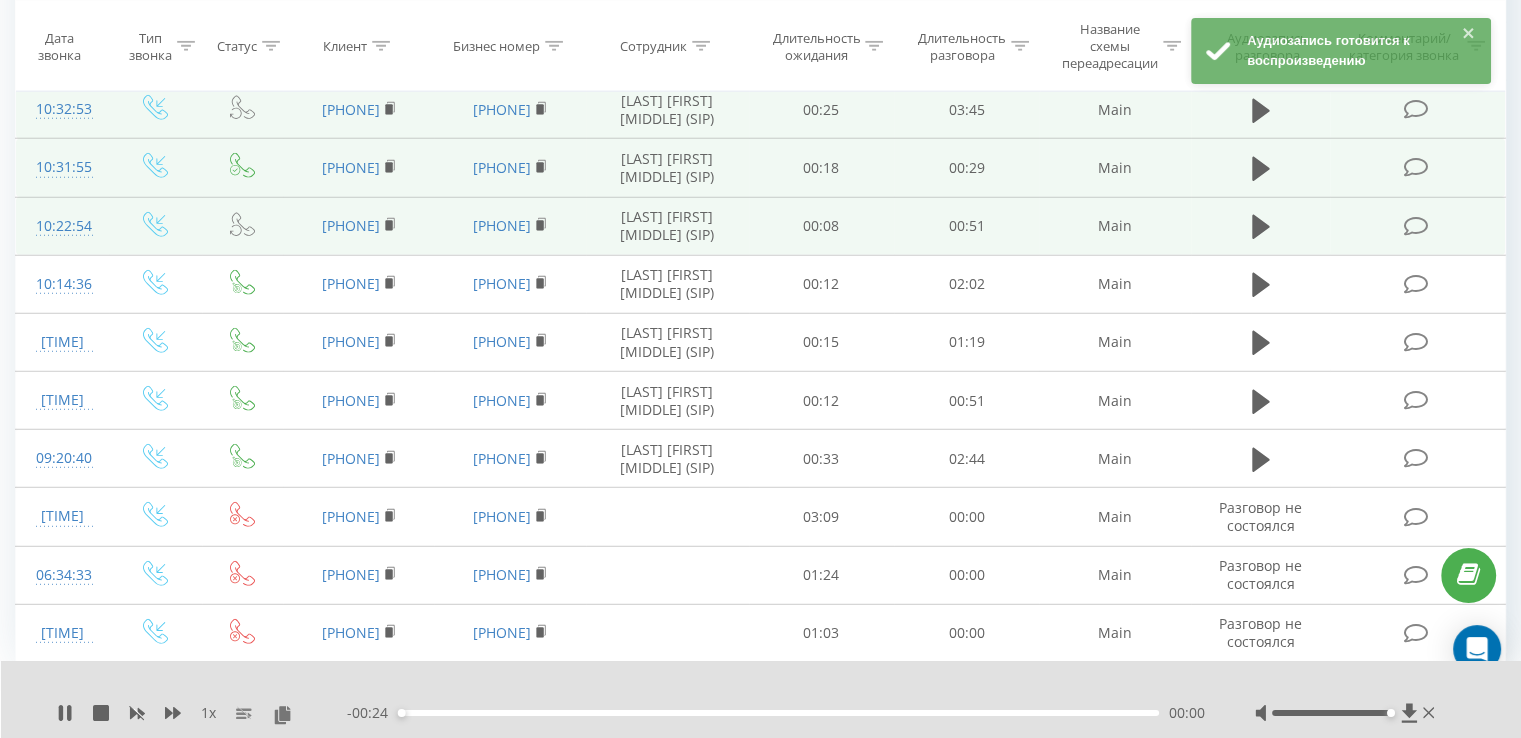 scroll, scrollTop: 6320, scrollLeft: 0, axis: vertical 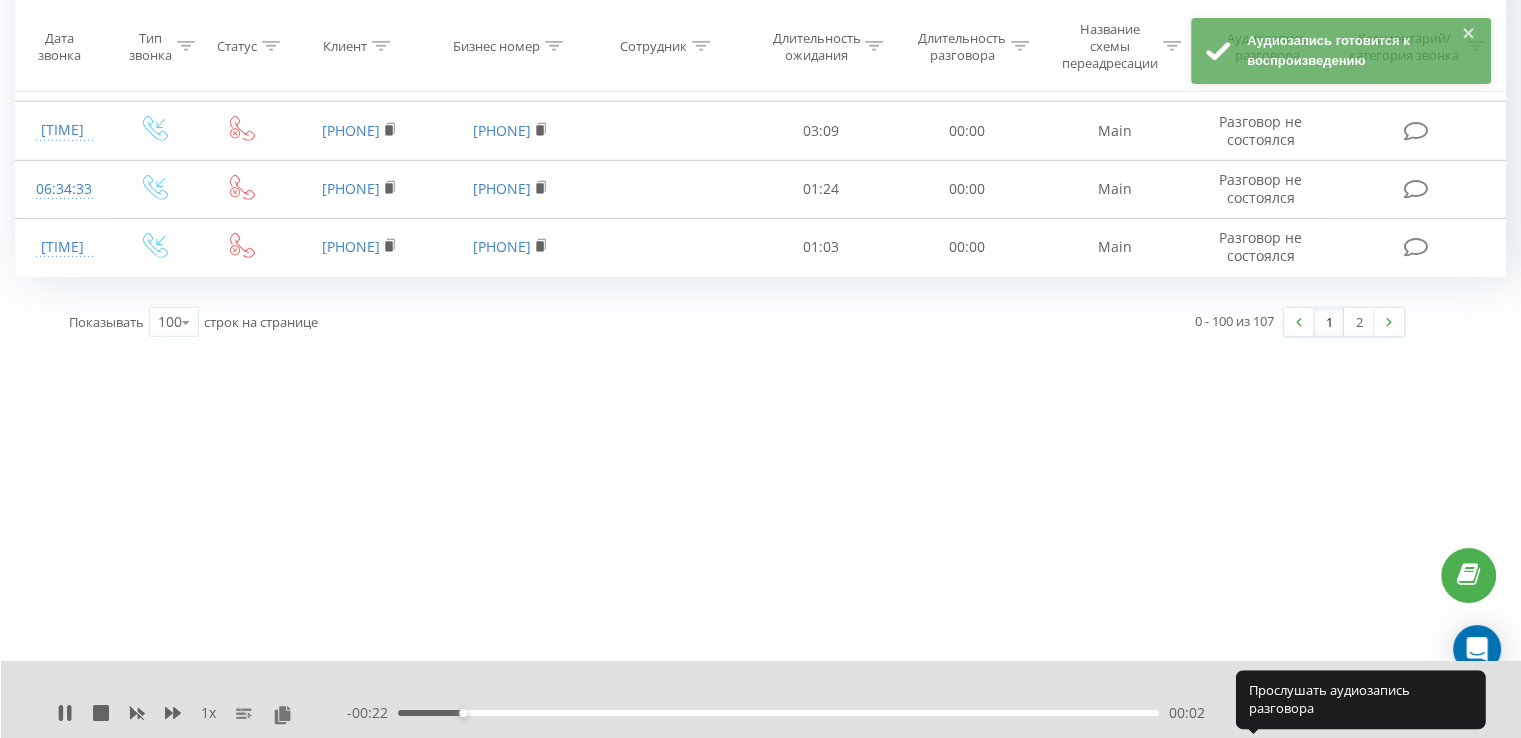 click 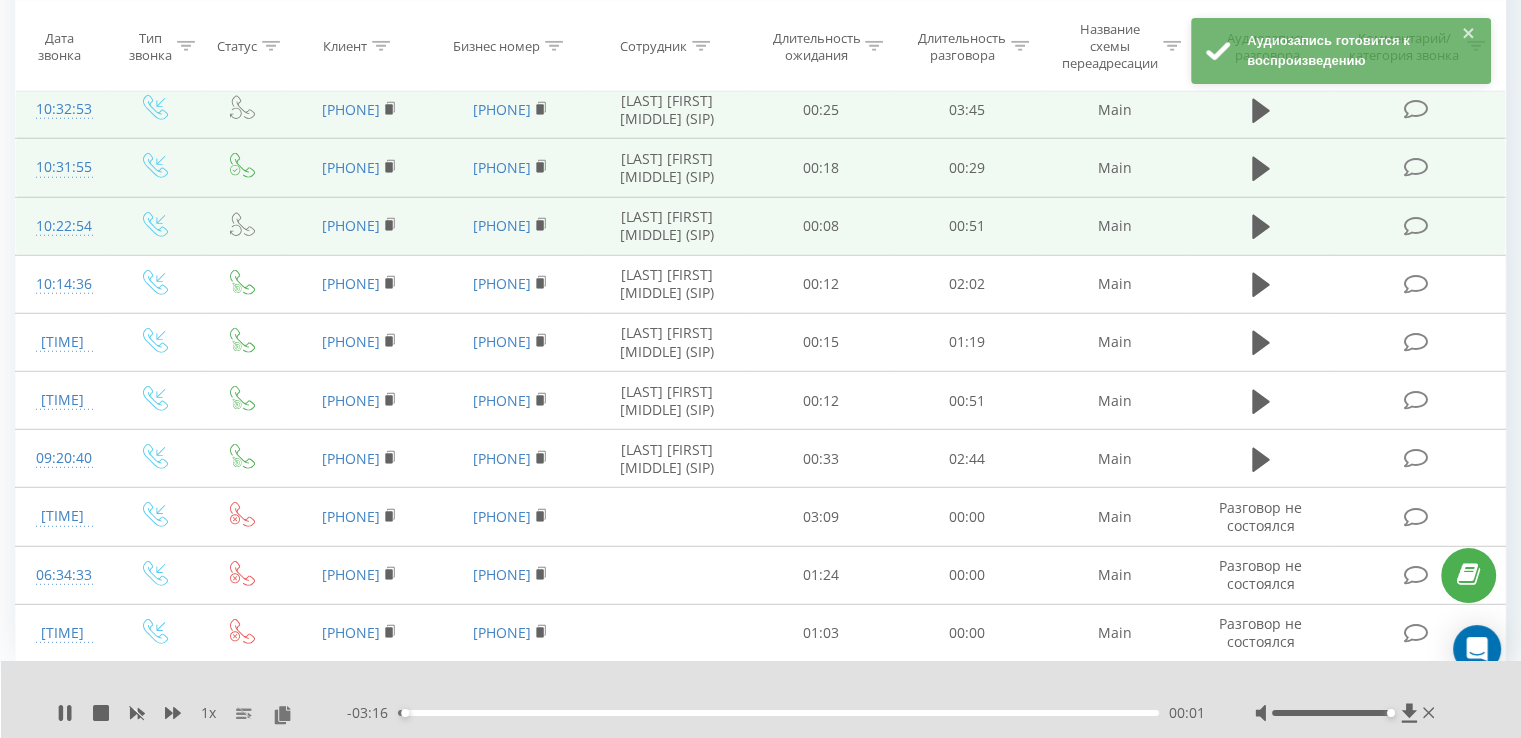 click at bounding box center [1261, -937] 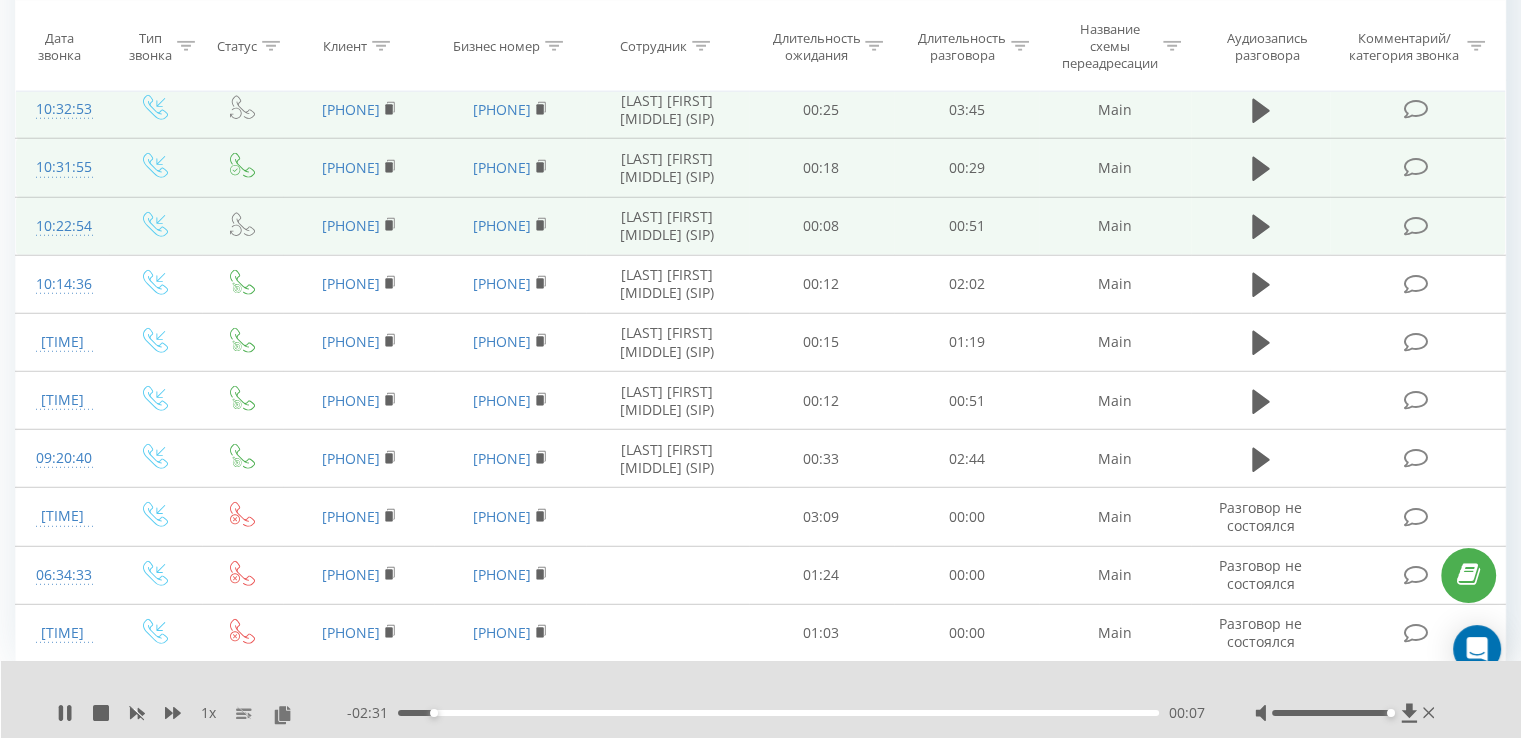scroll, scrollTop: 6020, scrollLeft: 0, axis: vertical 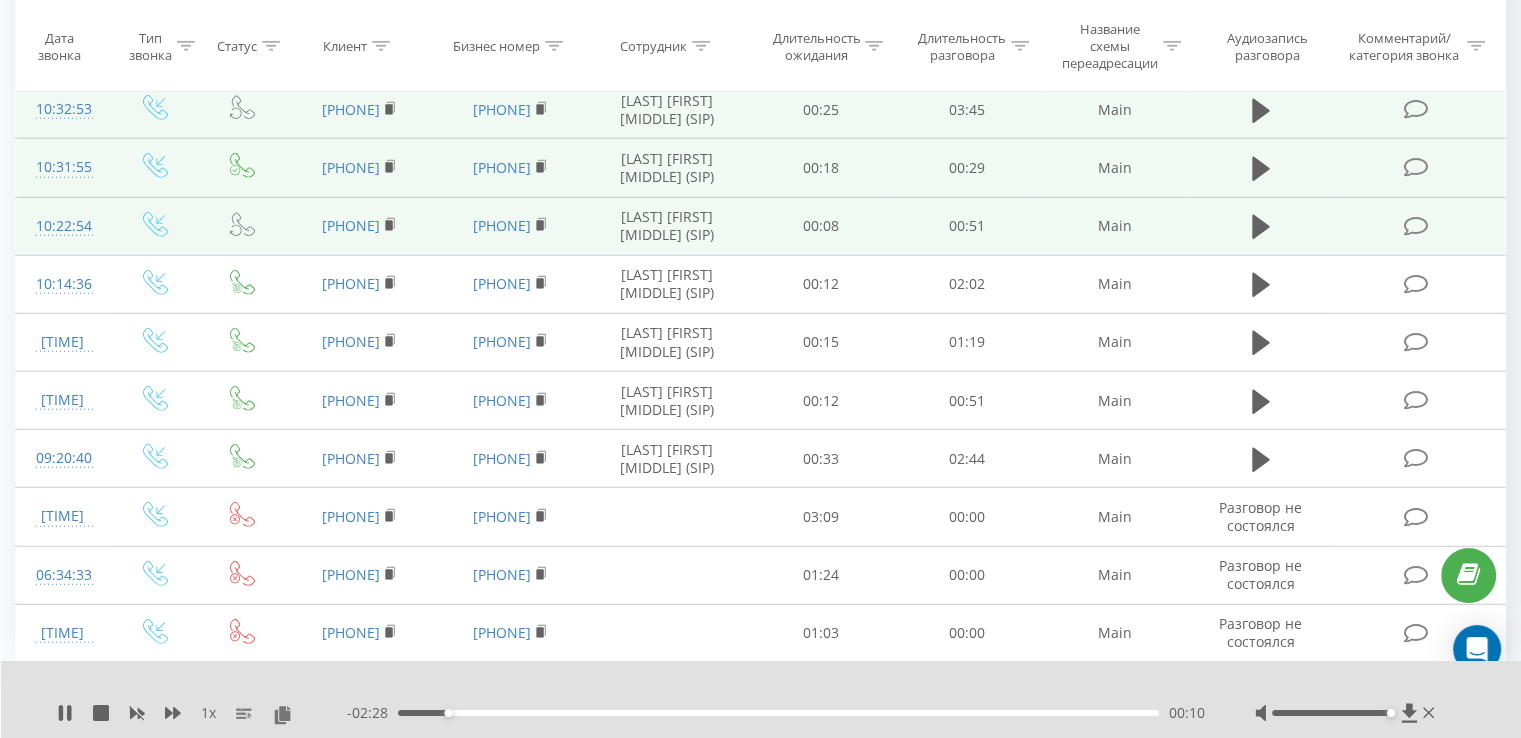 click 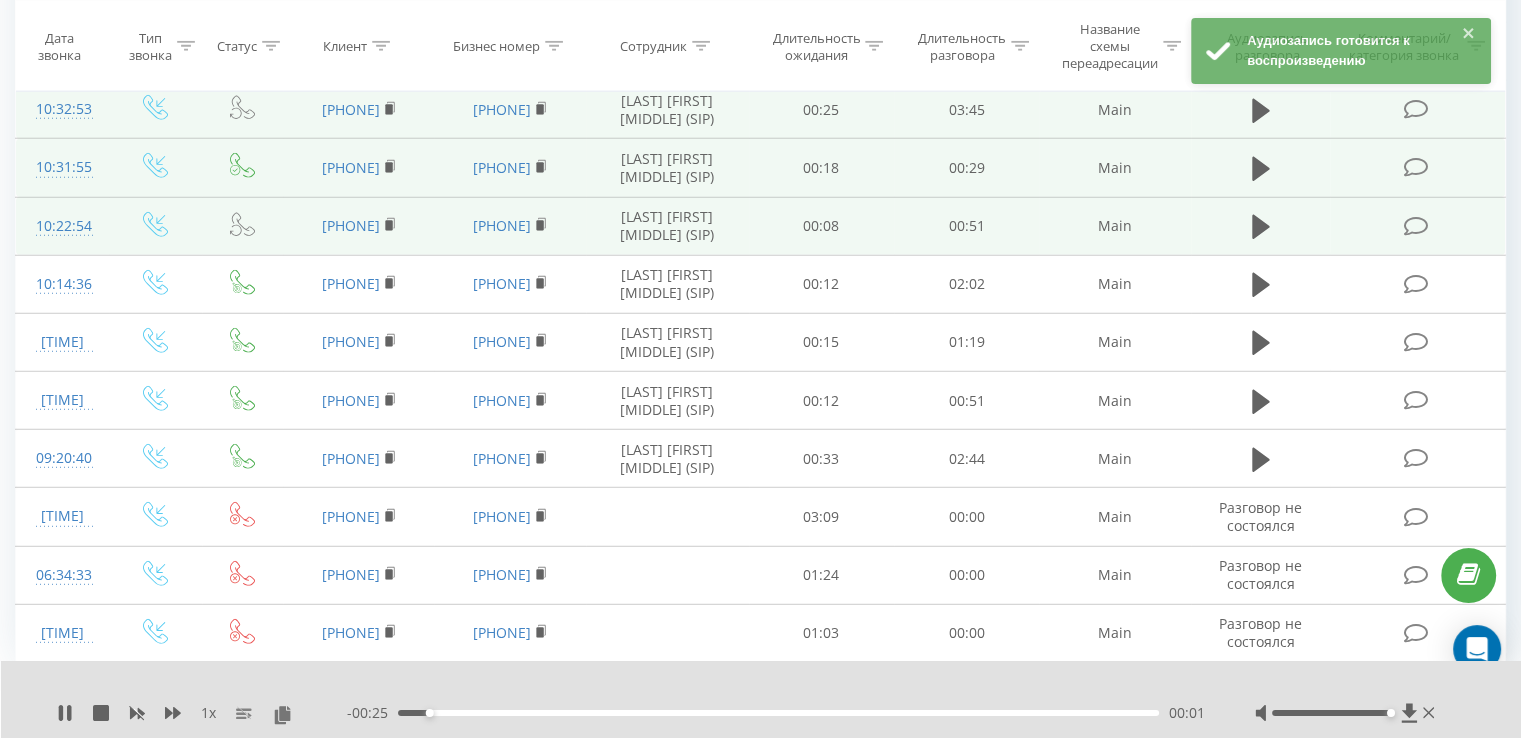 scroll, scrollTop: 5720, scrollLeft: 0, axis: vertical 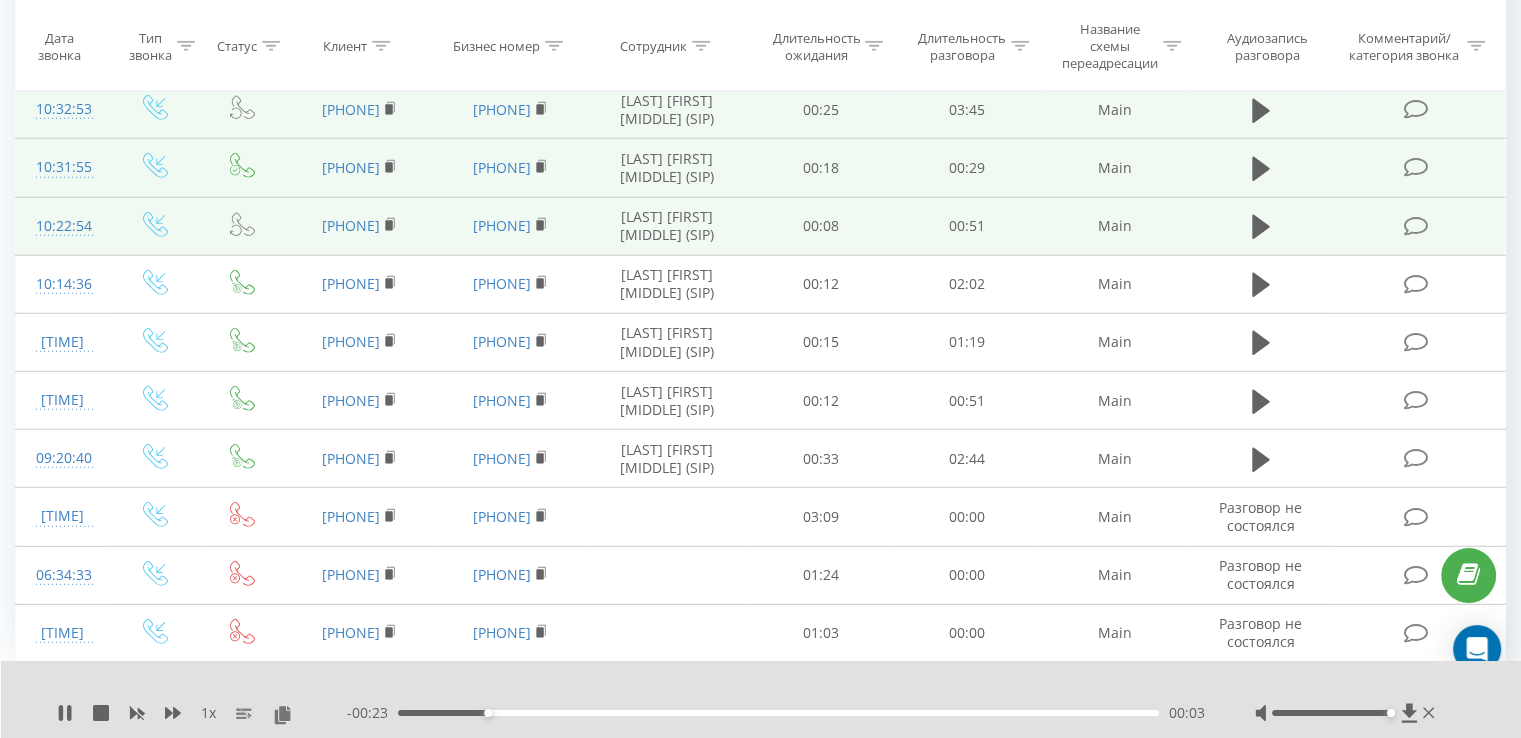 click 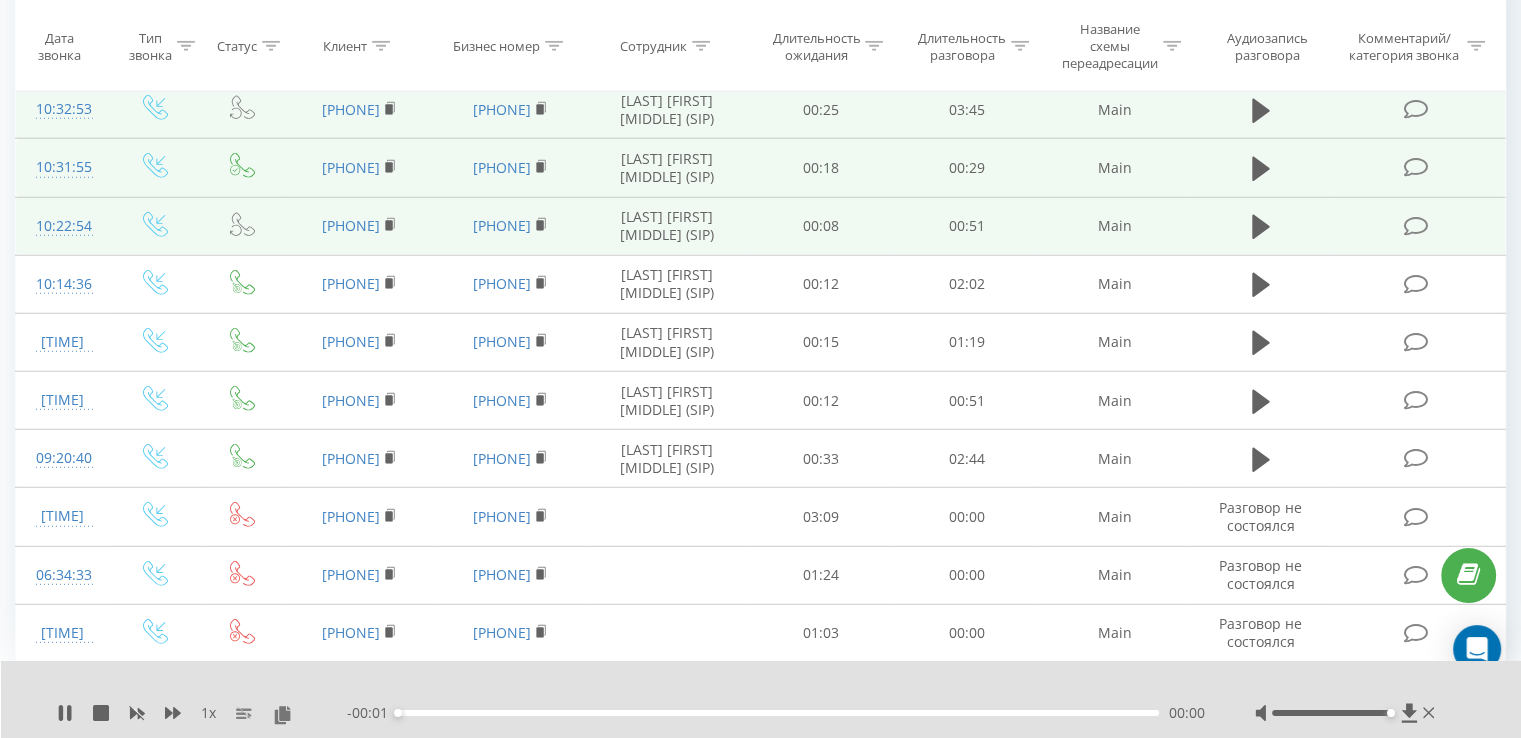 scroll, scrollTop: 5620, scrollLeft: 0, axis: vertical 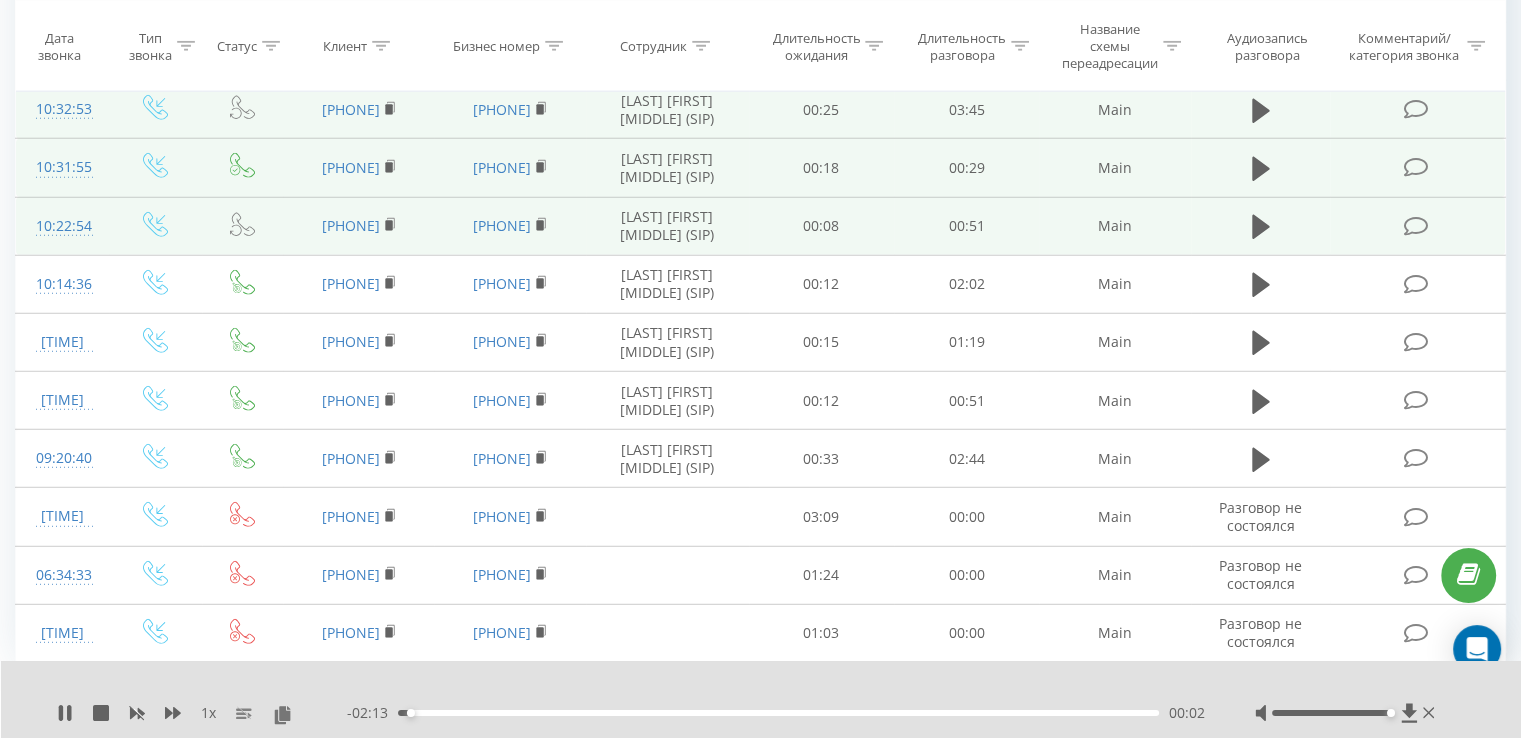 click 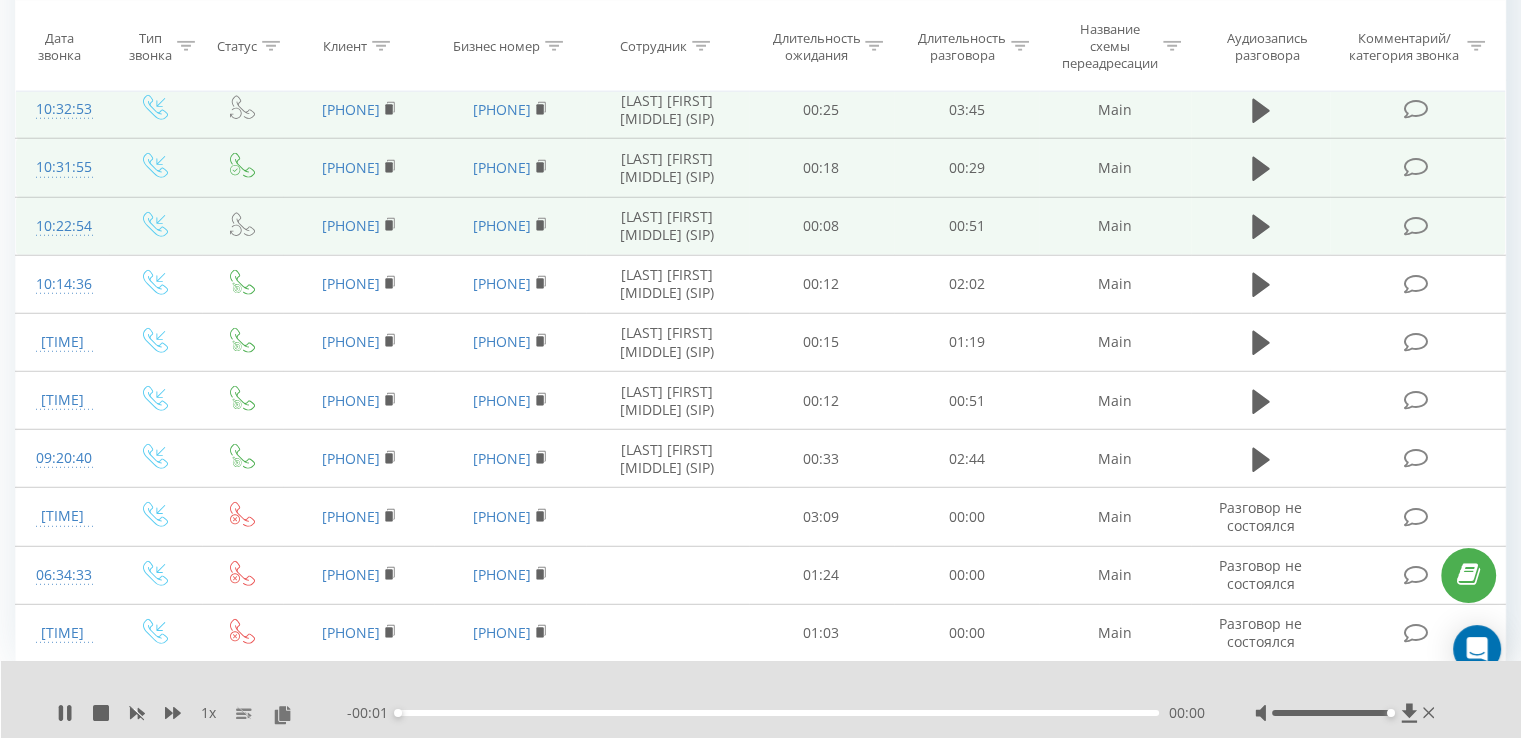 scroll, scrollTop: 5420, scrollLeft: 0, axis: vertical 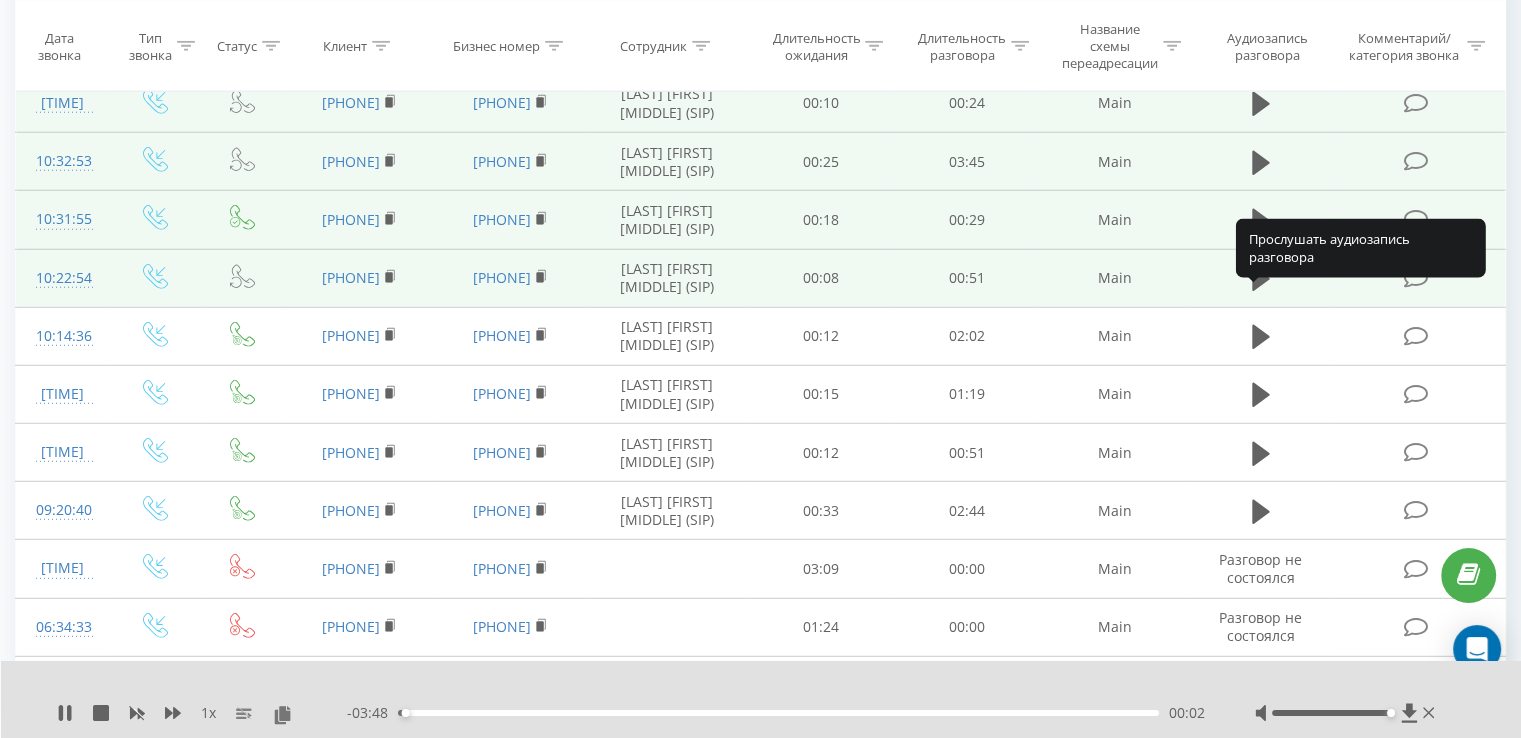 click 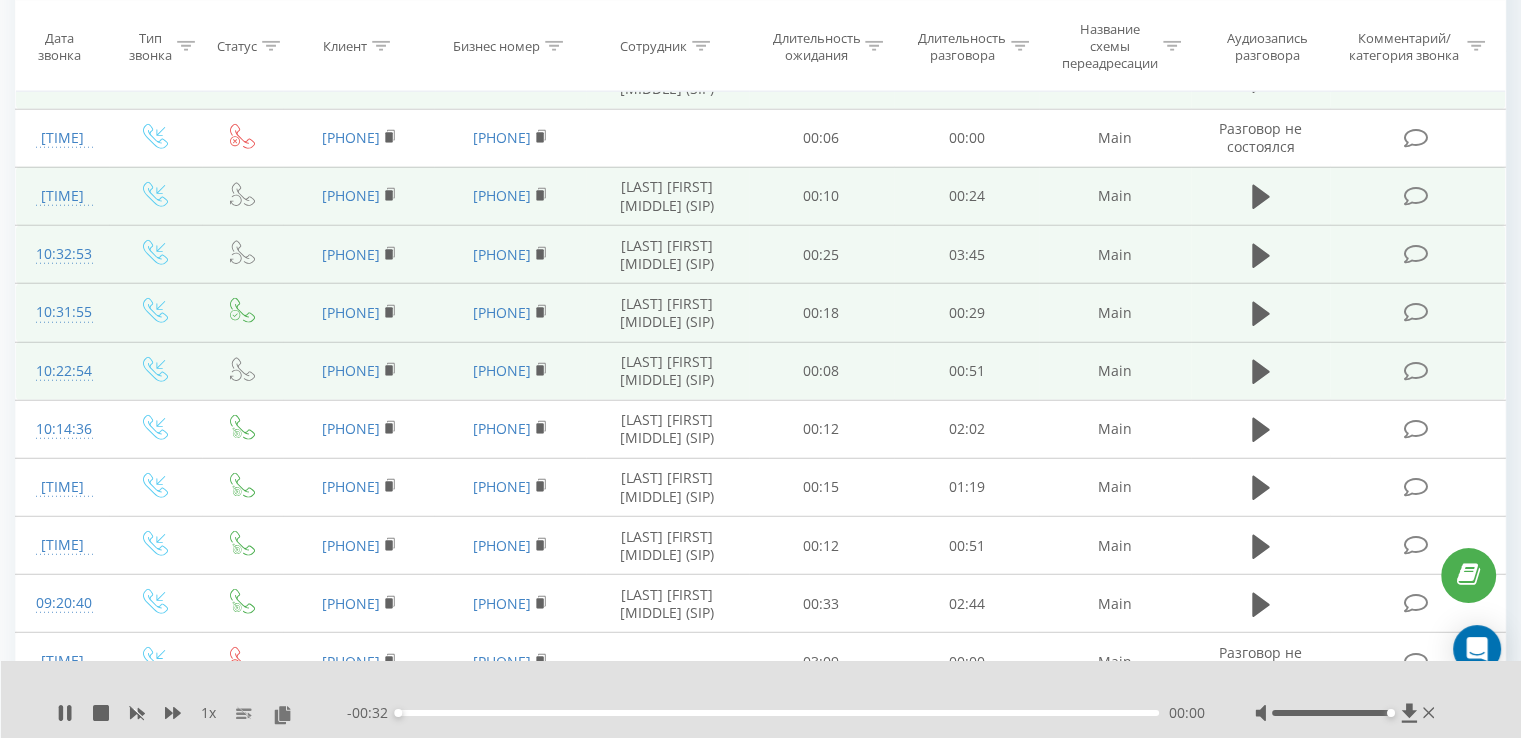 scroll, scrollTop: 5320, scrollLeft: 0, axis: vertical 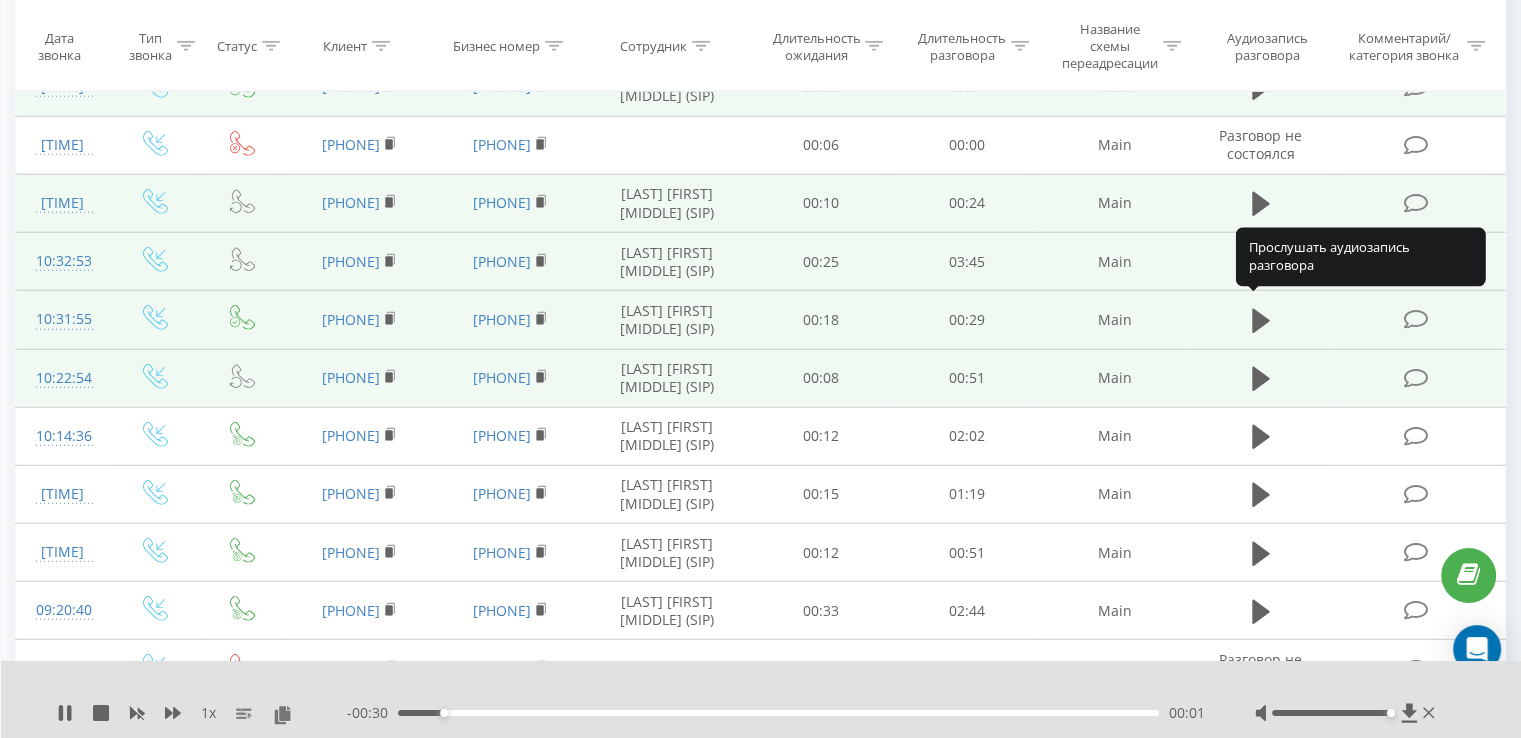 click 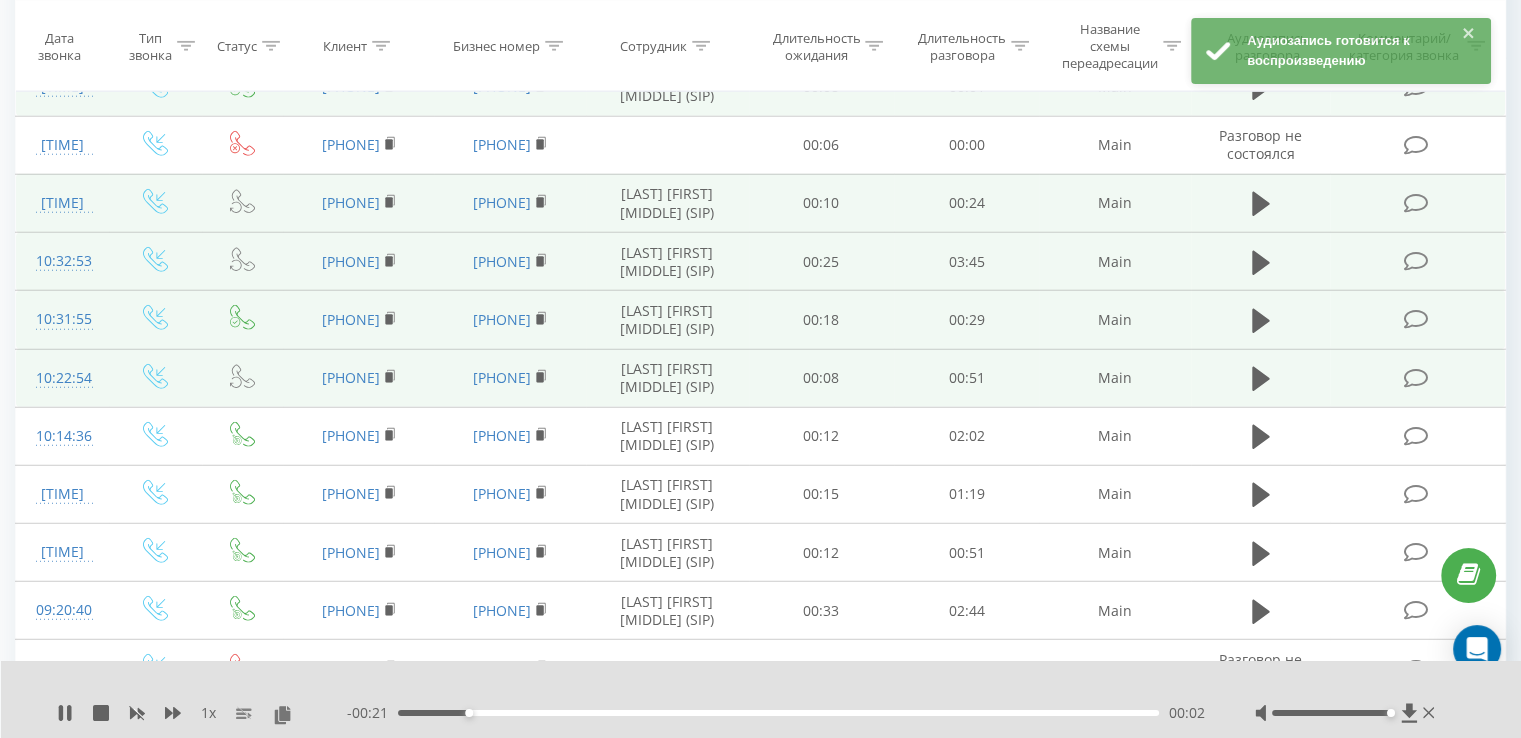 click at bounding box center [1261, -1425] 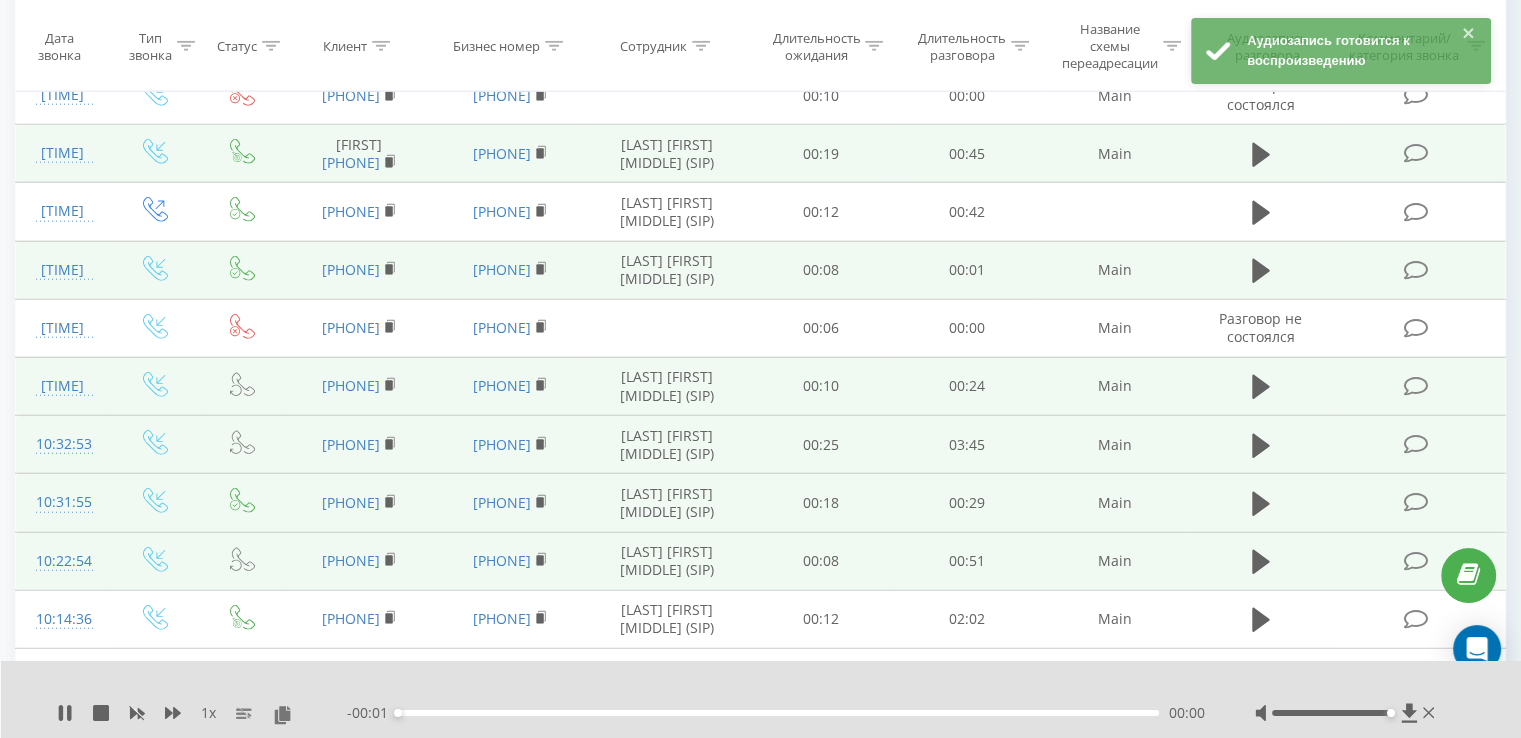 scroll, scrollTop: 5120, scrollLeft: 0, axis: vertical 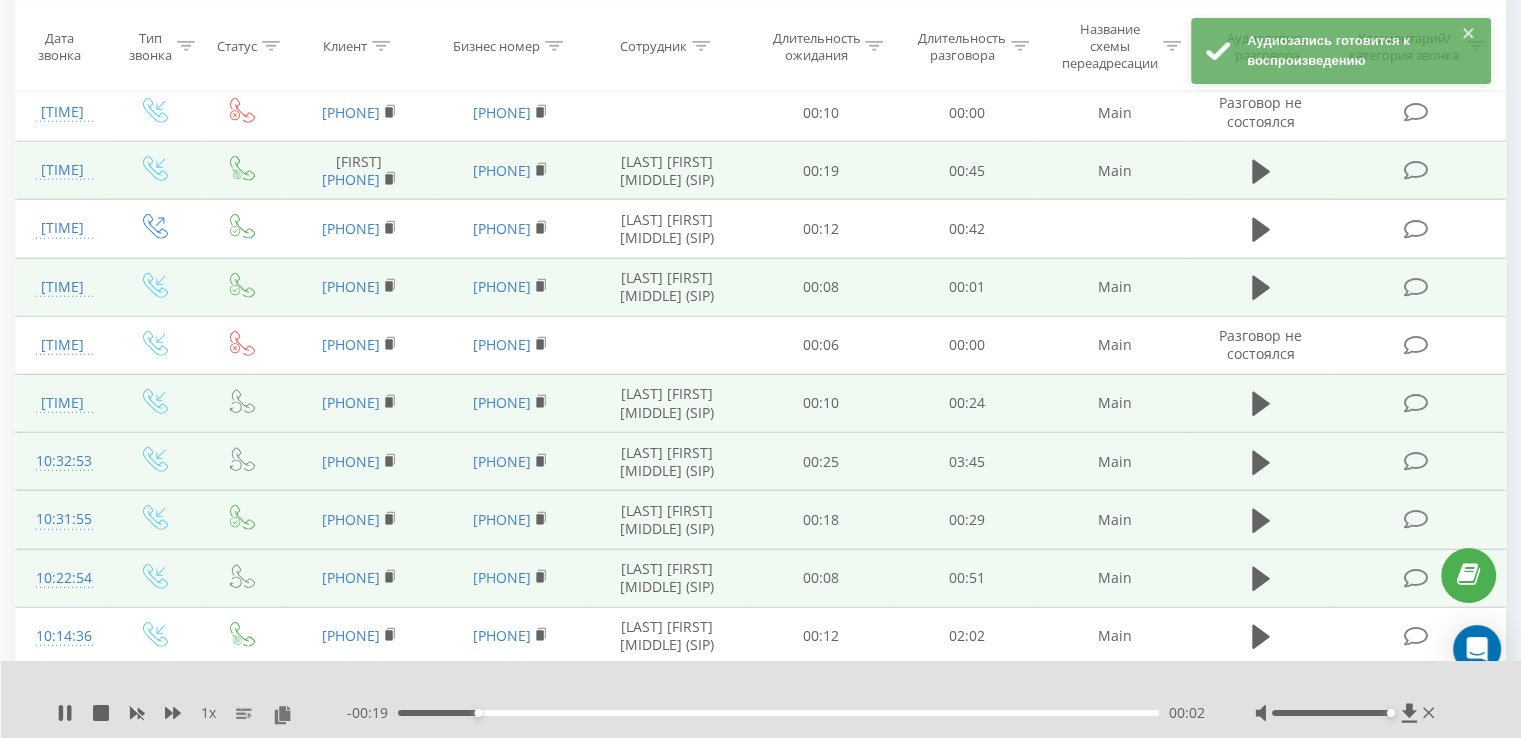 click 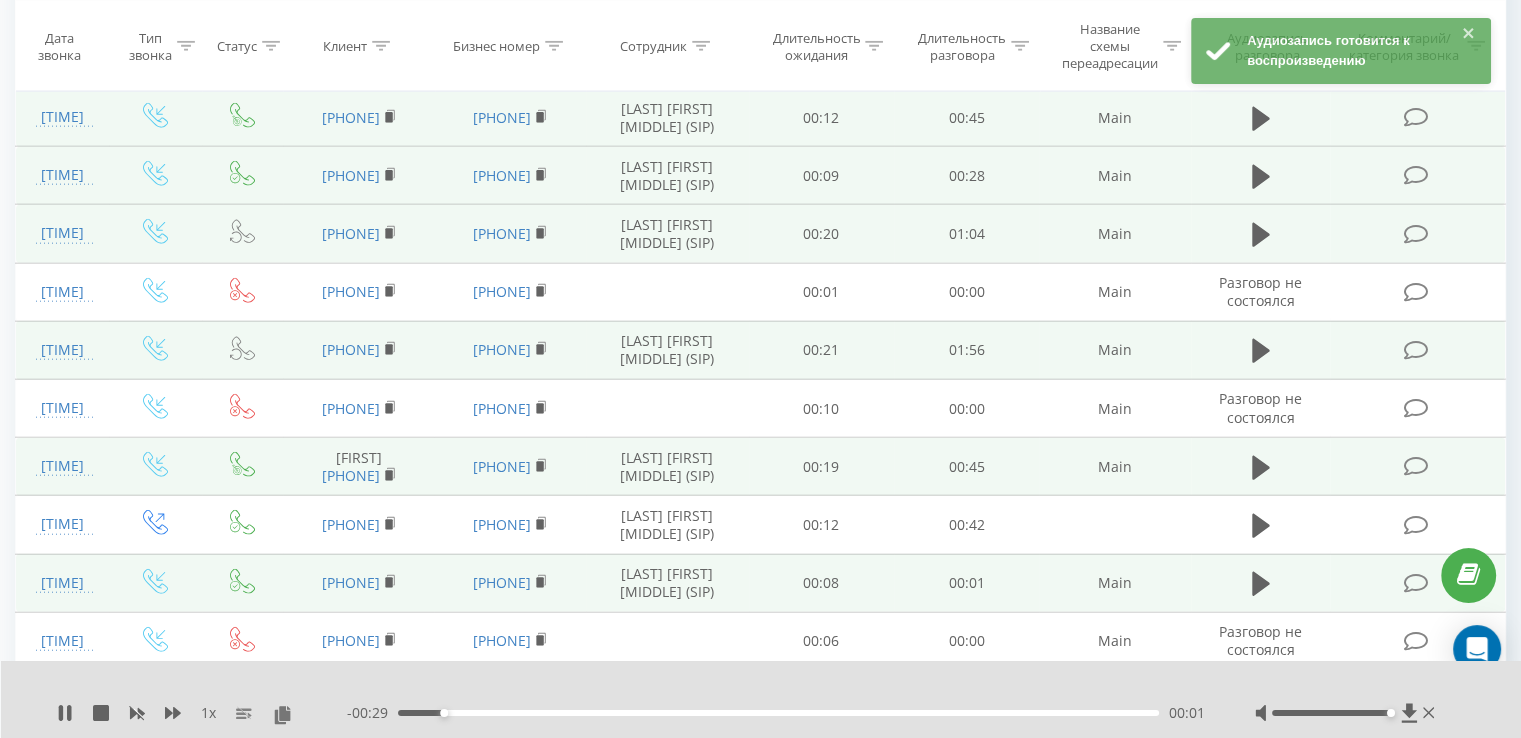 scroll, scrollTop: 4820, scrollLeft: 0, axis: vertical 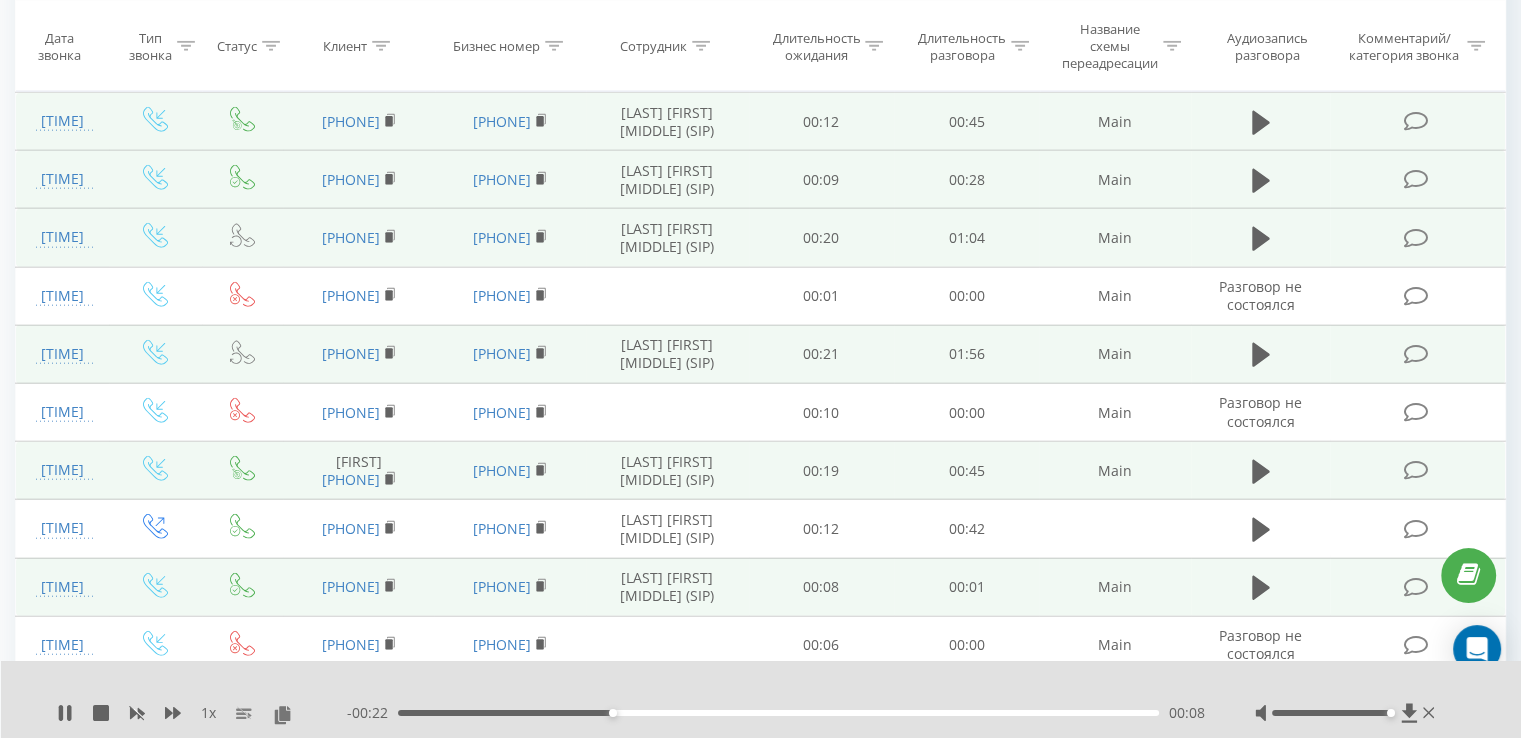 click 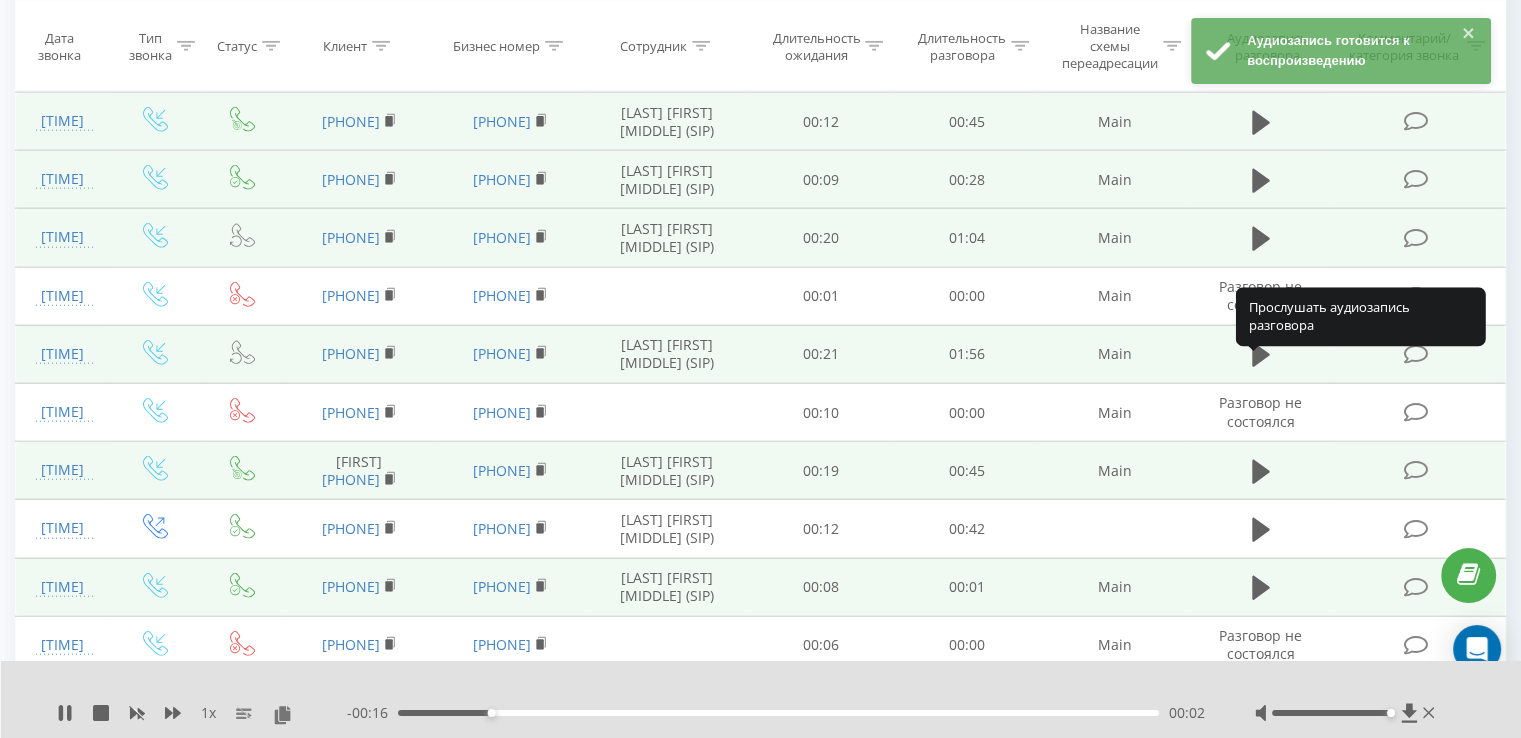 click 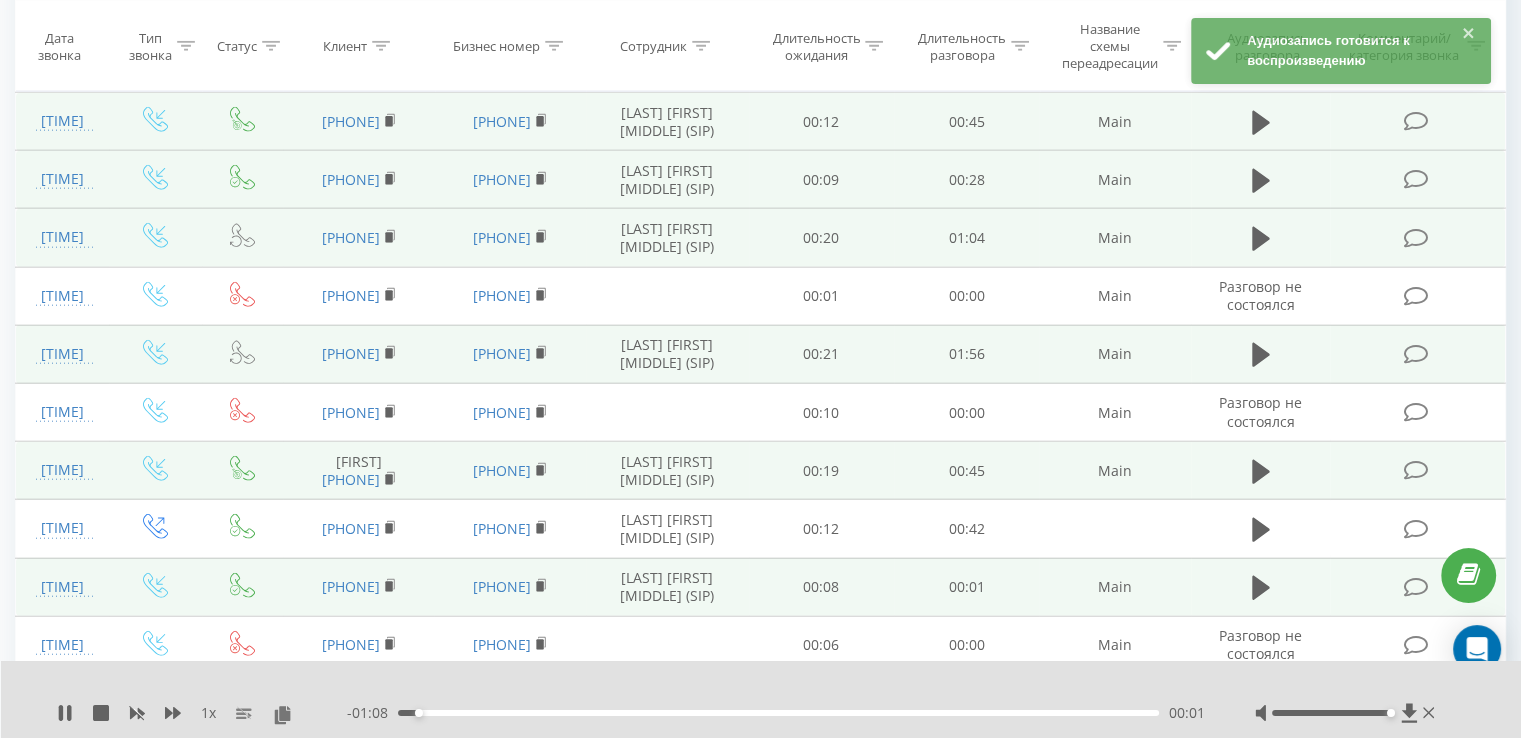 click 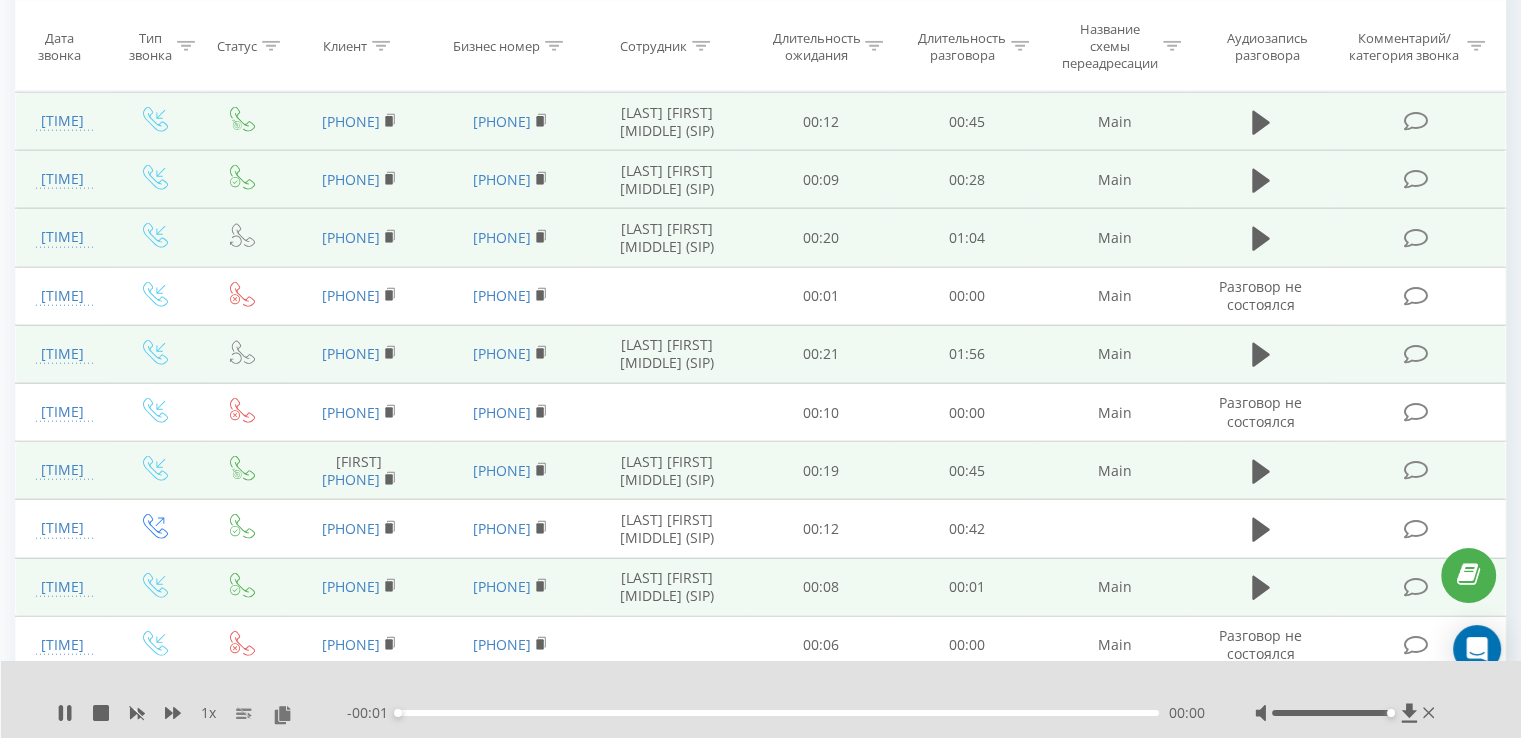 scroll, scrollTop: 4720, scrollLeft: 0, axis: vertical 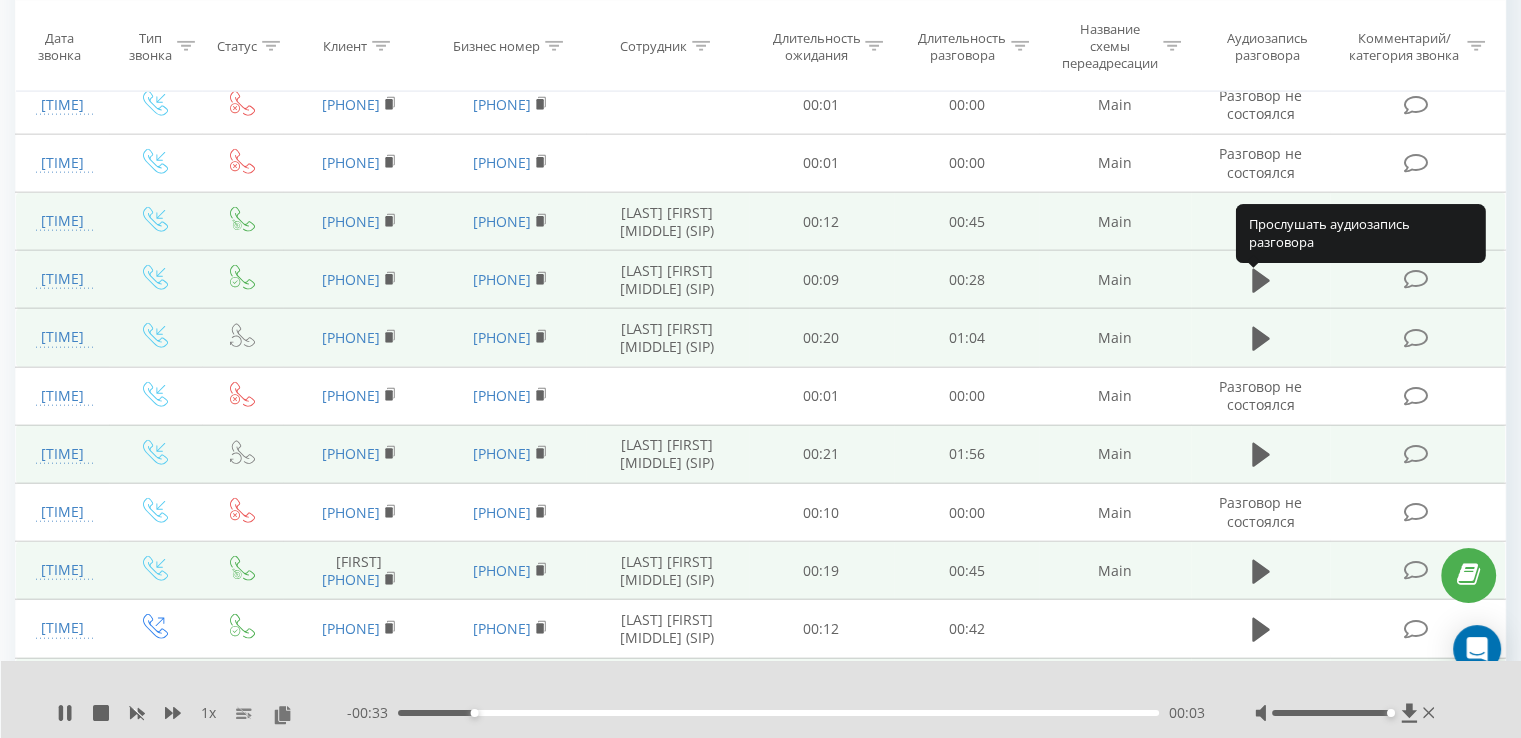 click at bounding box center (1261, -1174) 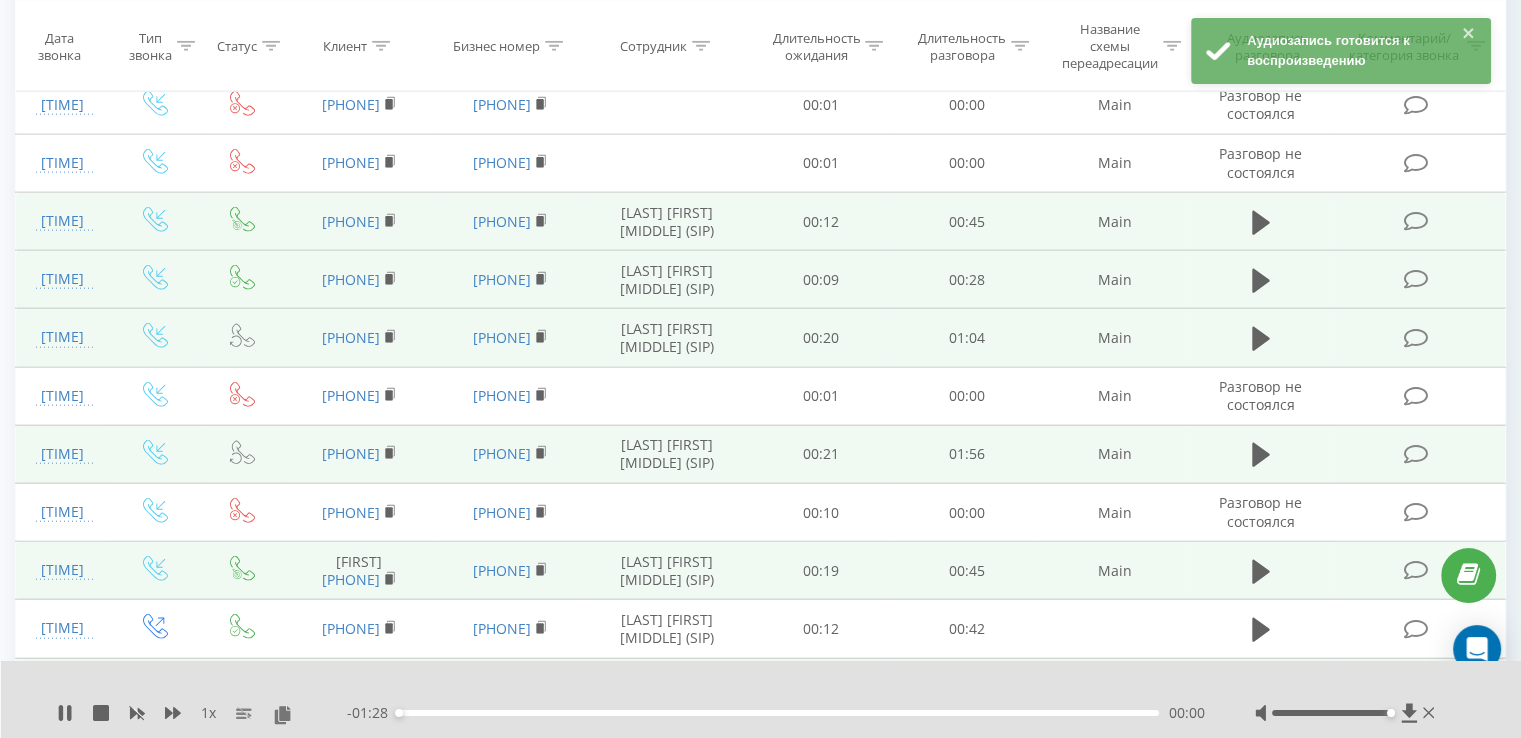 scroll, scrollTop: 4620, scrollLeft: 0, axis: vertical 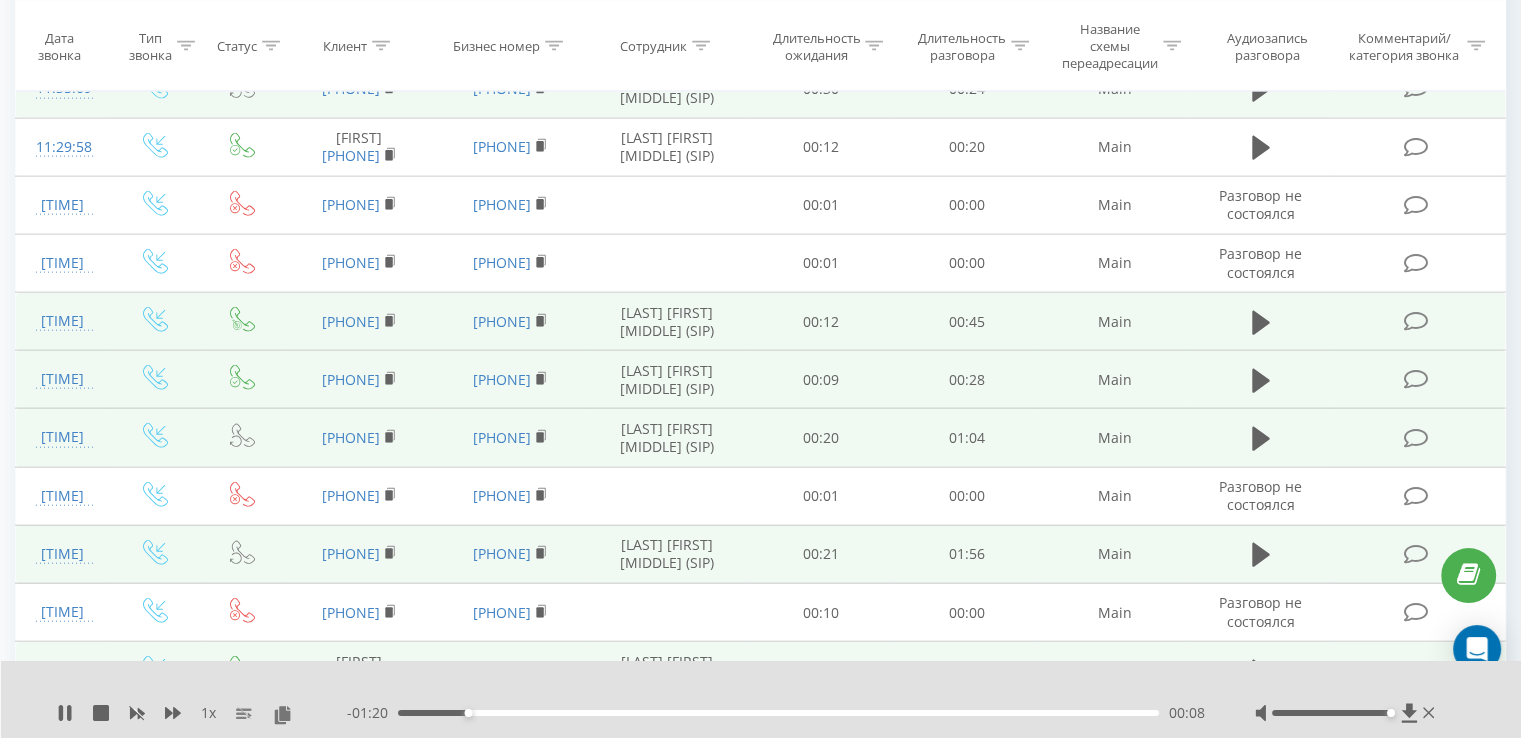 click at bounding box center (1261, -1190) 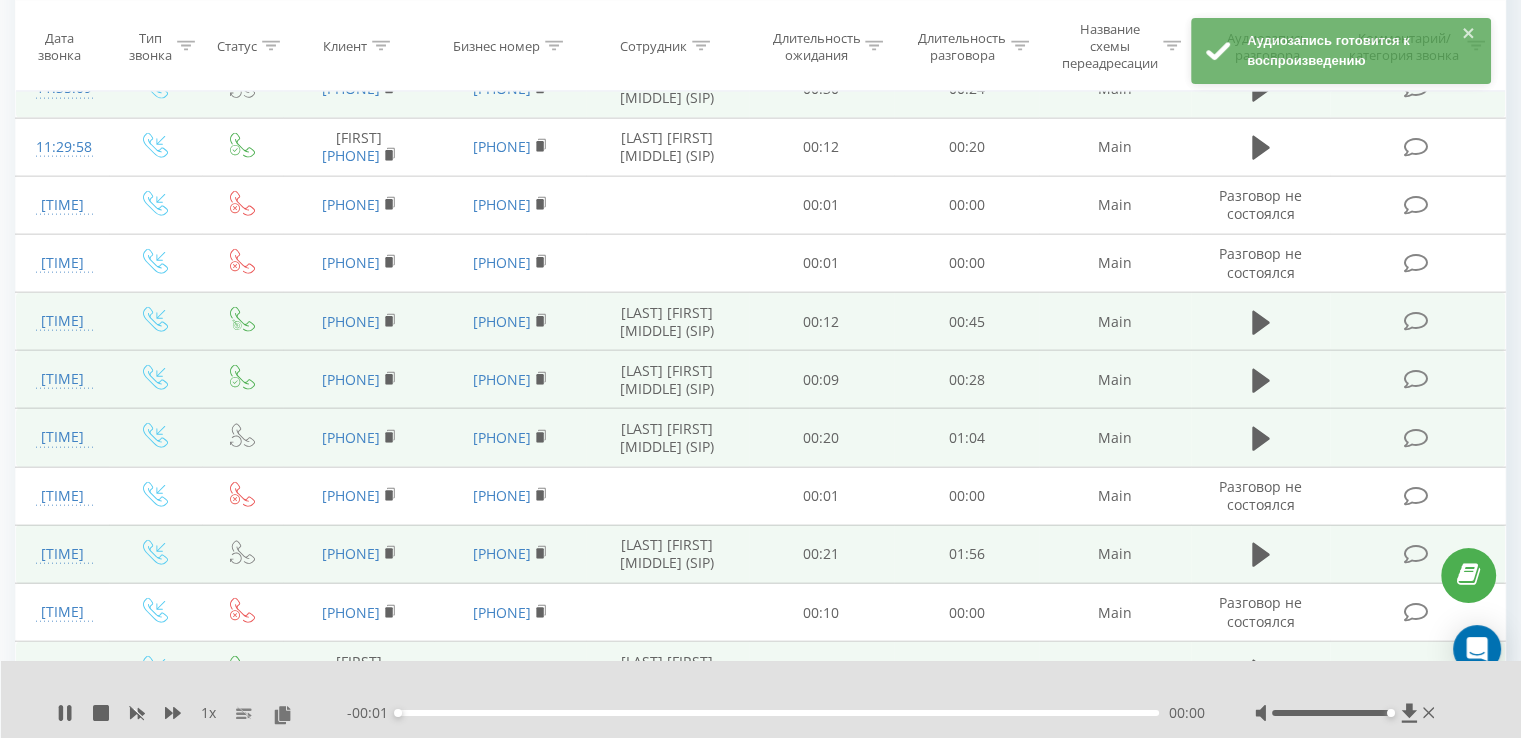 scroll, scrollTop: 4520, scrollLeft: 0, axis: vertical 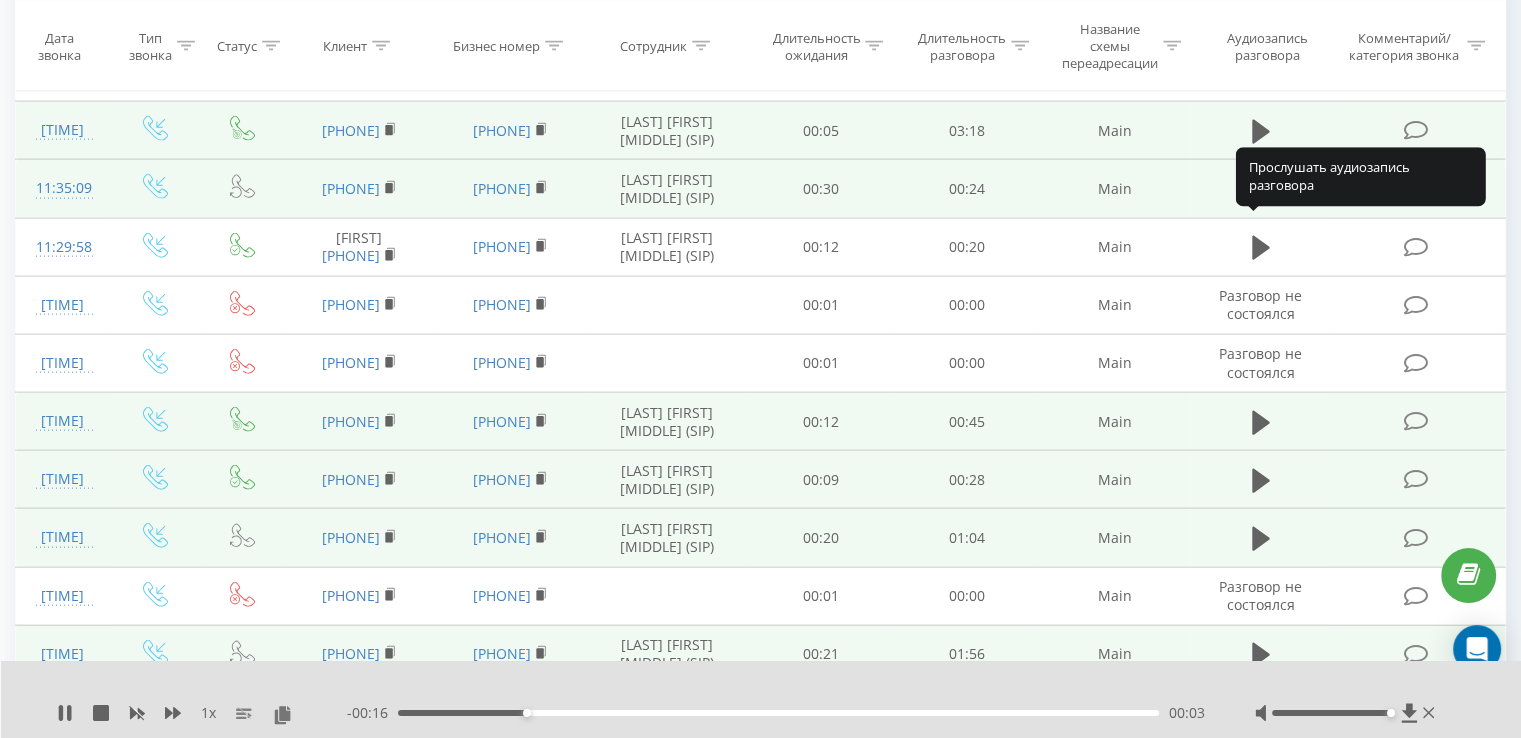 click 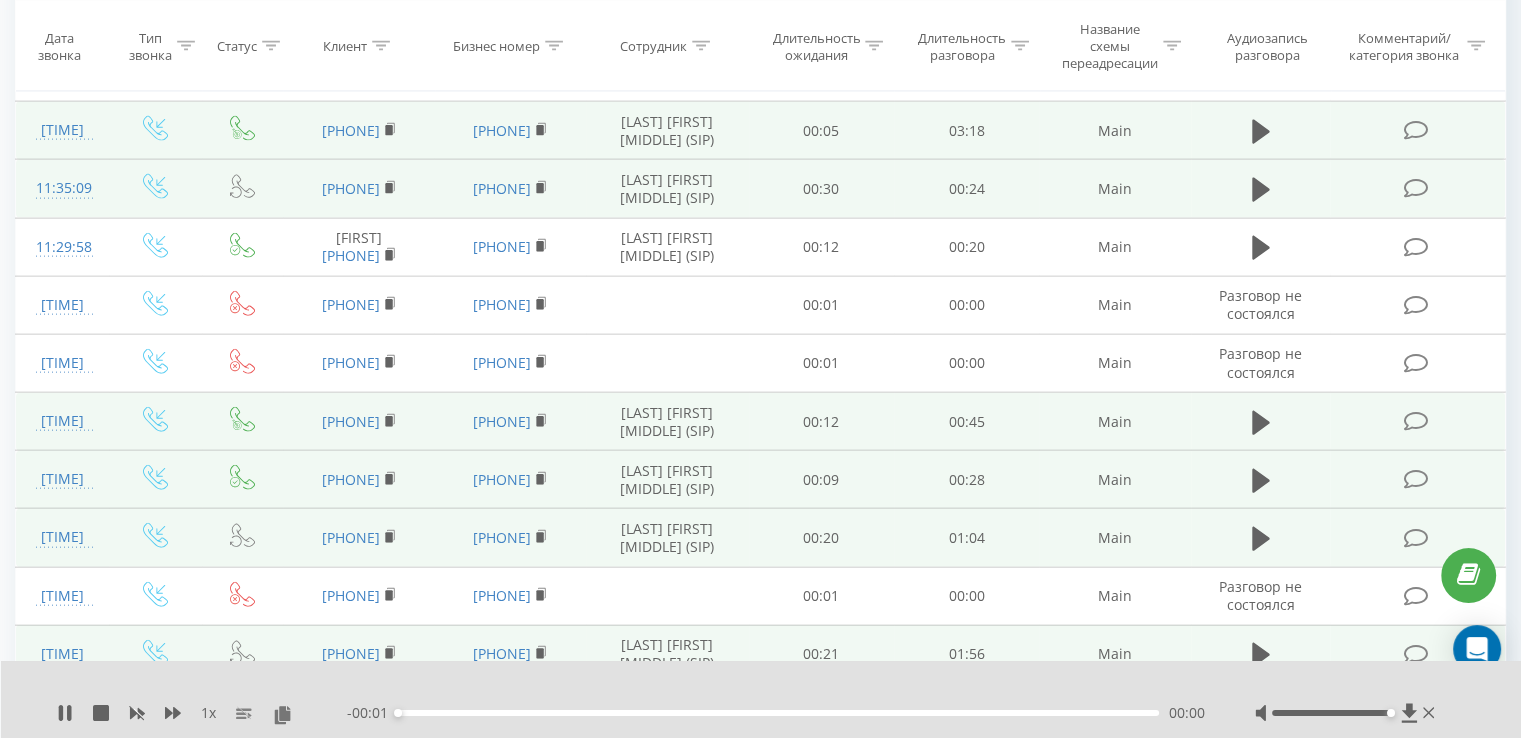 scroll, scrollTop: 4420, scrollLeft: 0, axis: vertical 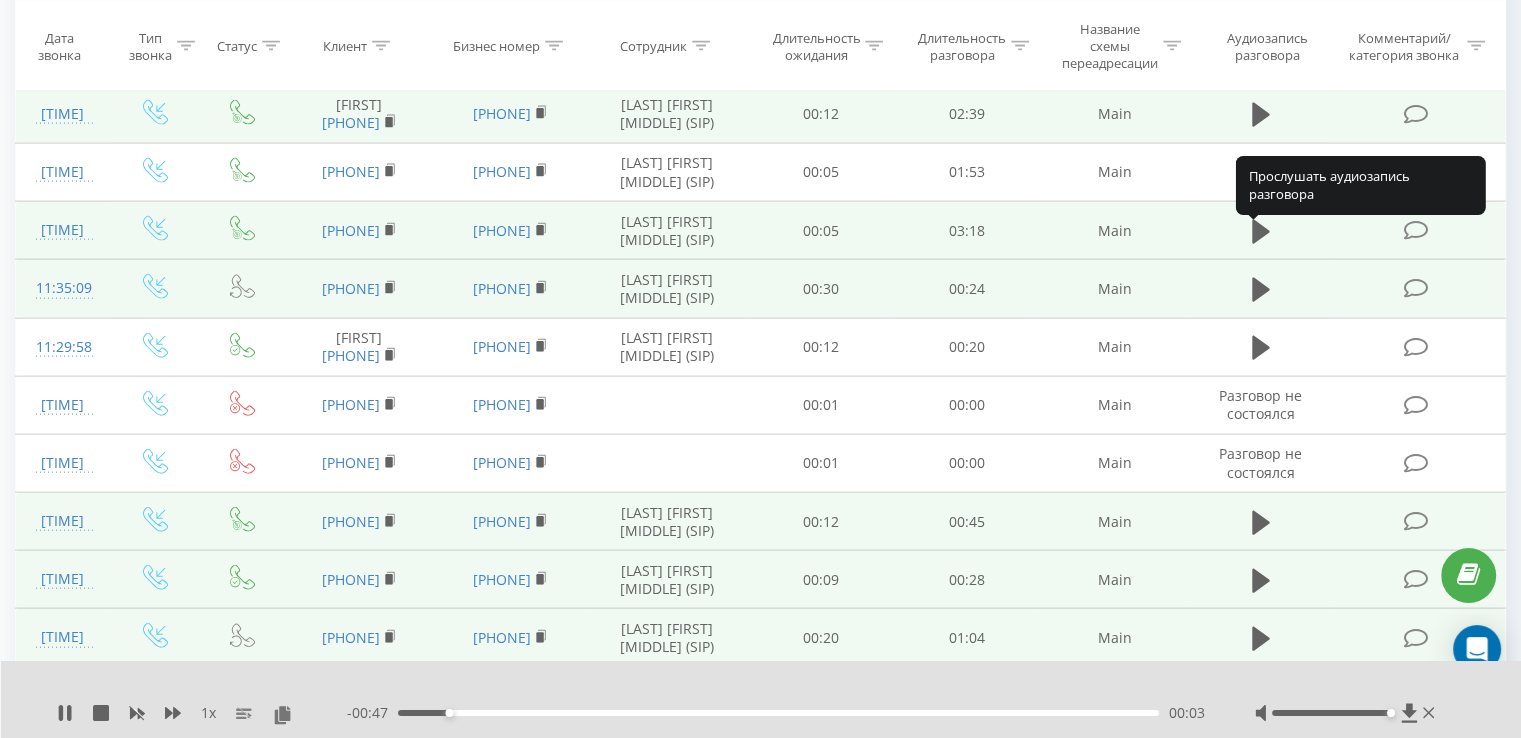 click 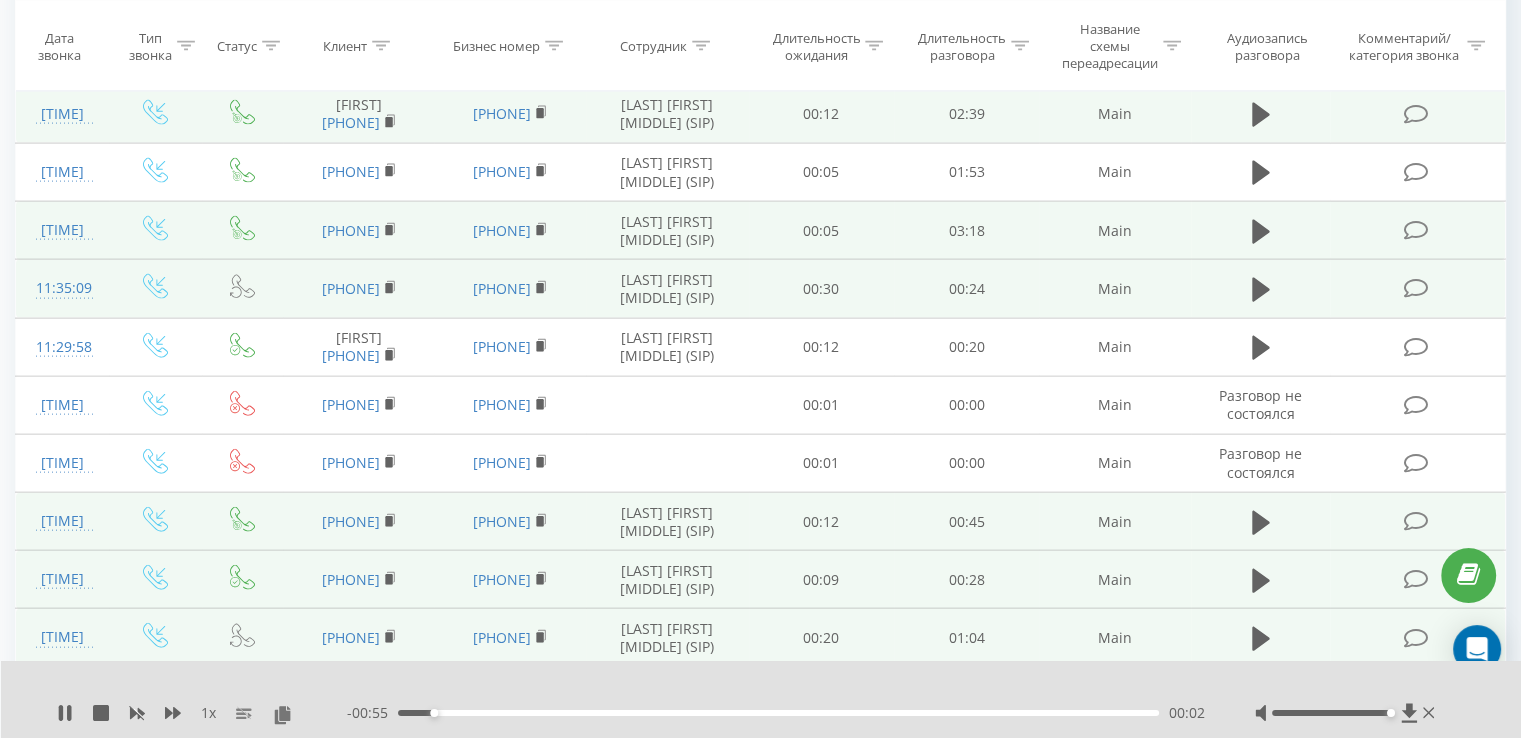 click 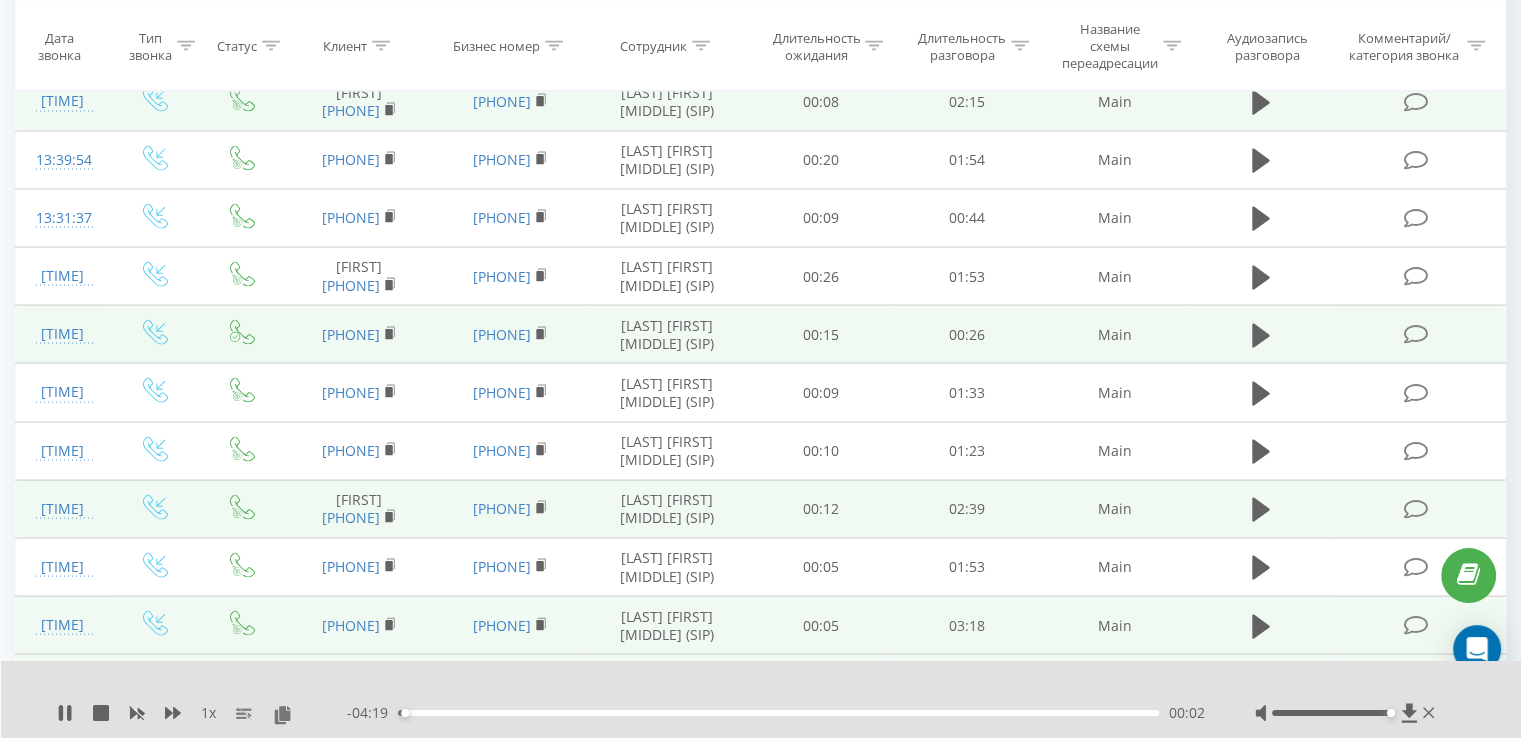 scroll, scrollTop: 4020, scrollLeft: 0, axis: vertical 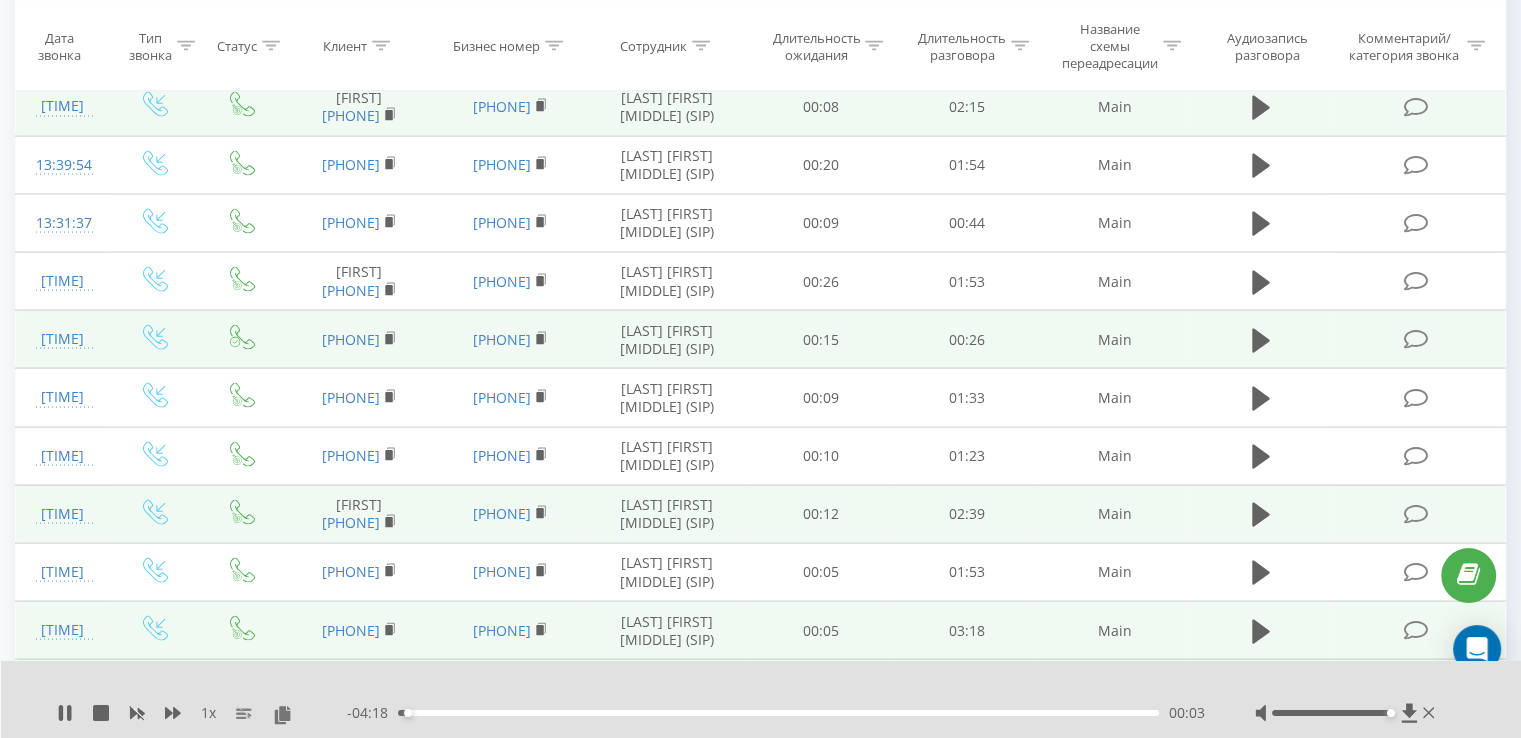 click at bounding box center (1261, -998) 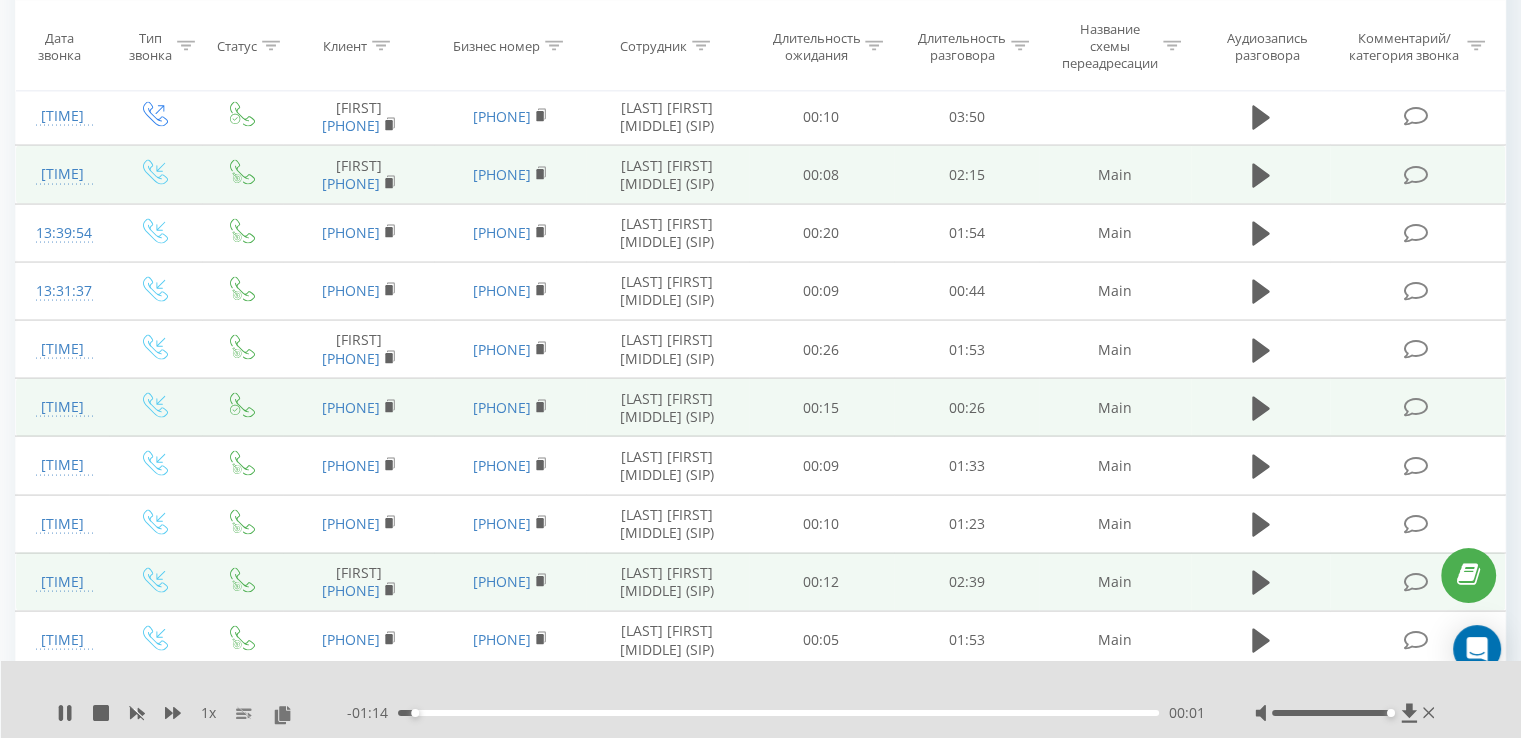 scroll, scrollTop: 3920, scrollLeft: 0, axis: vertical 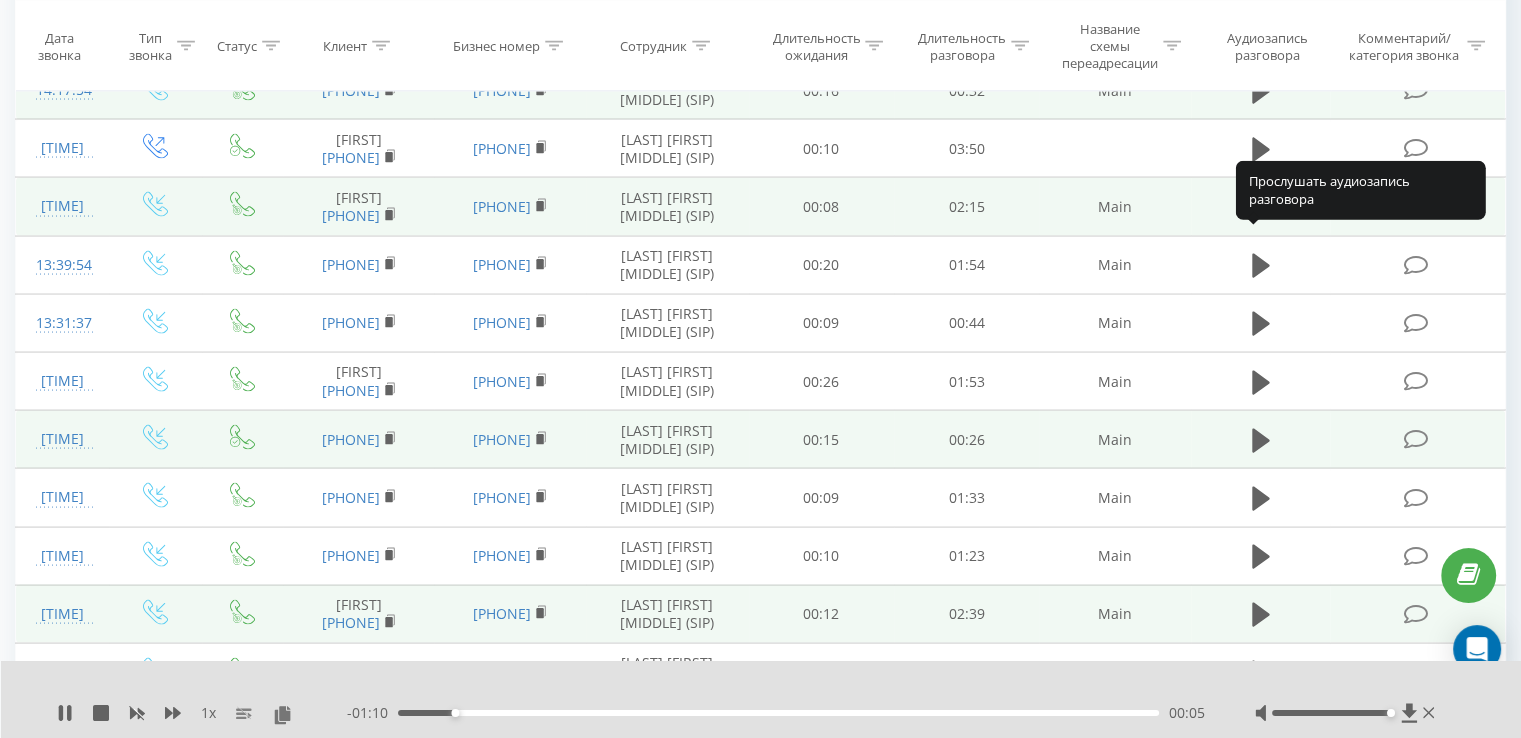 click 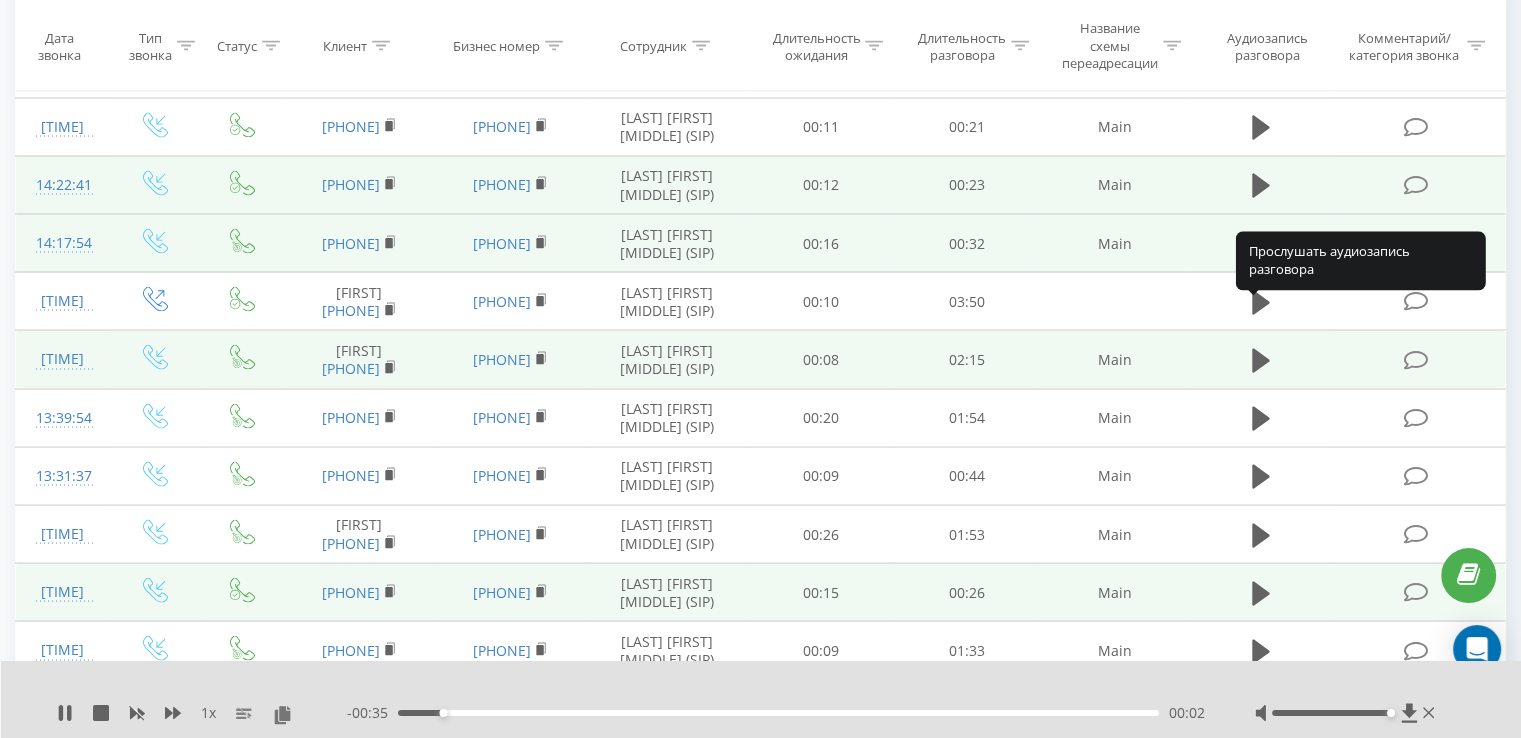 scroll, scrollTop: 3720, scrollLeft: 0, axis: vertical 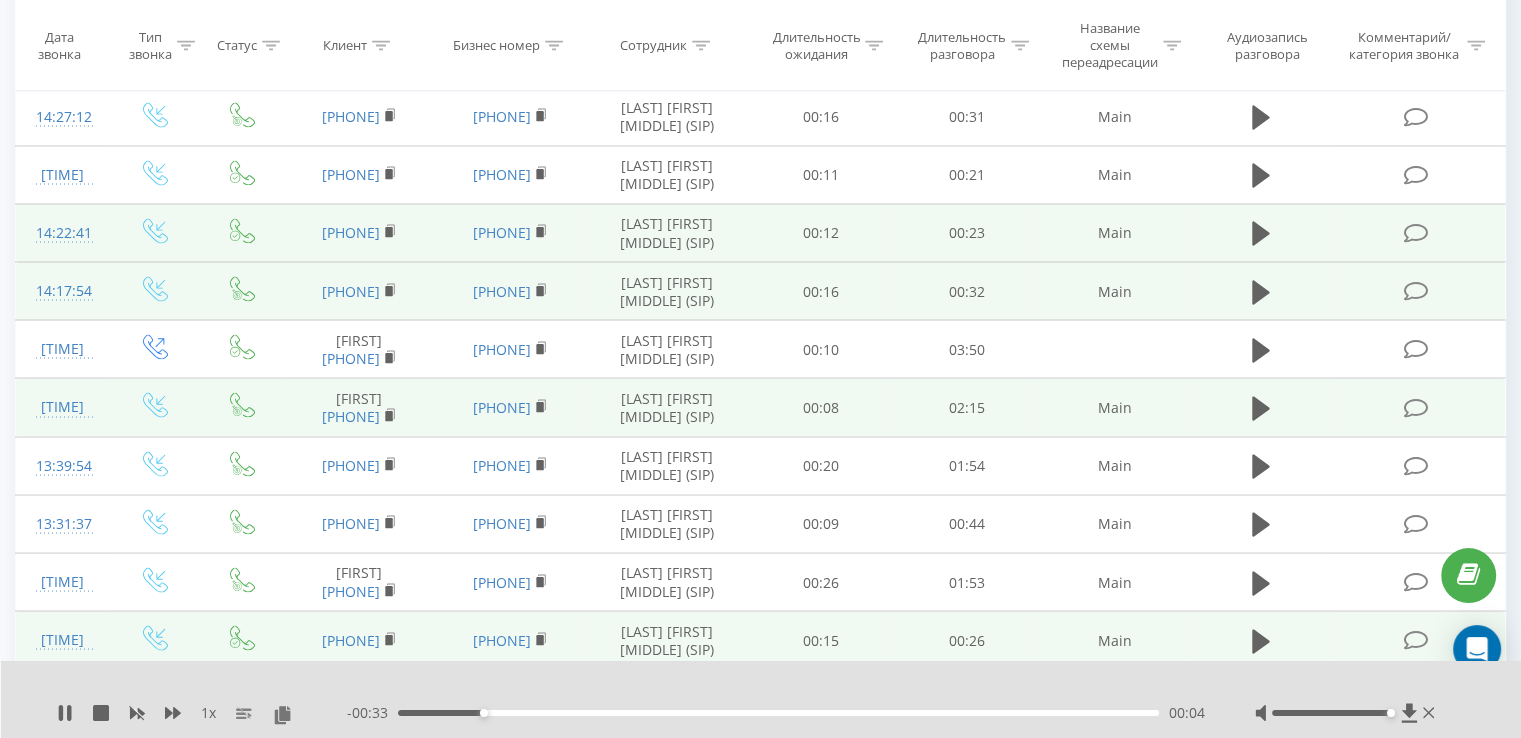 click 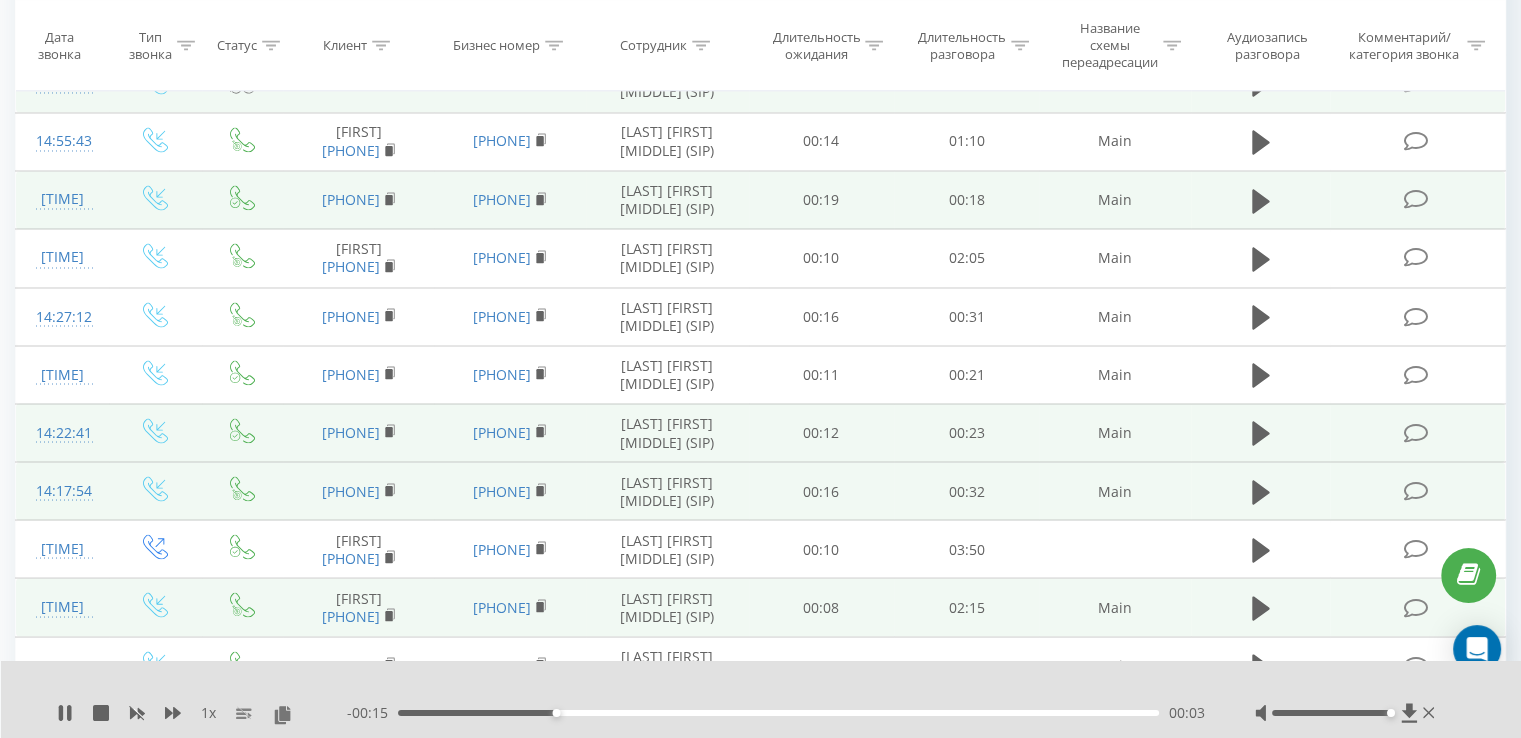 scroll, scrollTop: 3420, scrollLeft: 0, axis: vertical 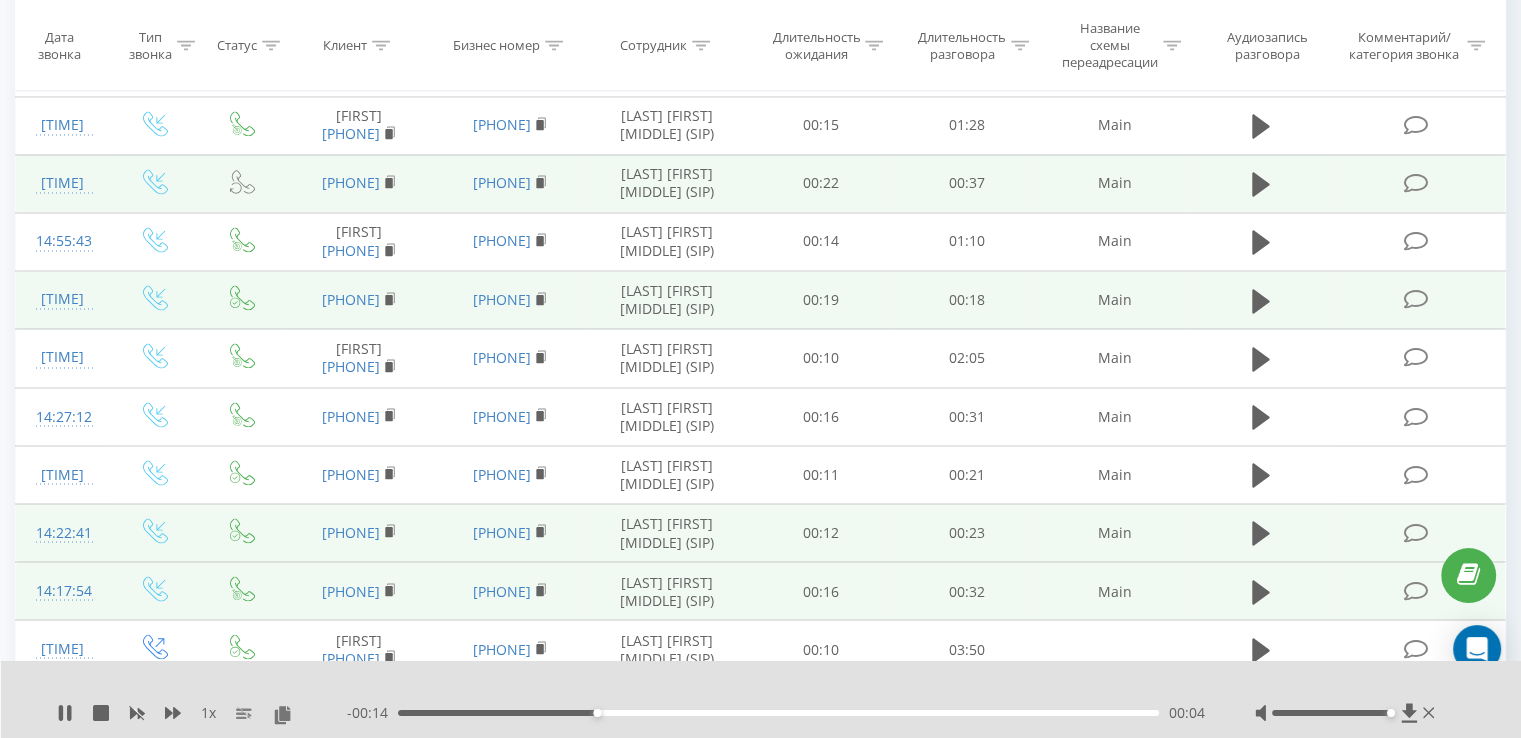 click at bounding box center (1261, -805) 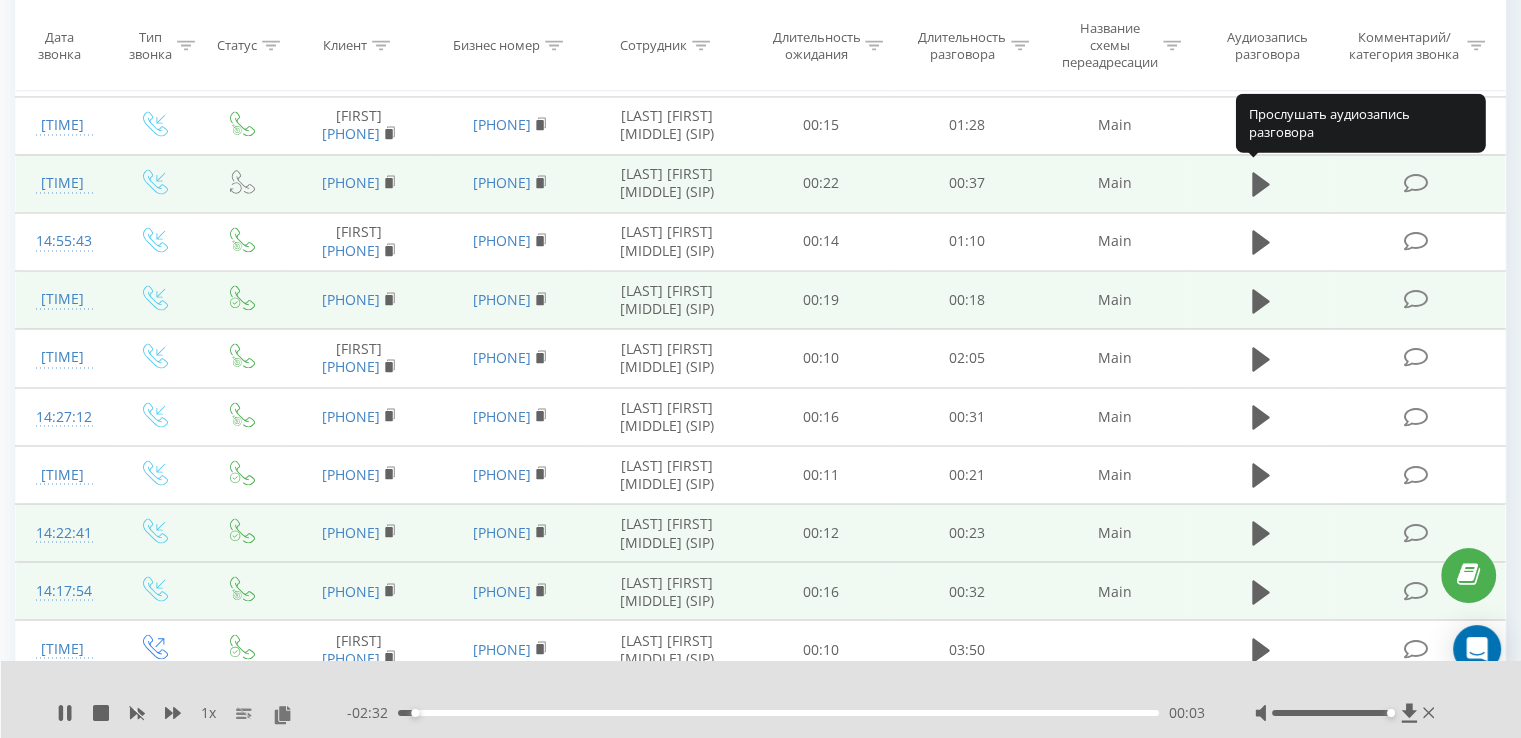 click 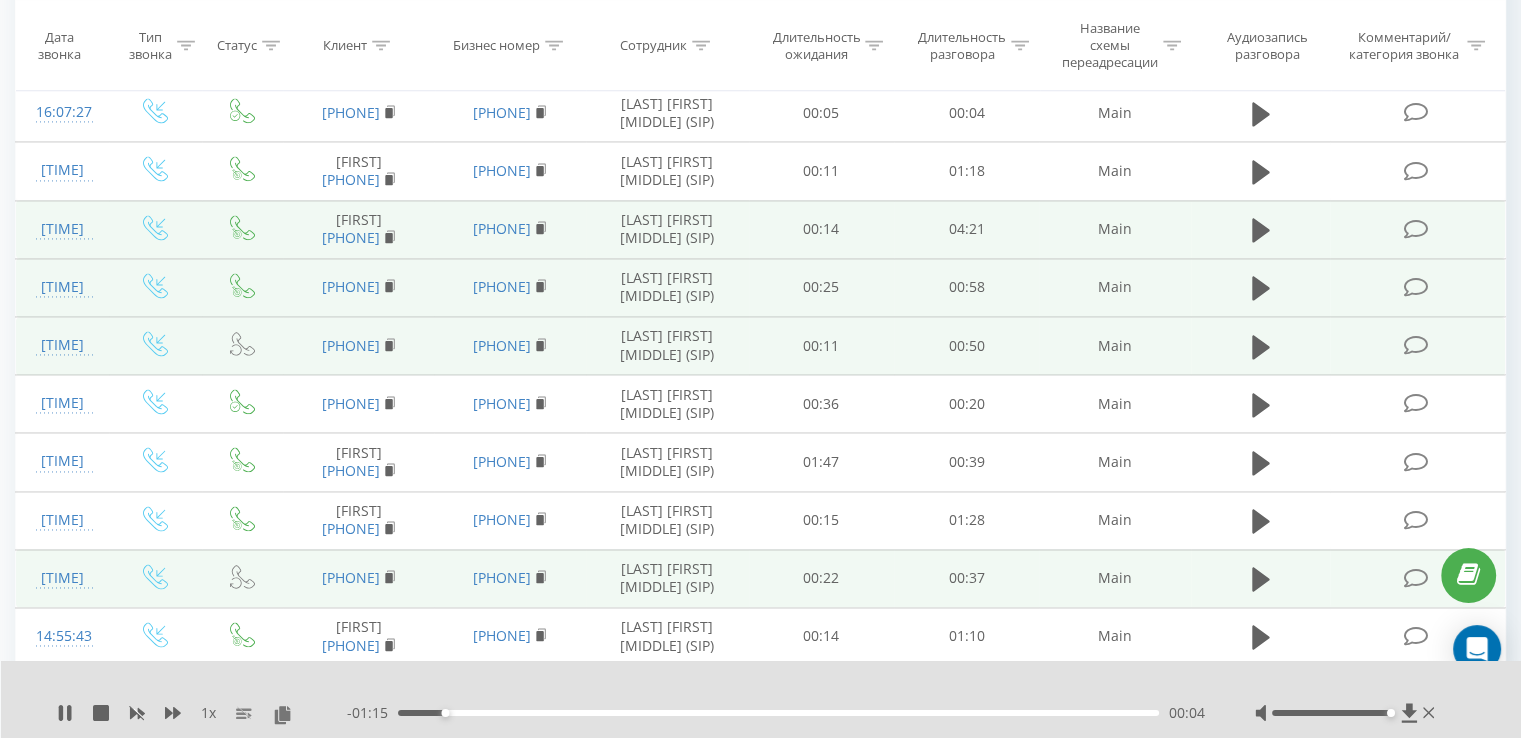 scroll, scrollTop: 3020, scrollLeft: 0, axis: vertical 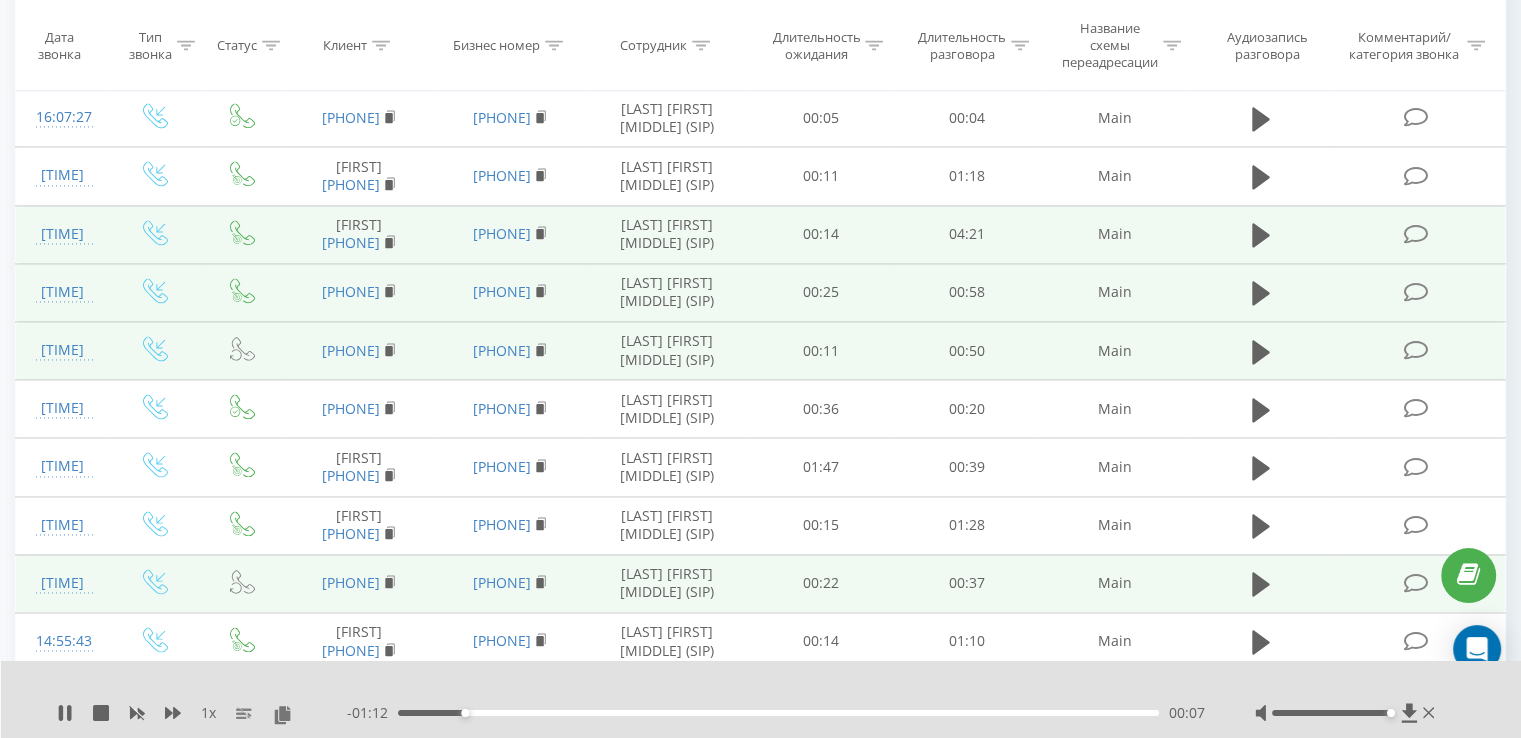 click at bounding box center (1261, -580) 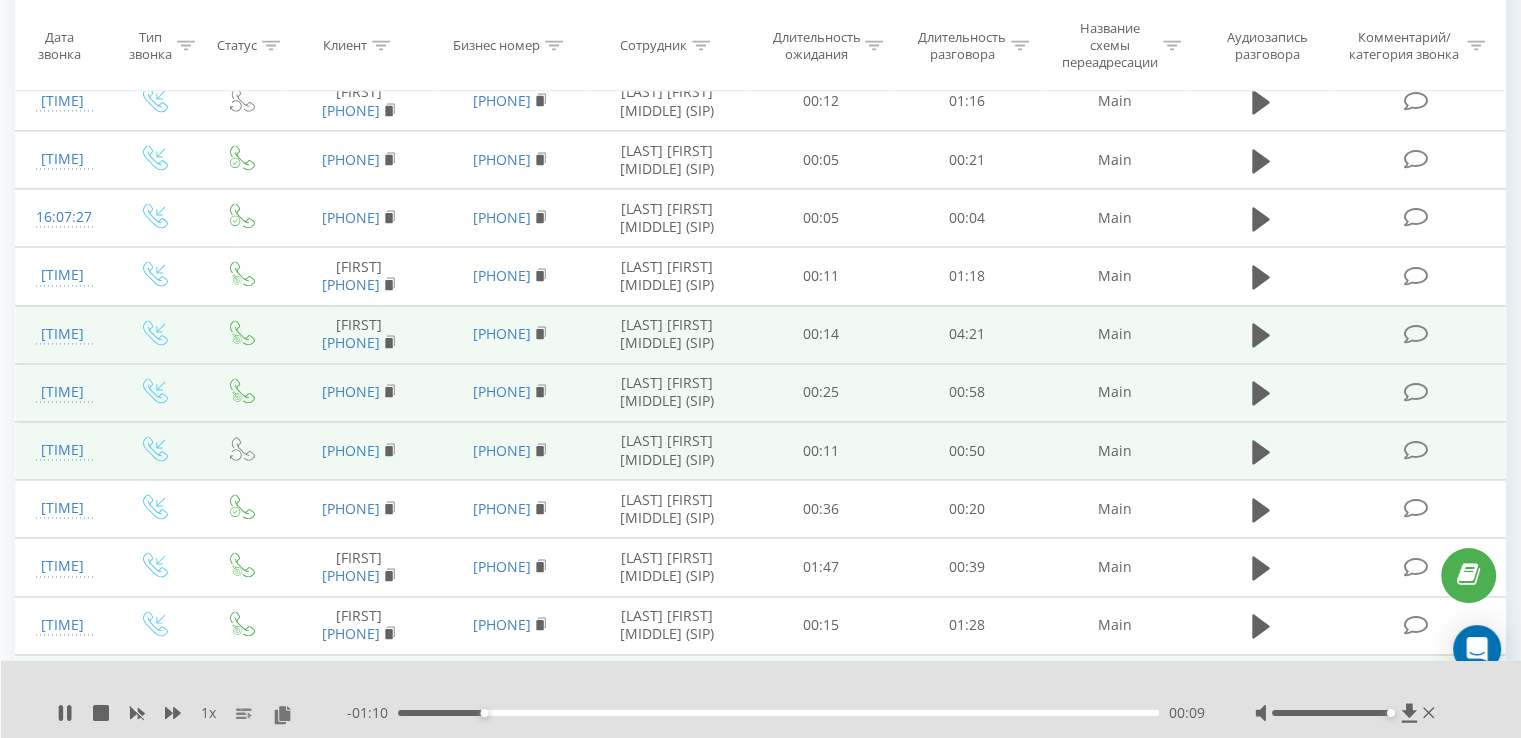 click 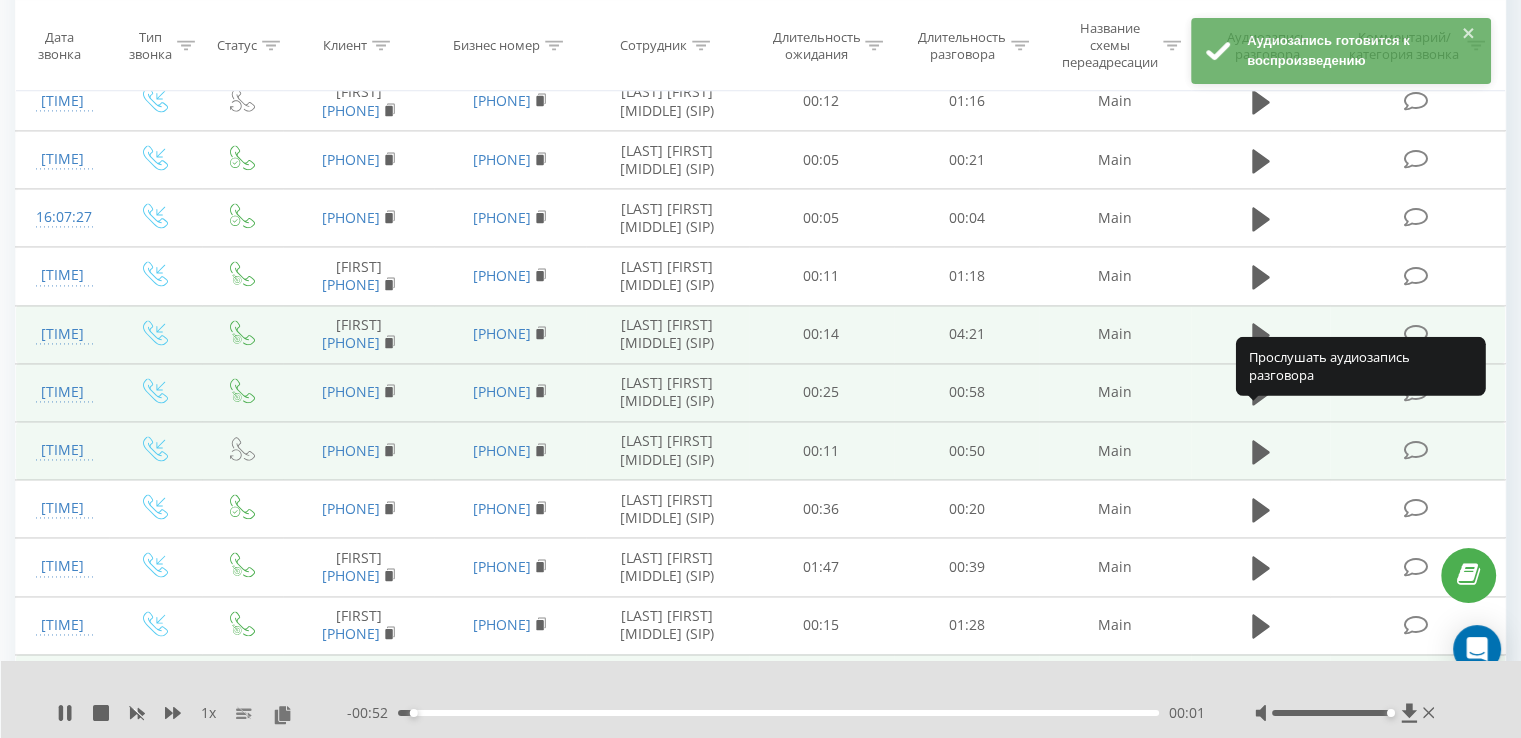click 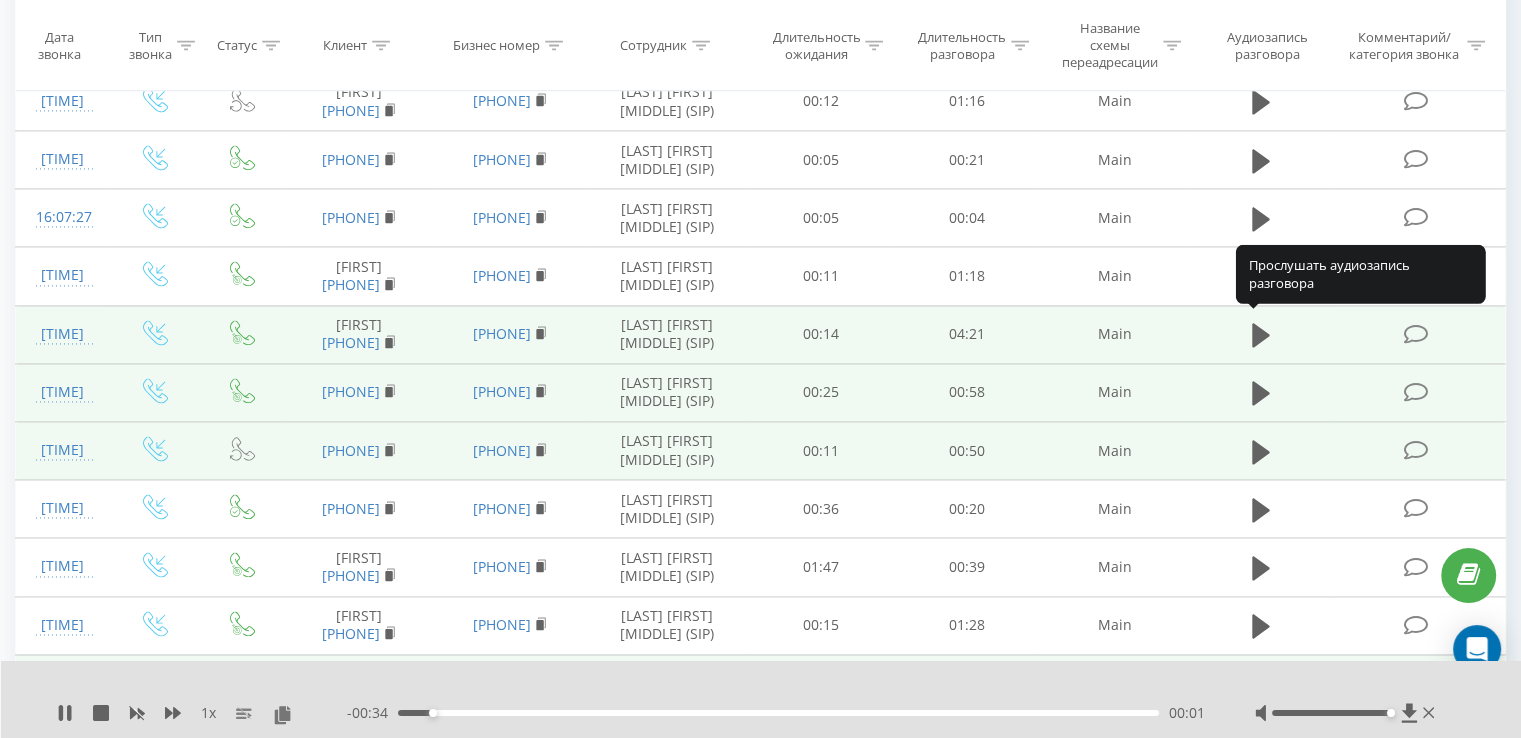 click 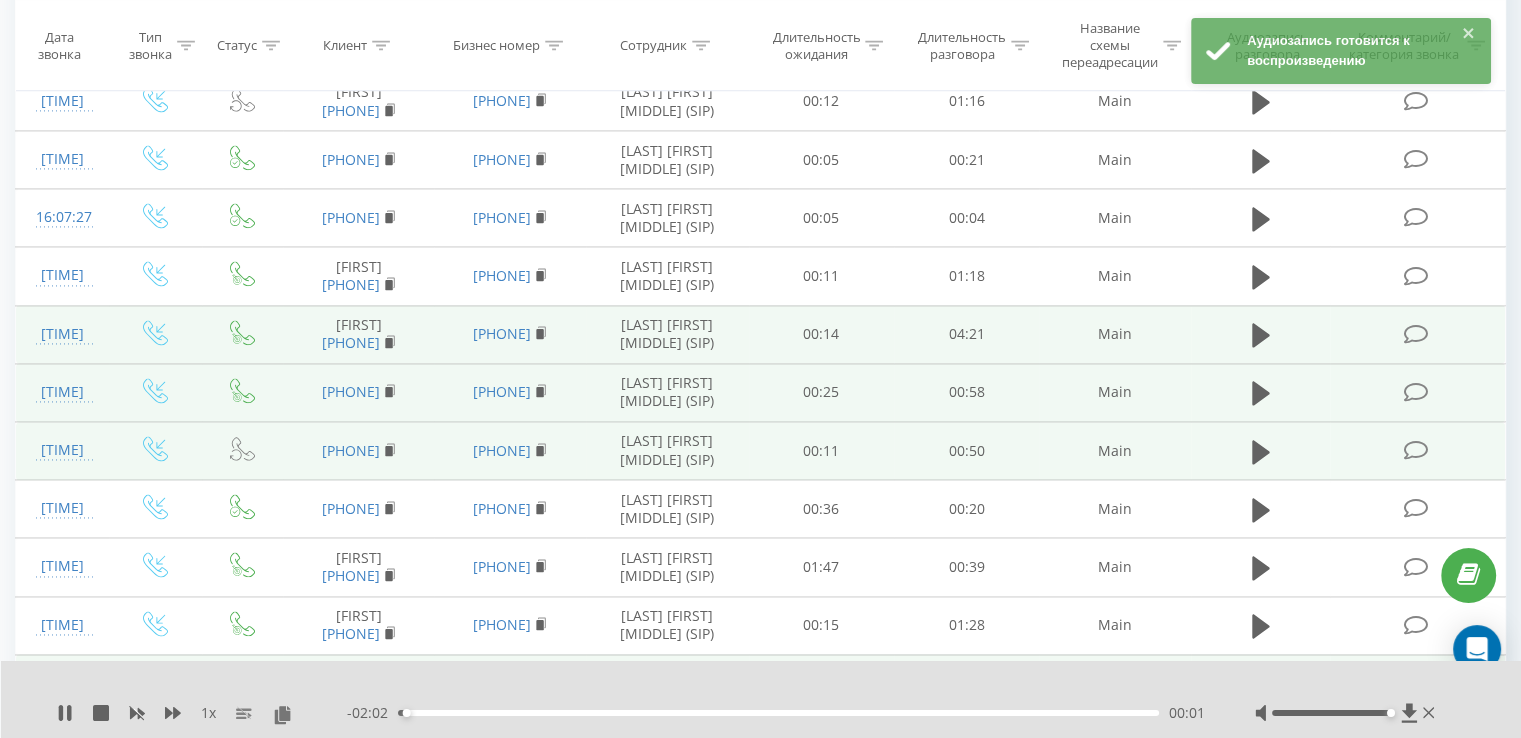 click 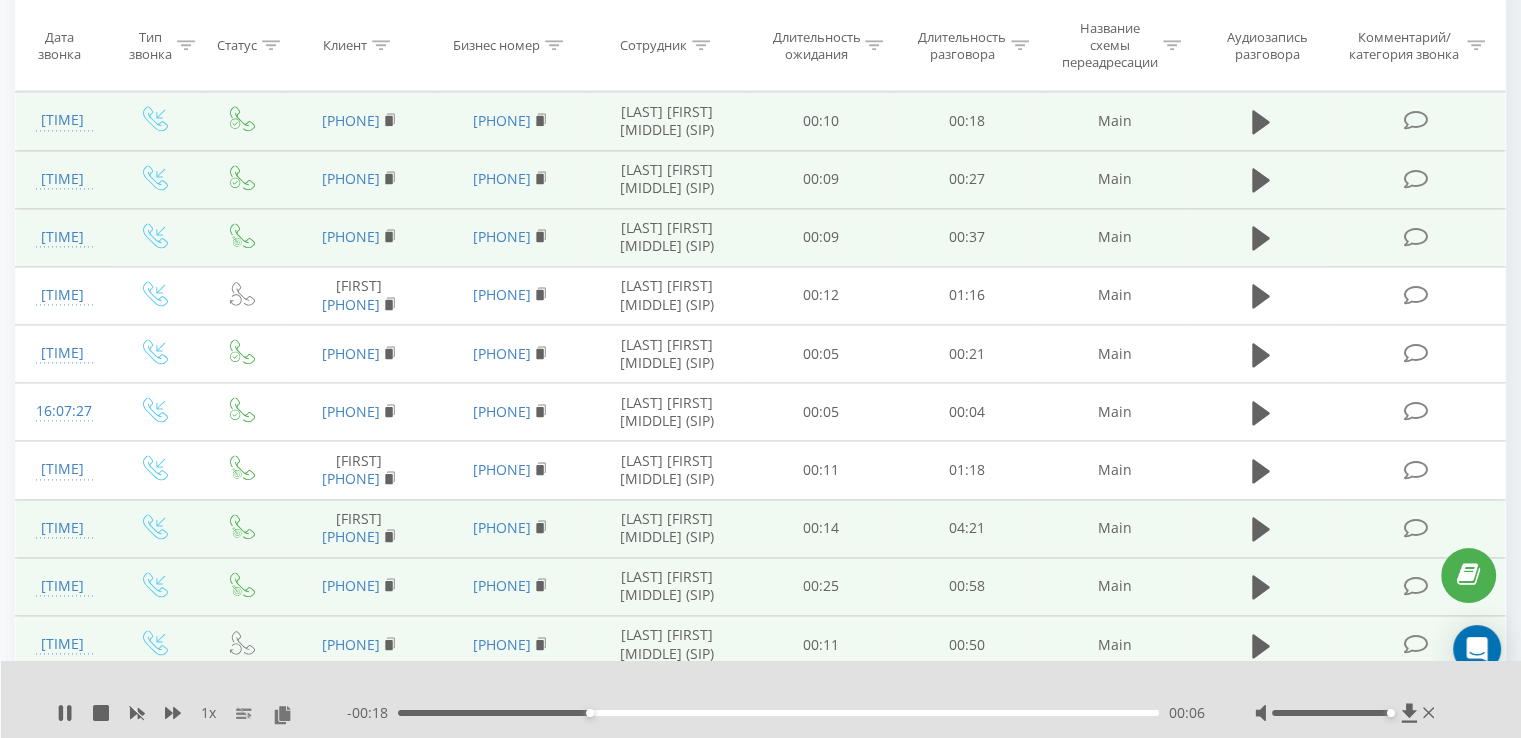 scroll, scrollTop: 2720, scrollLeft: 0, axis: vertical 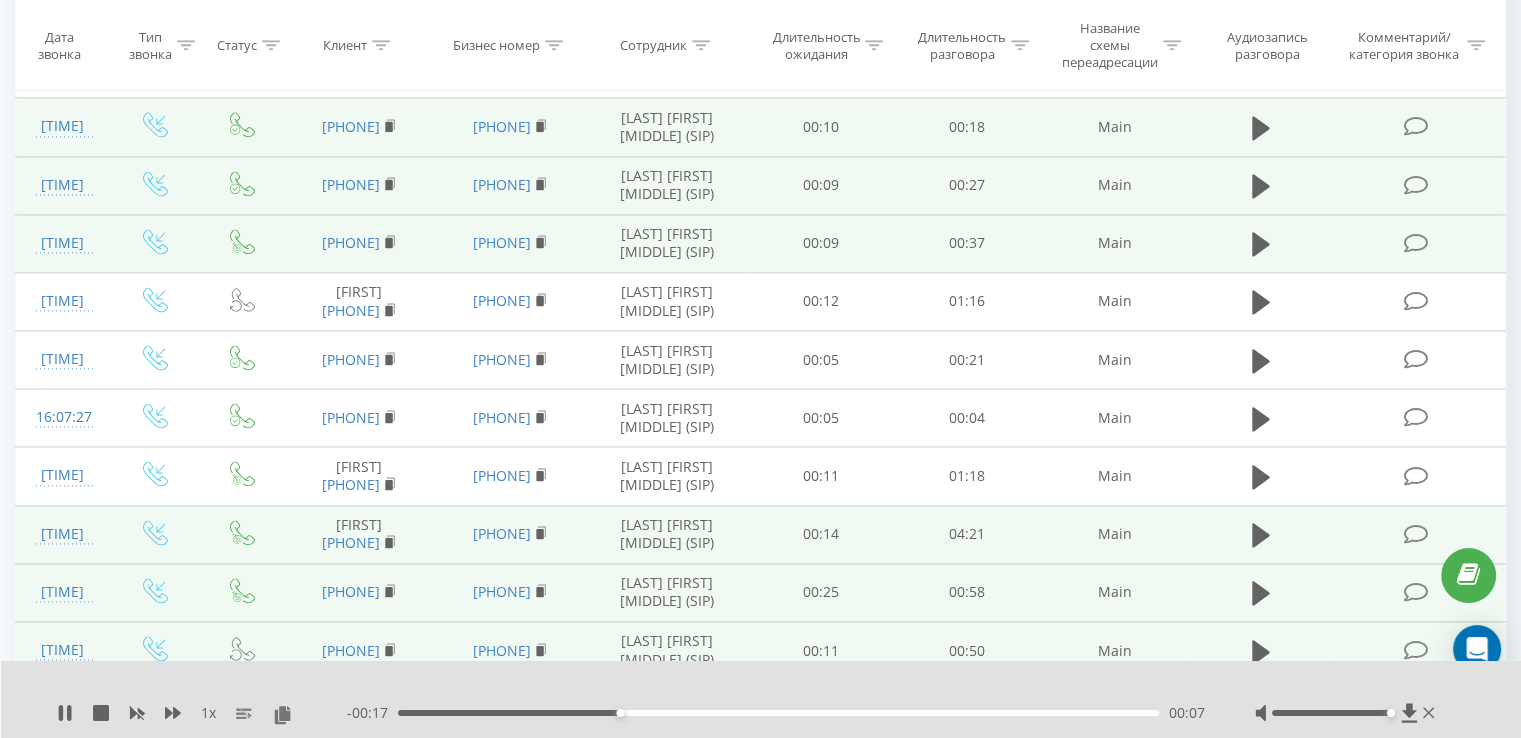 click 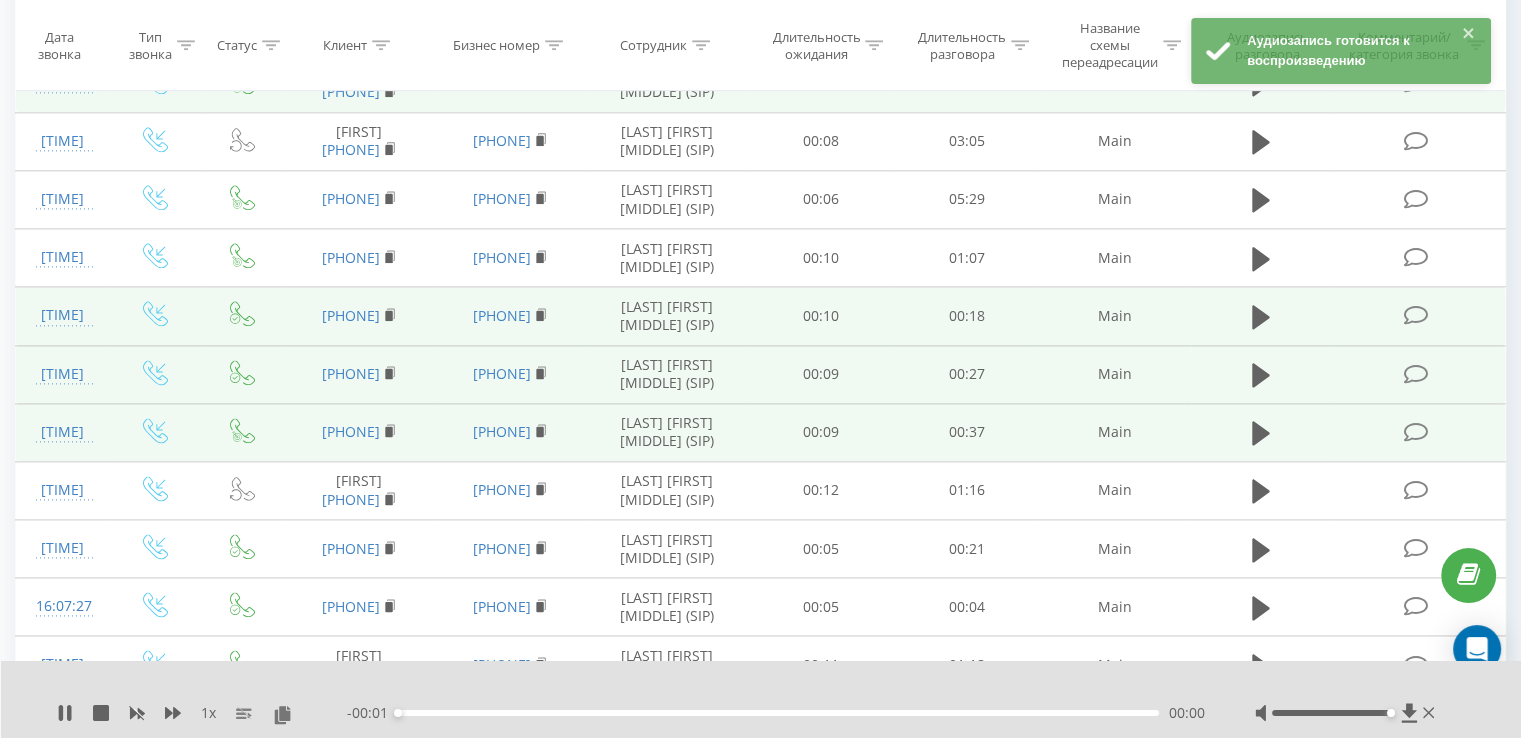 scroll, scrollTop: 2520, scrollLeft: 0, axis: vertical 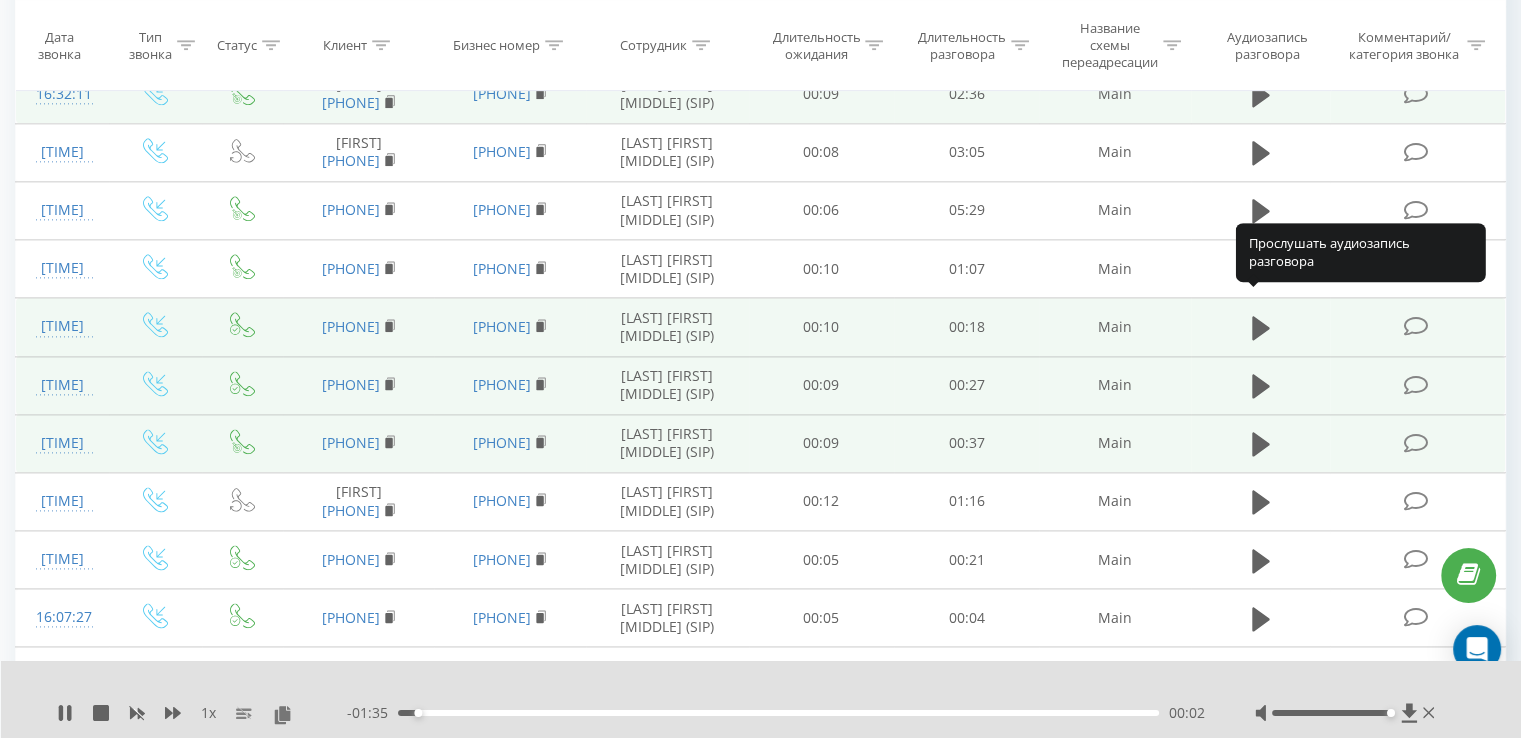 click at bounding box center [1261, -487] 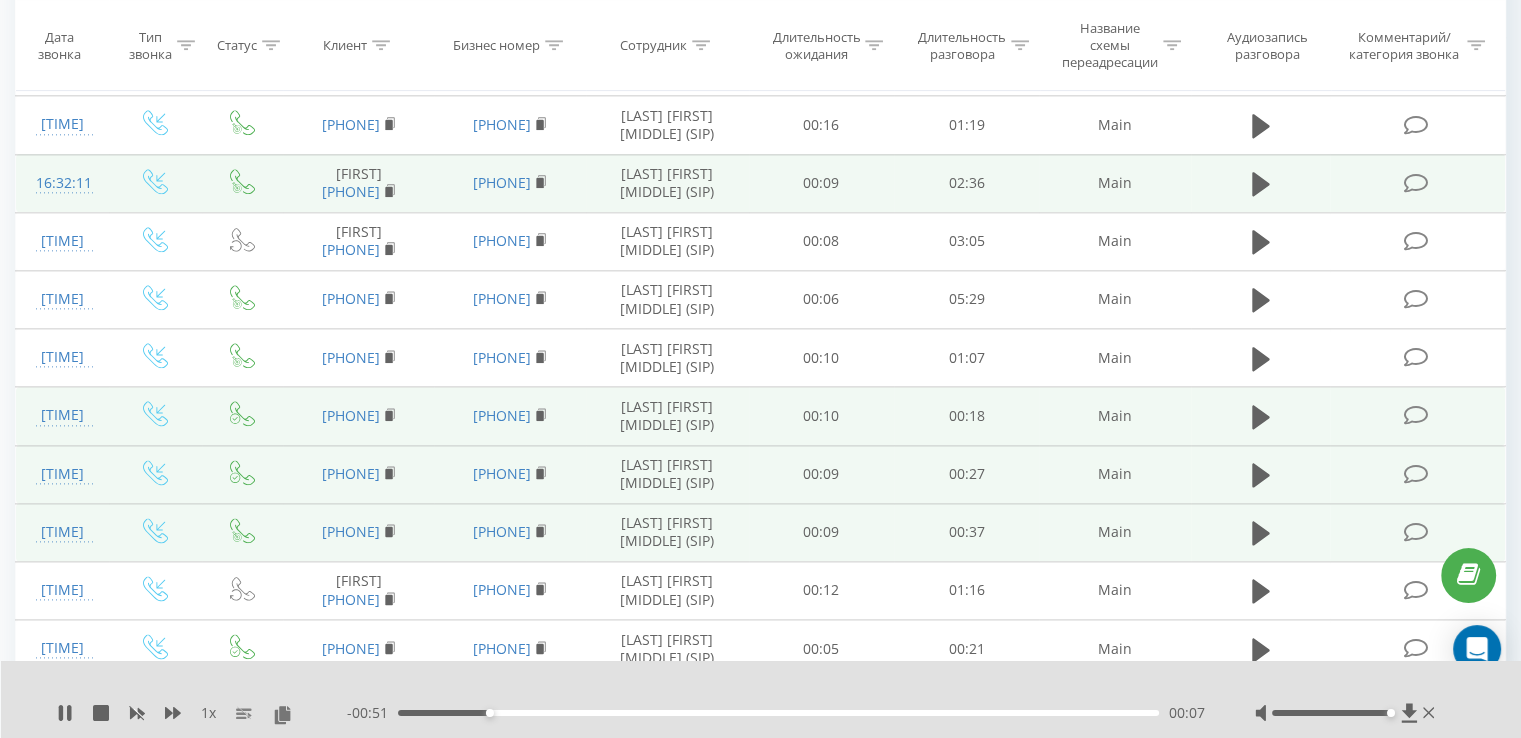 scroll, scrollTop: 2420, scrollLeft: 0, axis: vertical 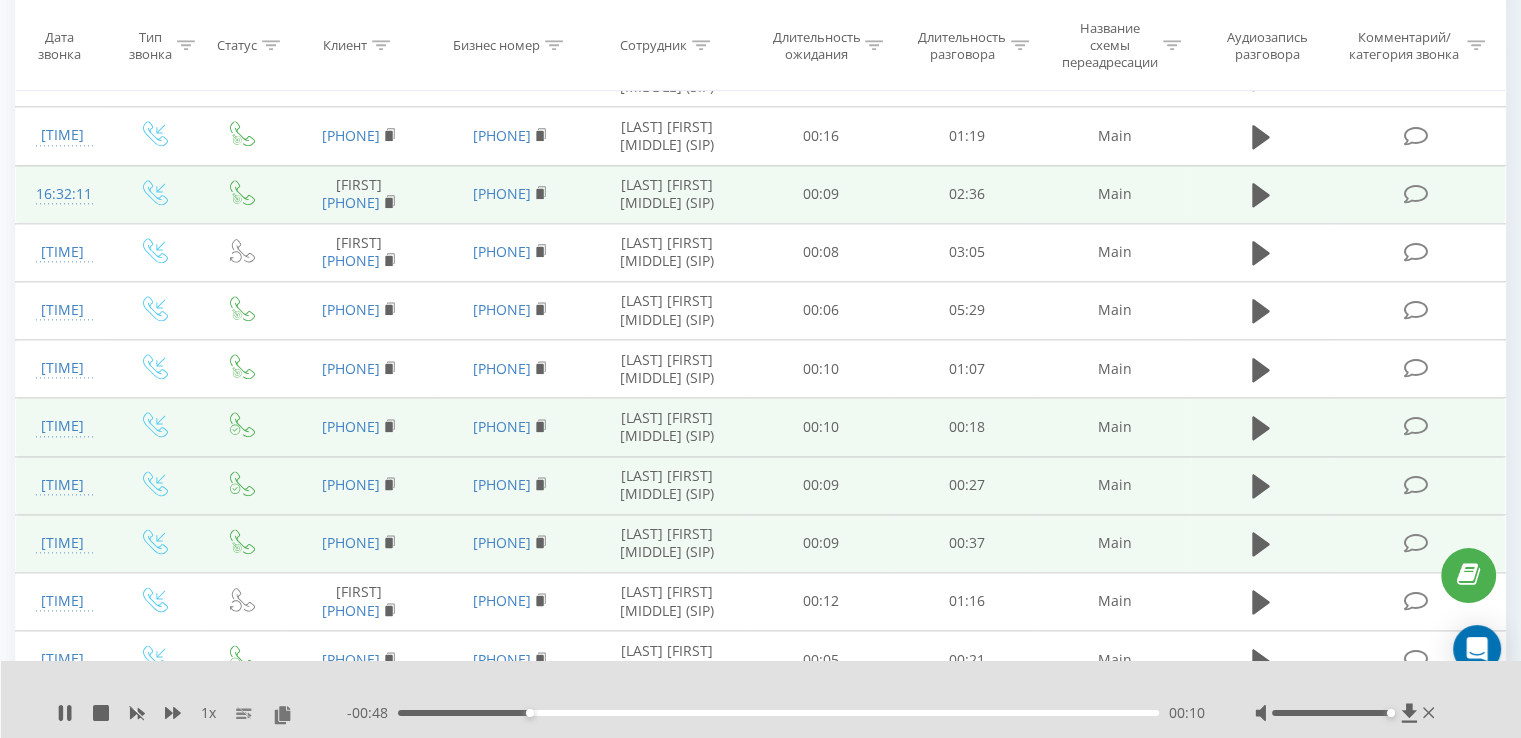 click 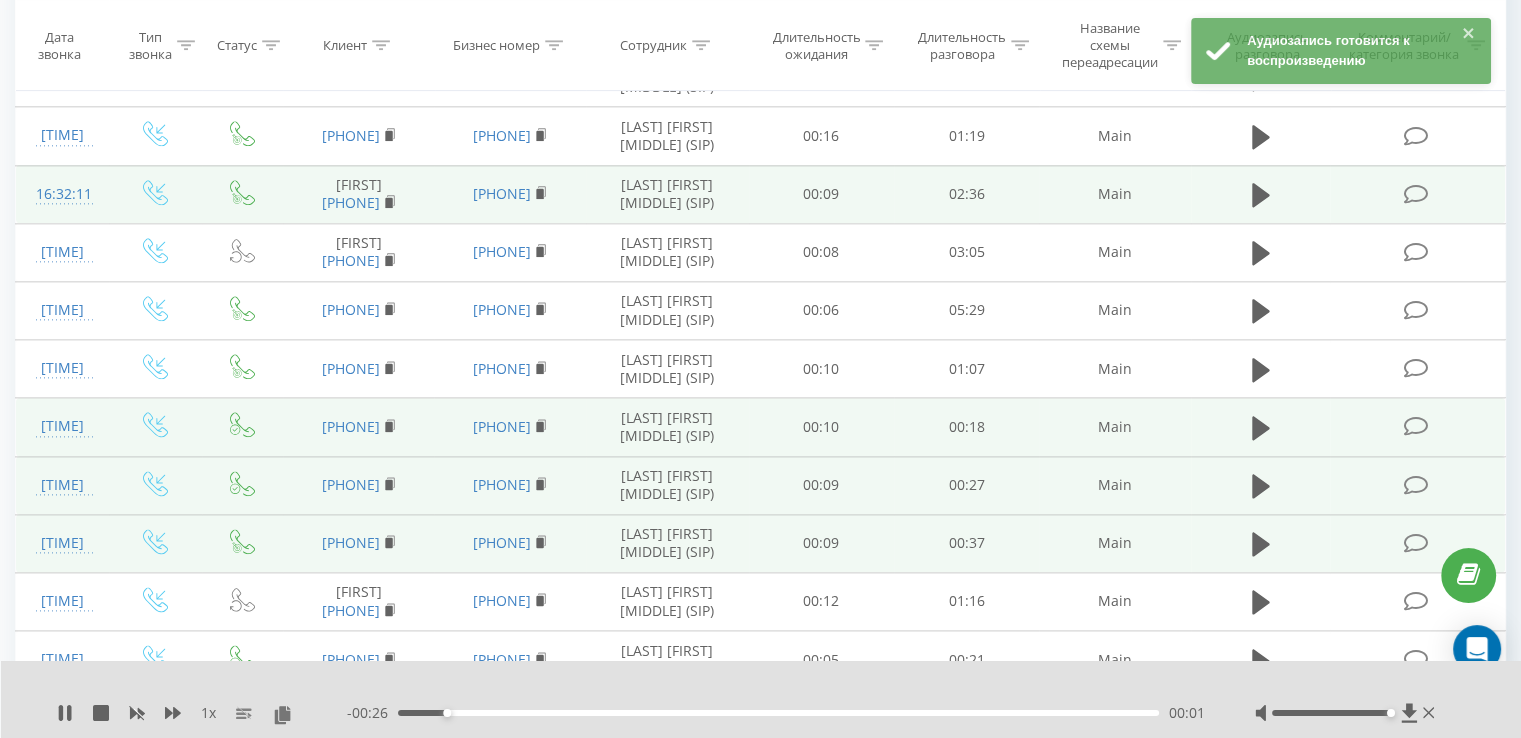 click 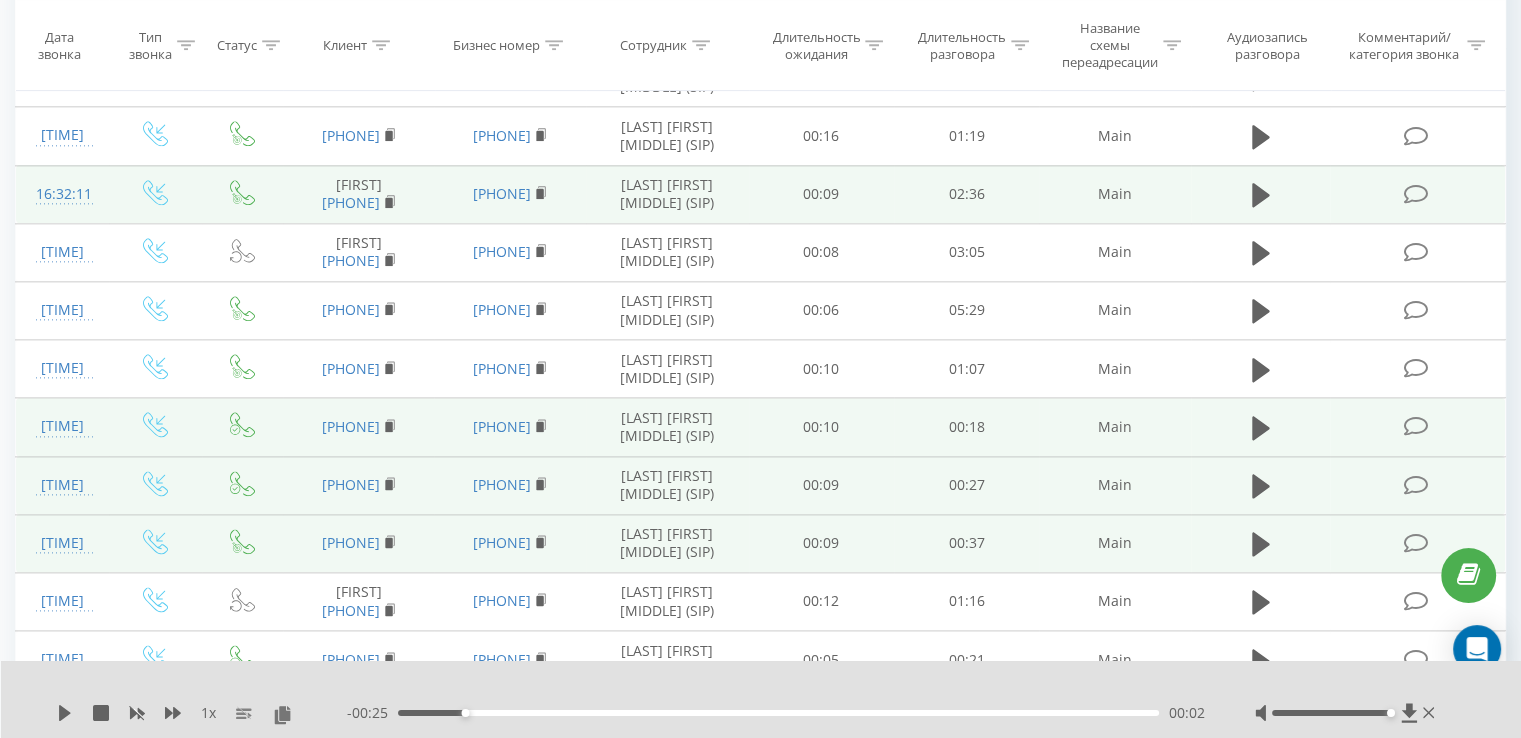 click 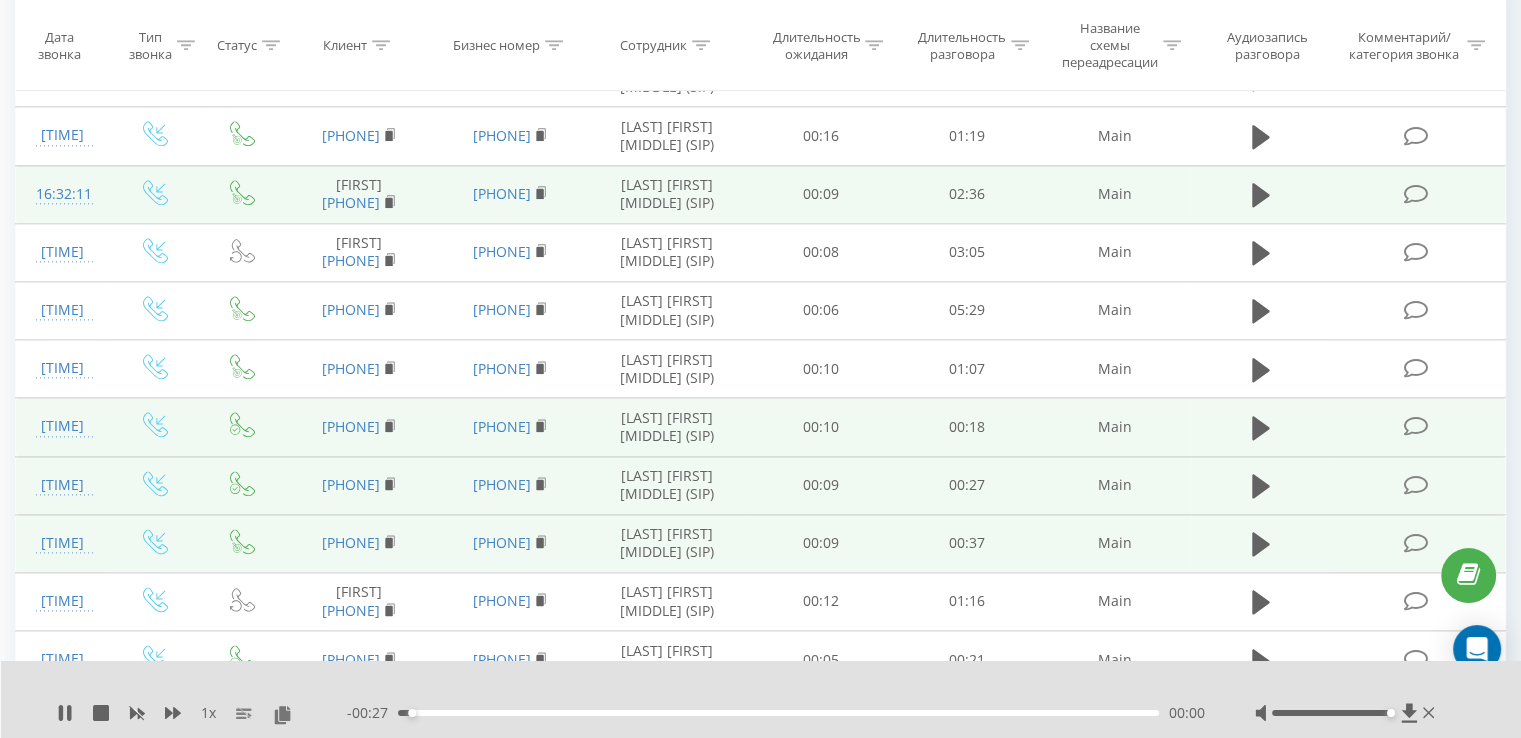 click 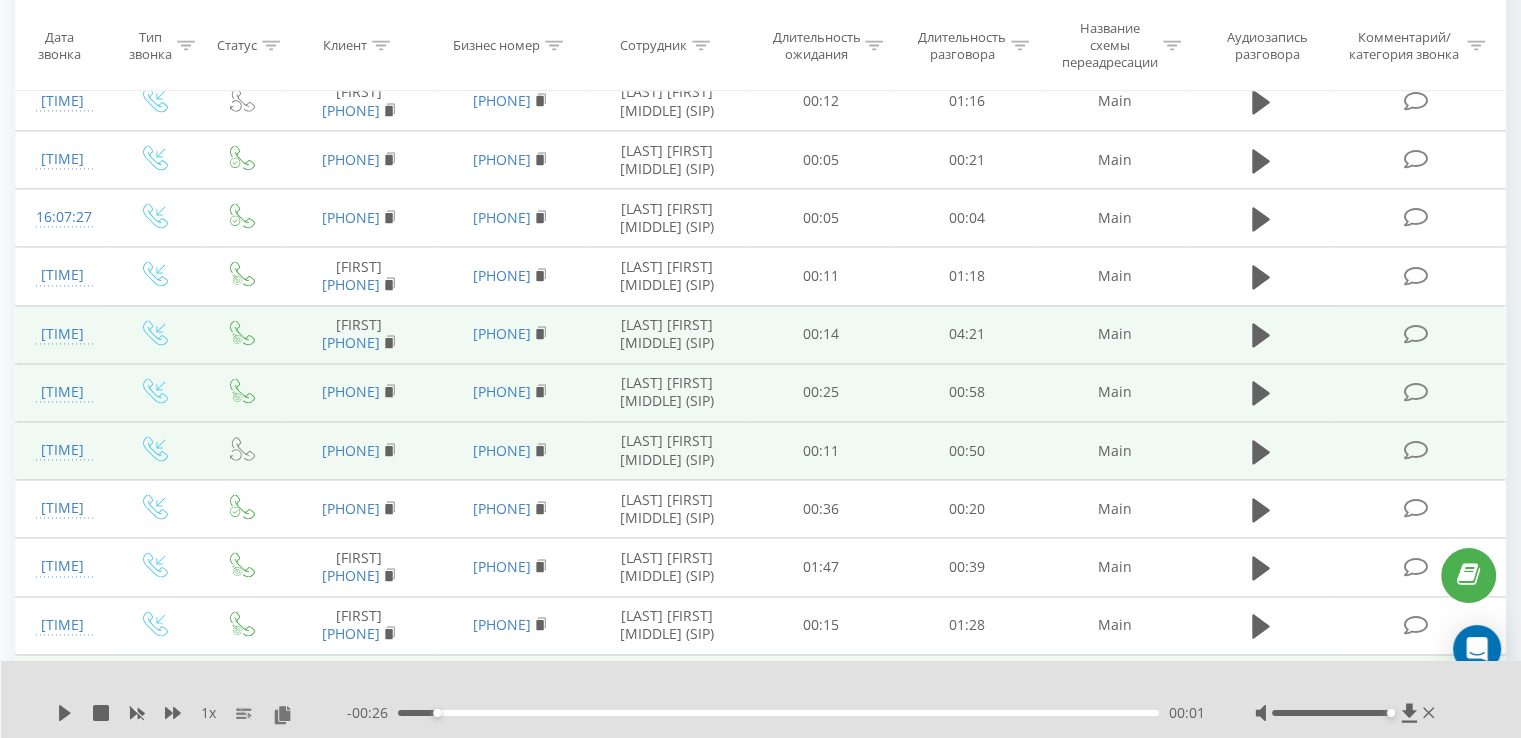 scroll, scrollTop: 2820, scrollLeft: 0, axis: vertical 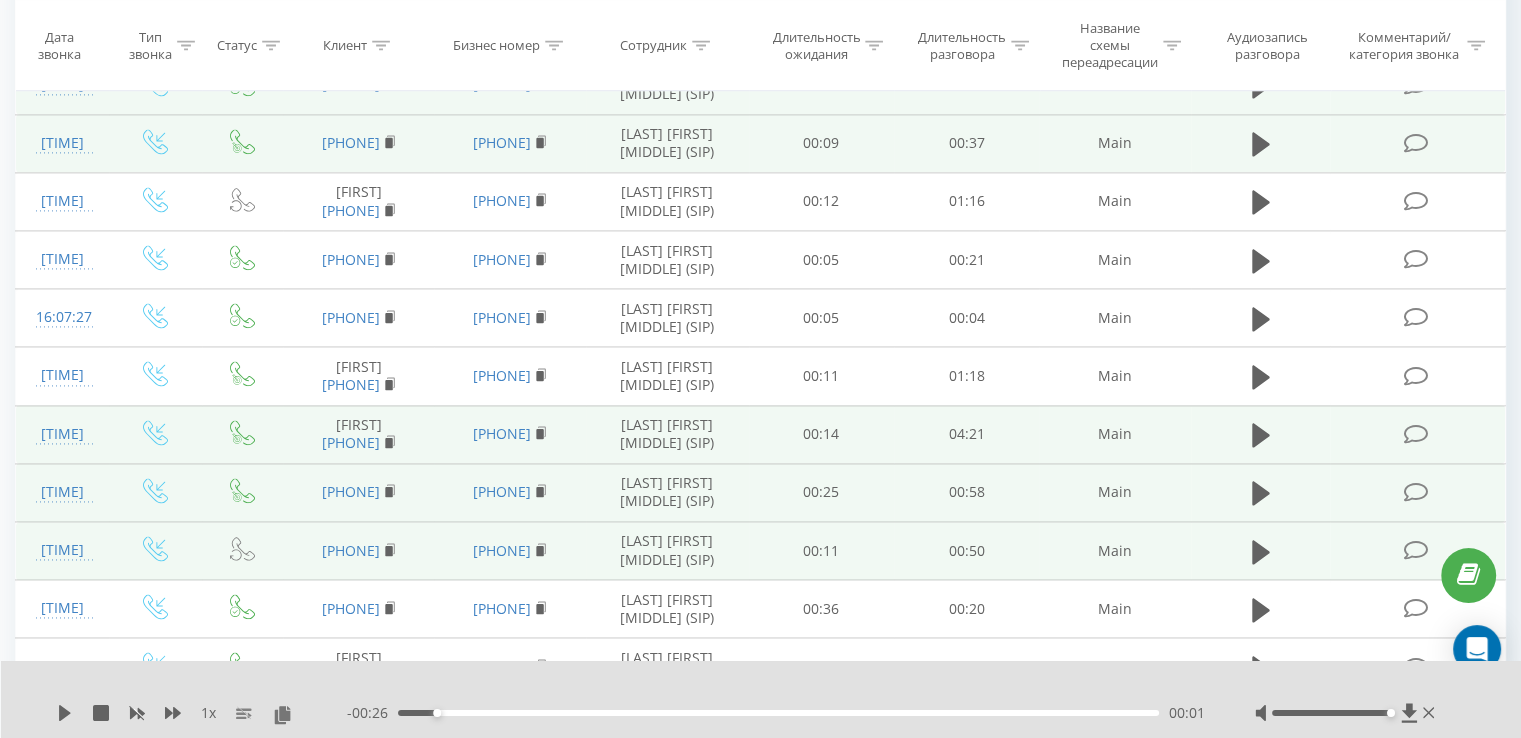 click 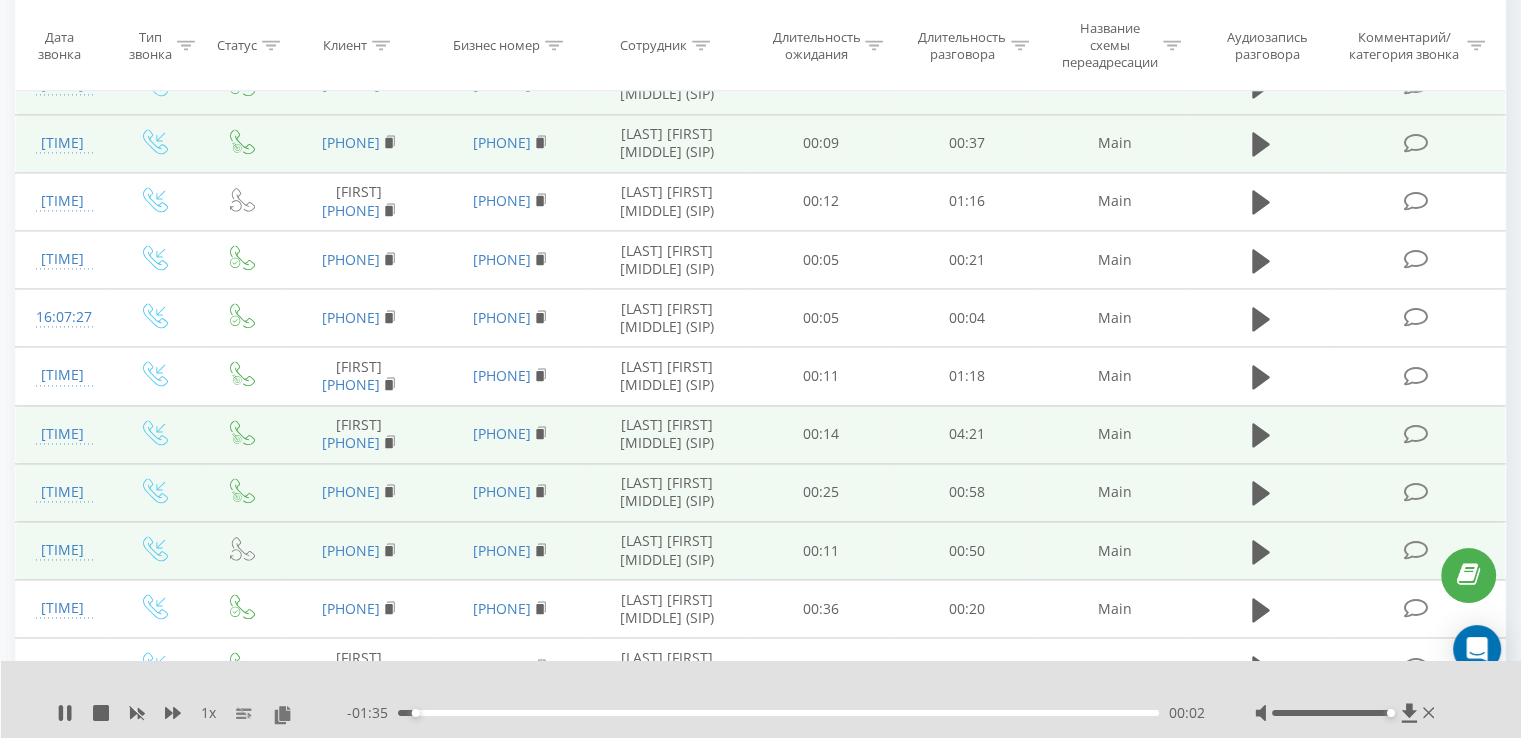 click 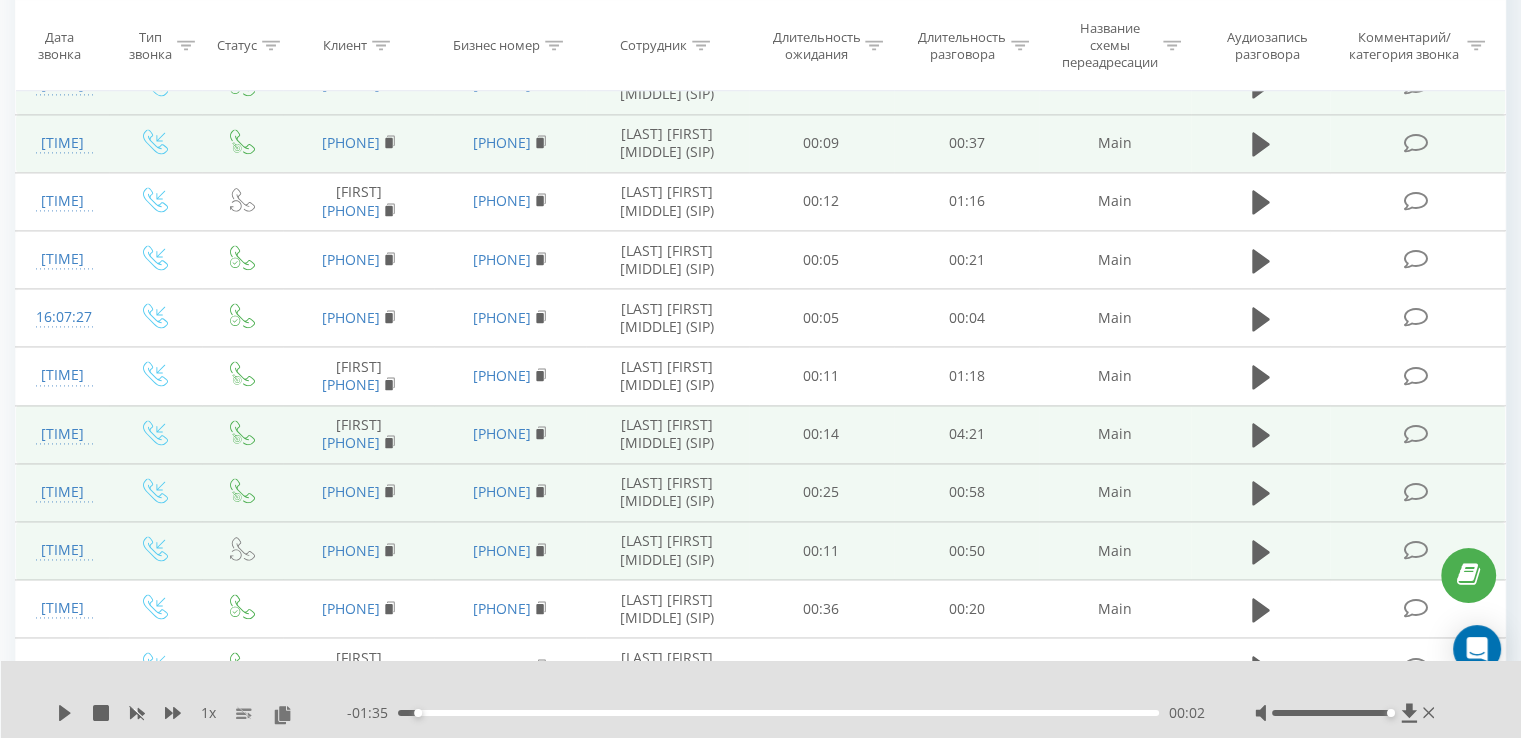 drag, startPoint x: 66, startPoint y: 713, endPoint x: 80, endPoint y: 697, distance: 21.260292 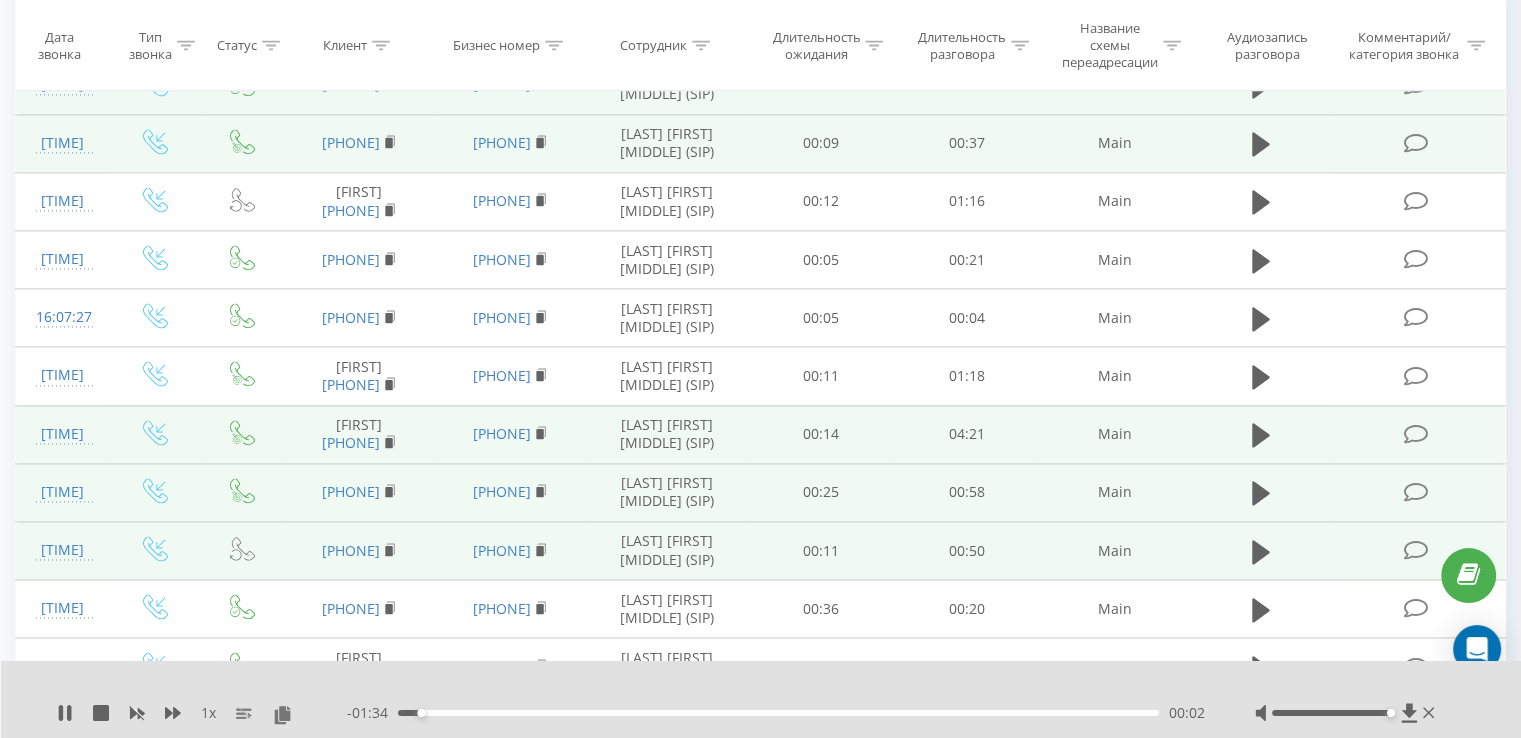 scroll, scrollTop: 2620, scrollLeft: 0, axis: vertical 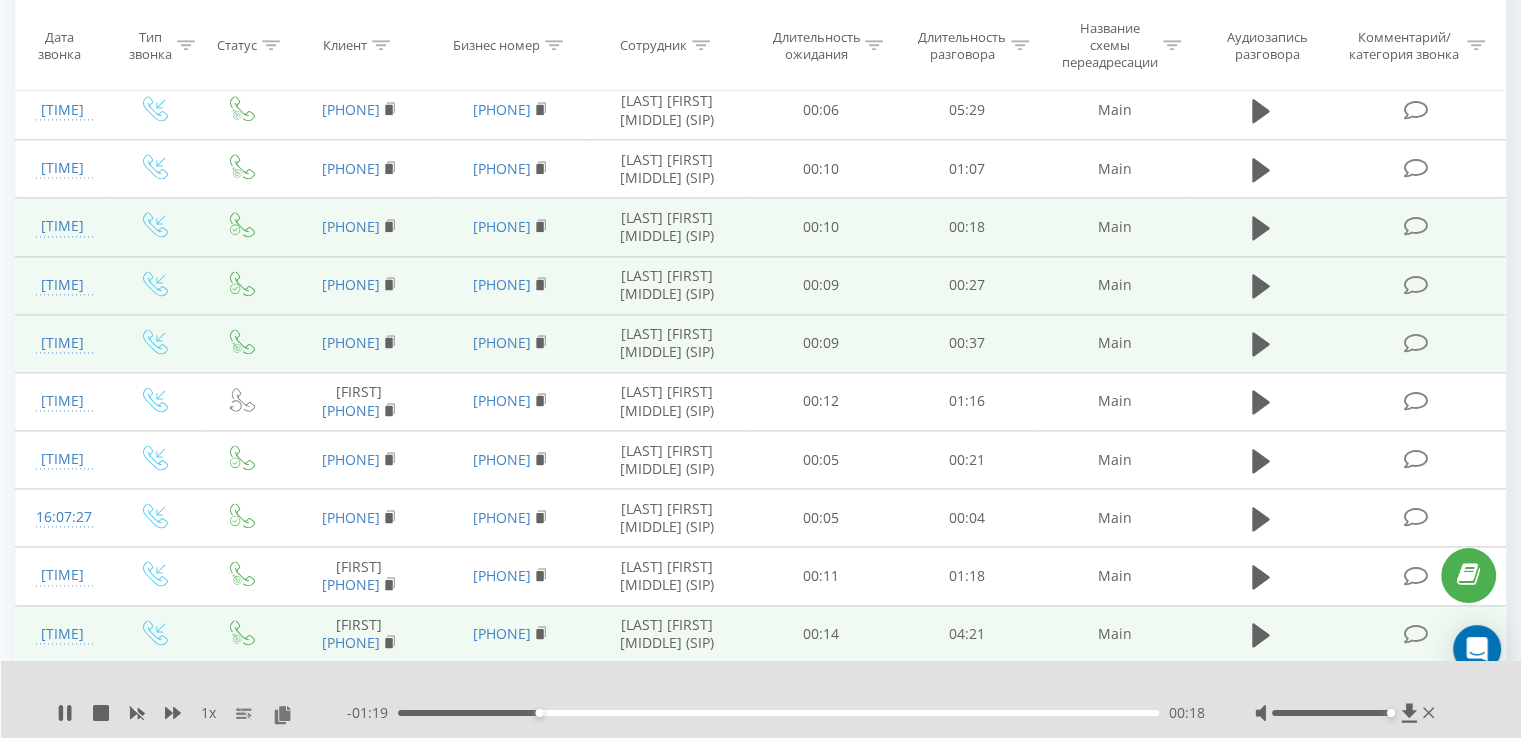 click 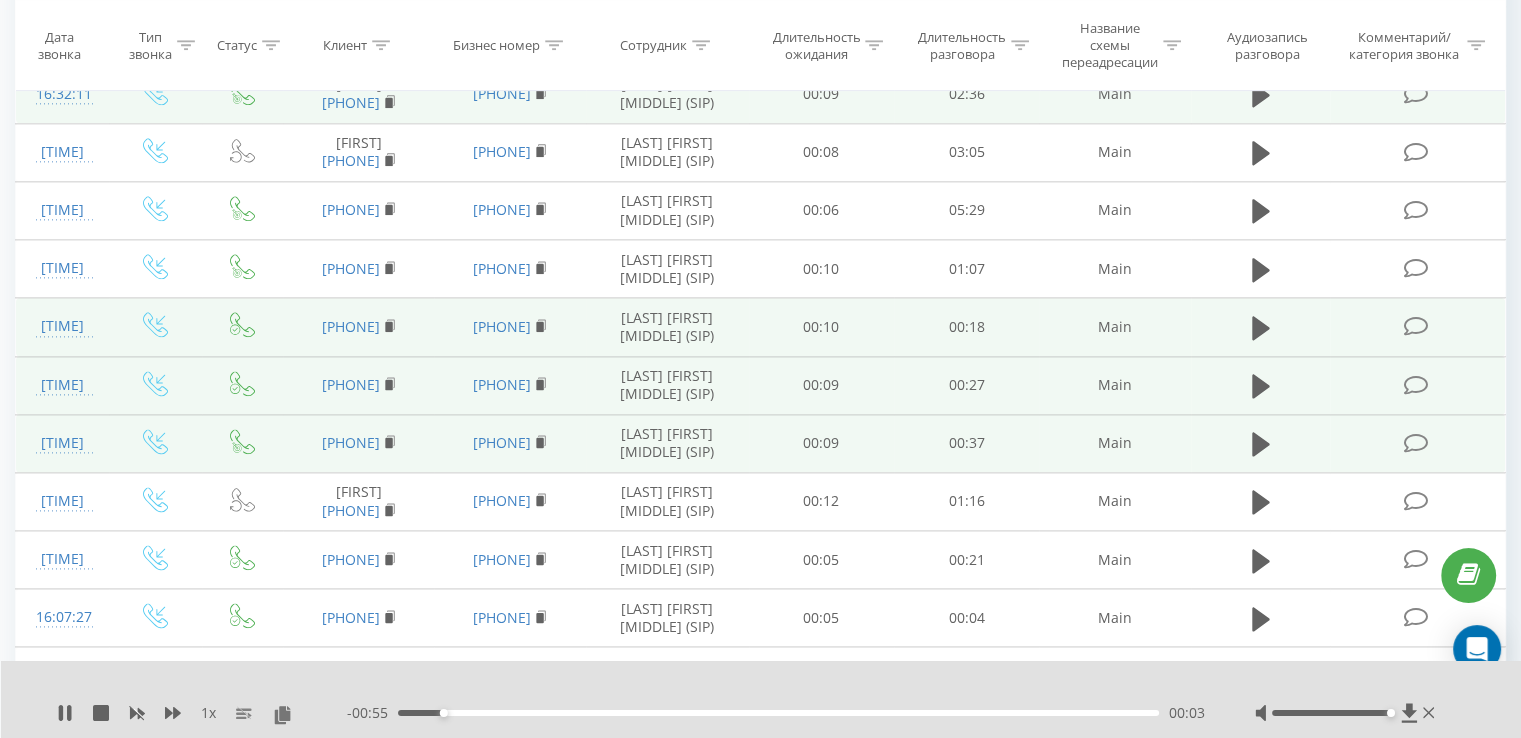 scroll, scrollTop: 2420, scrollLeft: 0, axis: vertical 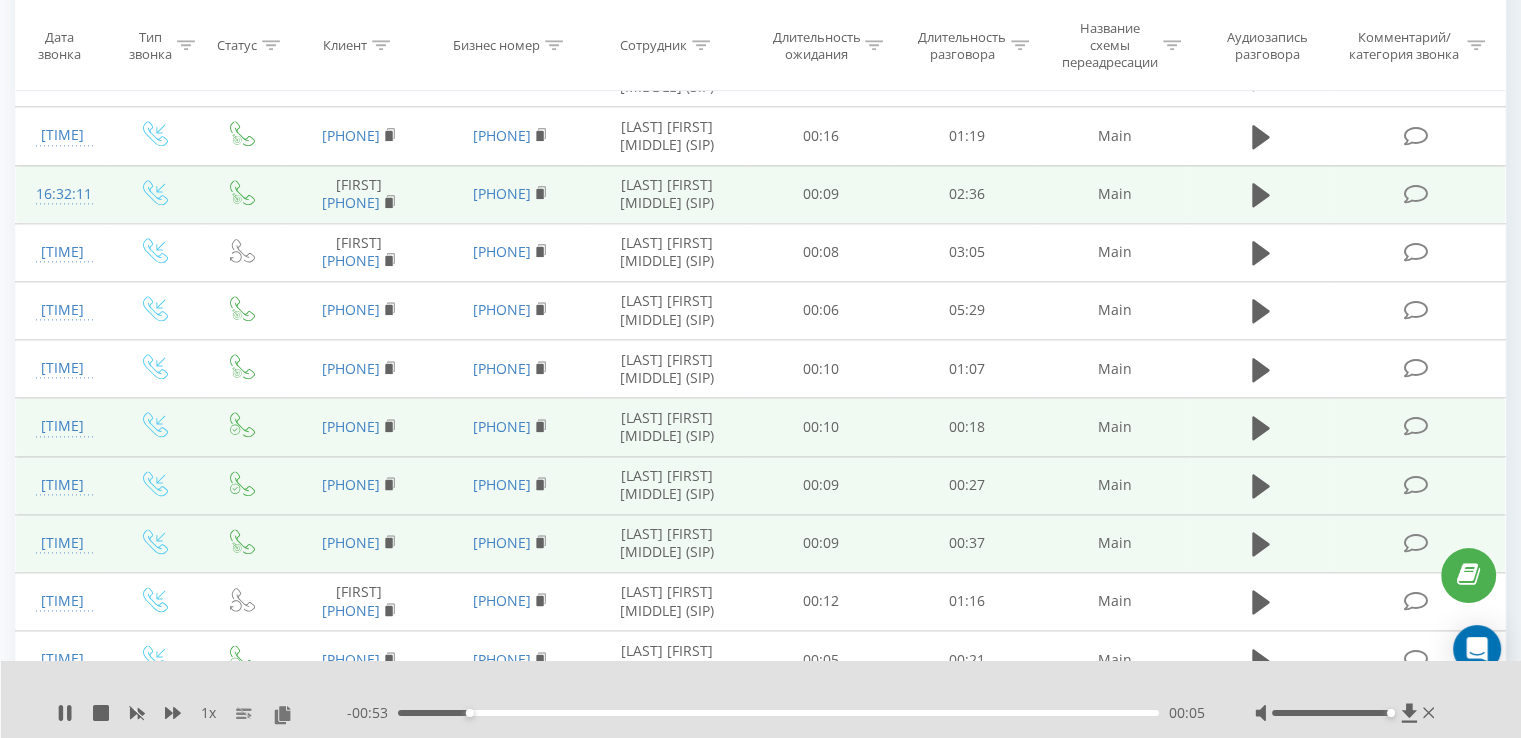 click 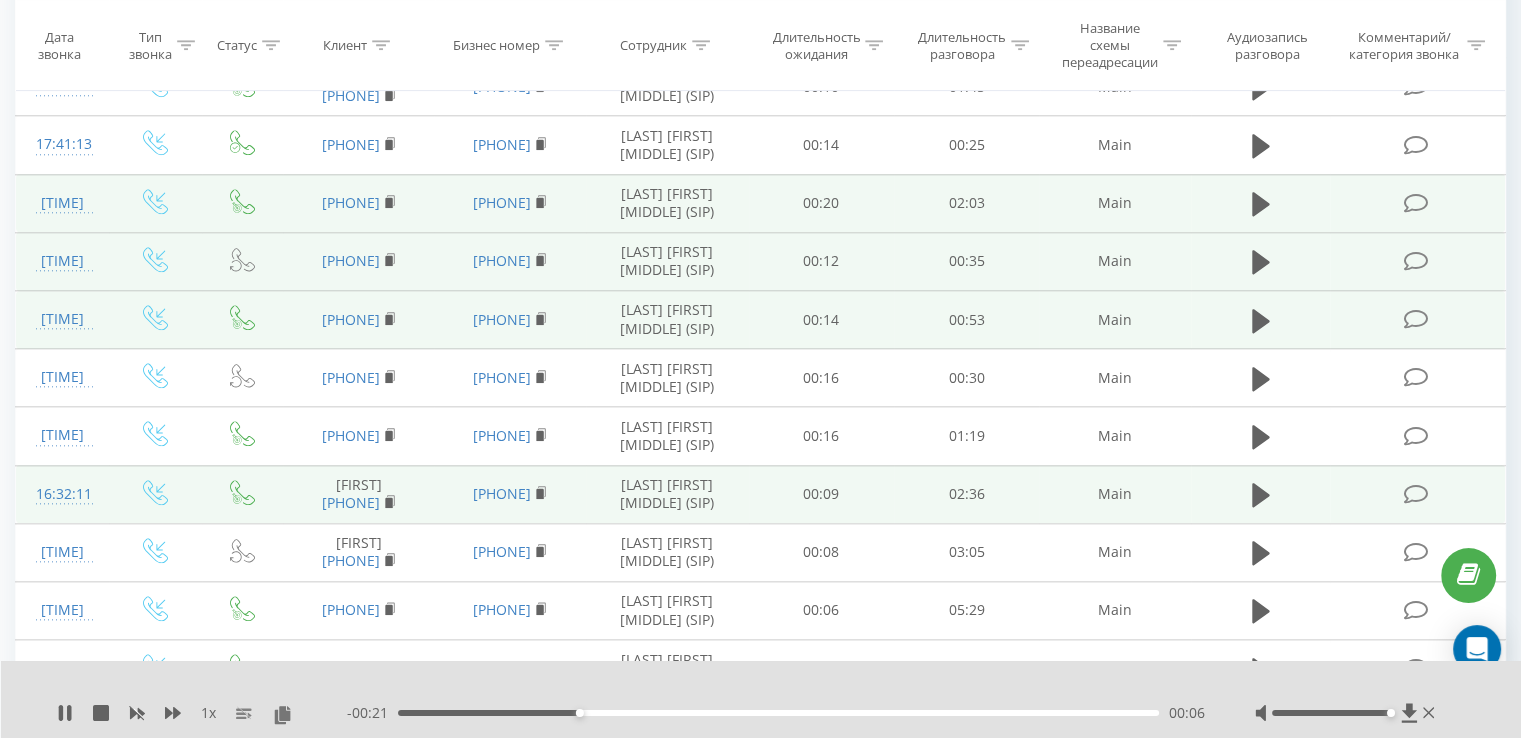scroll, scrollTop: 2020, scrollLeft: 0, axis: vertical 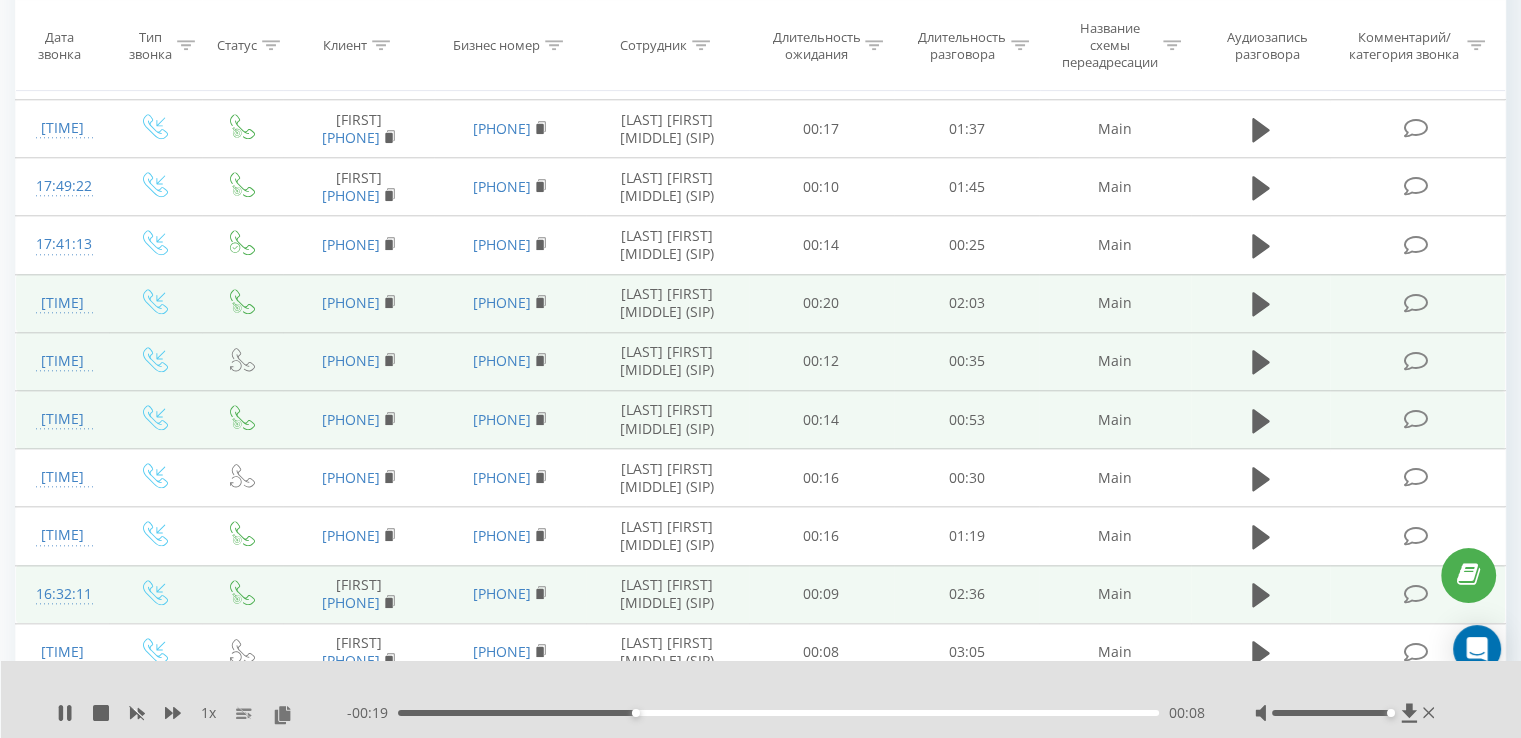 click 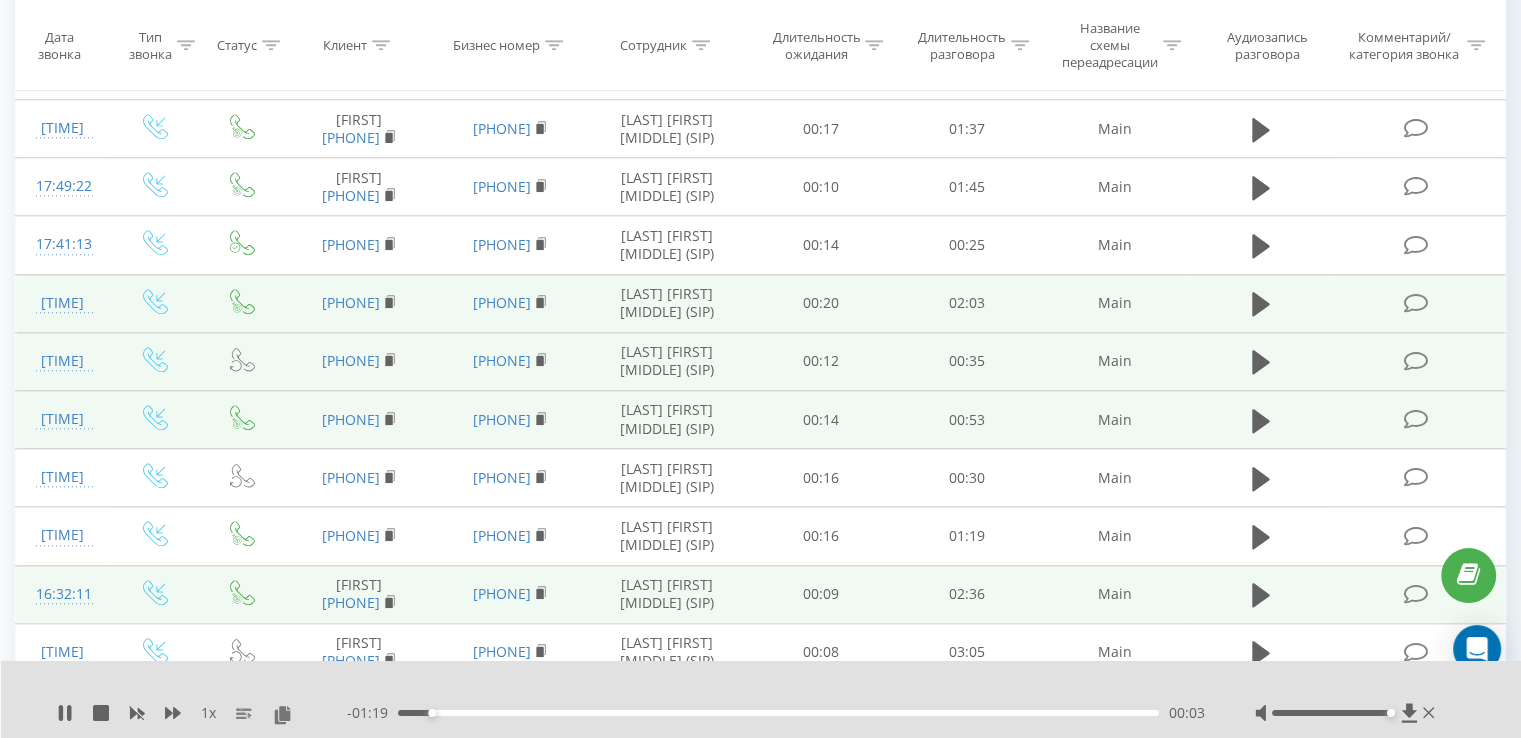 click 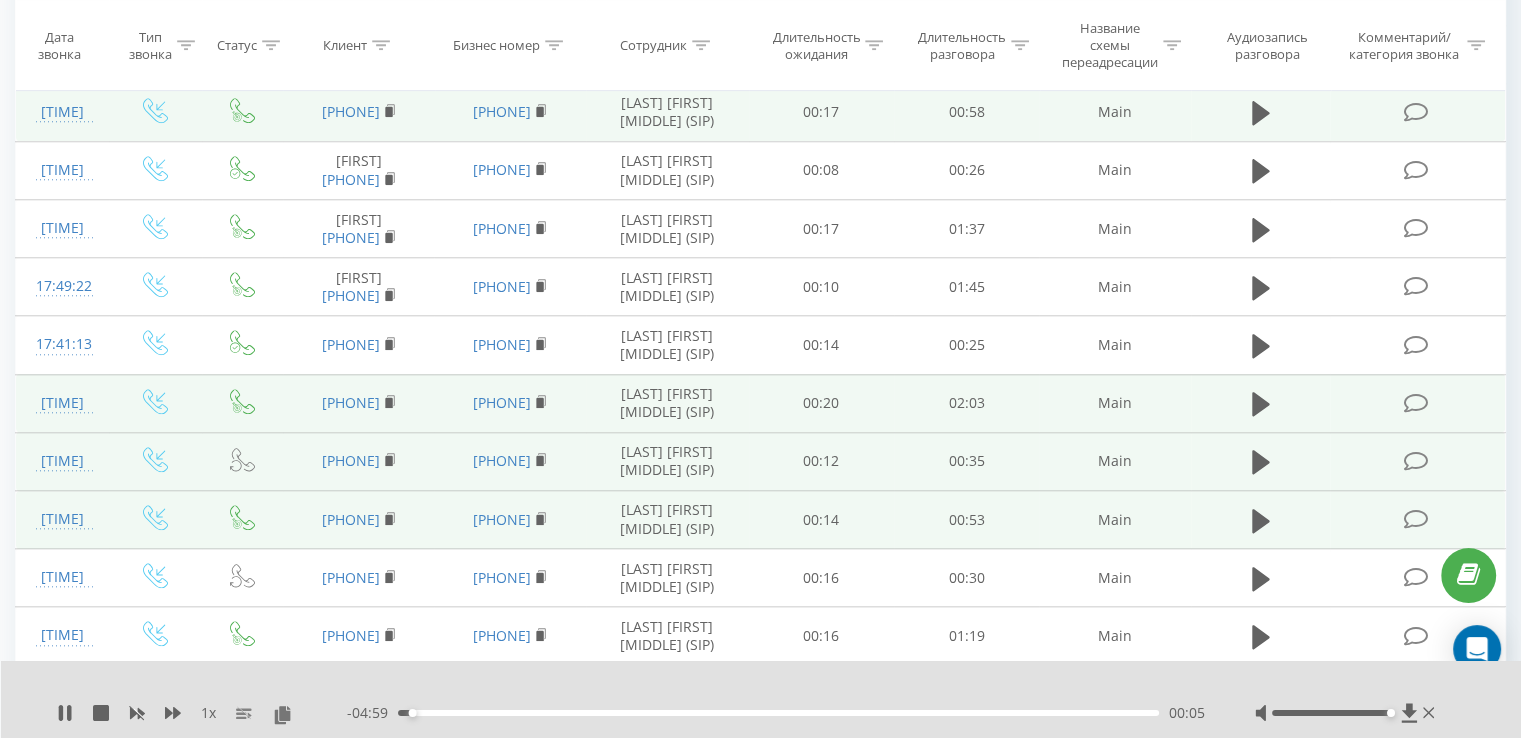 scroll, scrollTop: 1820, scrollLeft: 0, axis: vertical 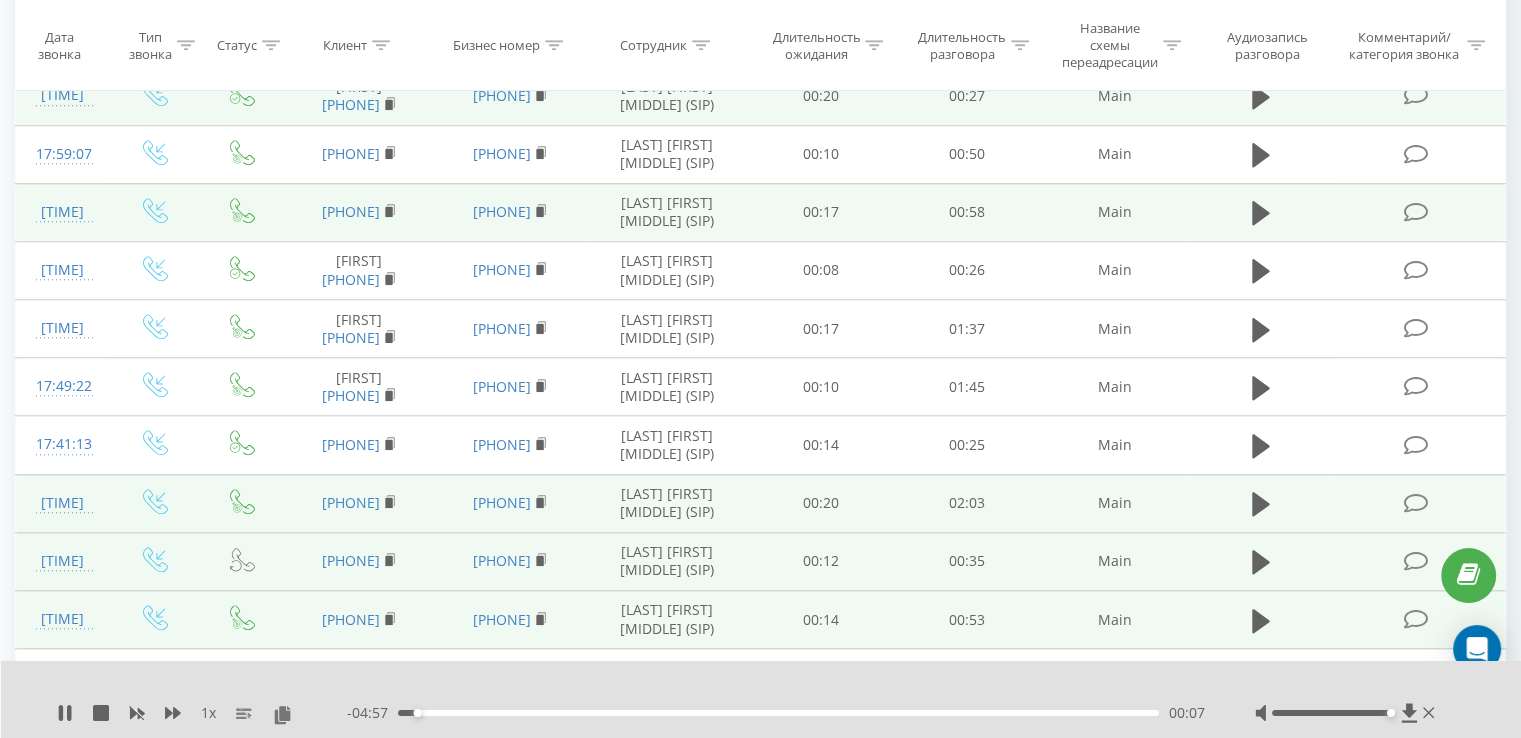 click 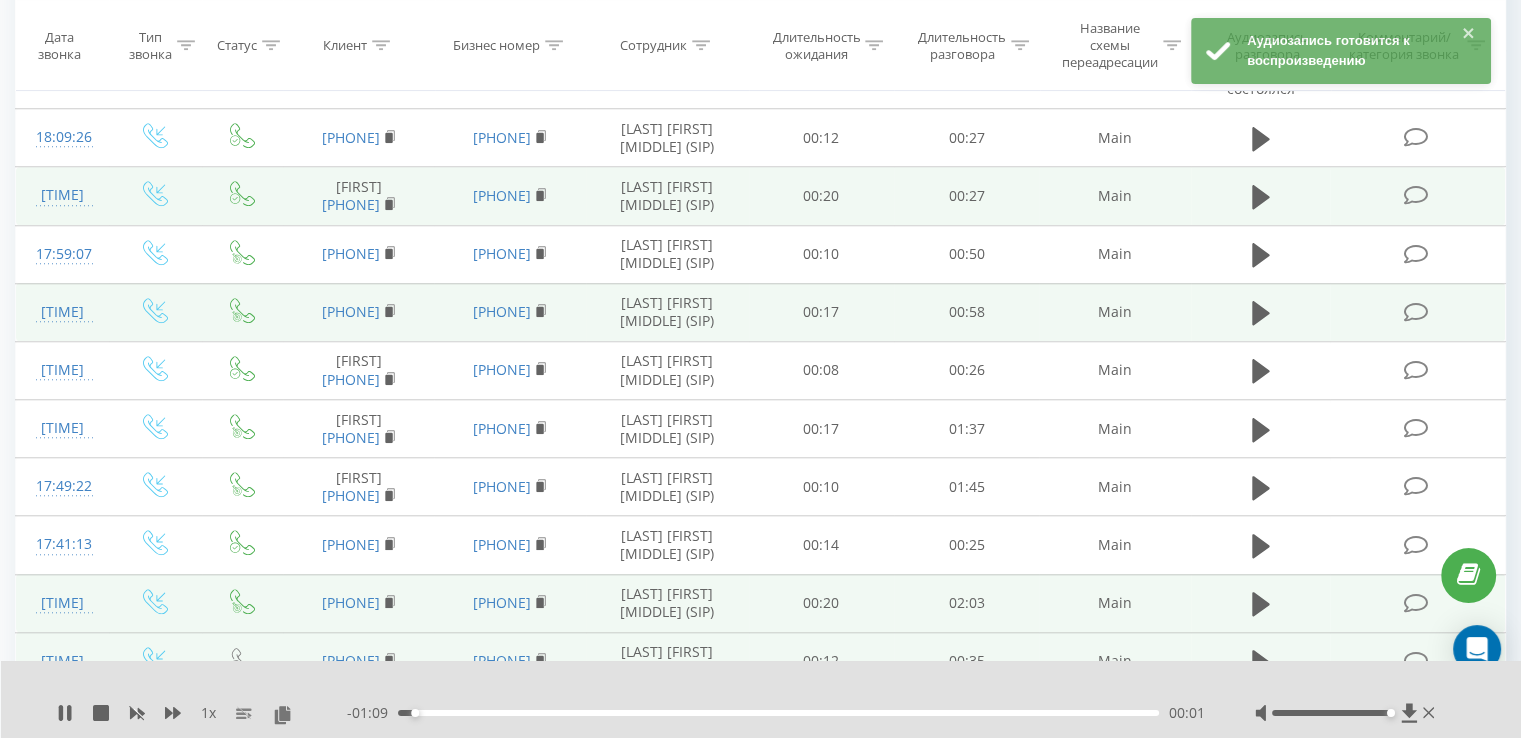 scroll, scrollTop: 1620, scrollLeft: 0, axis: vertical 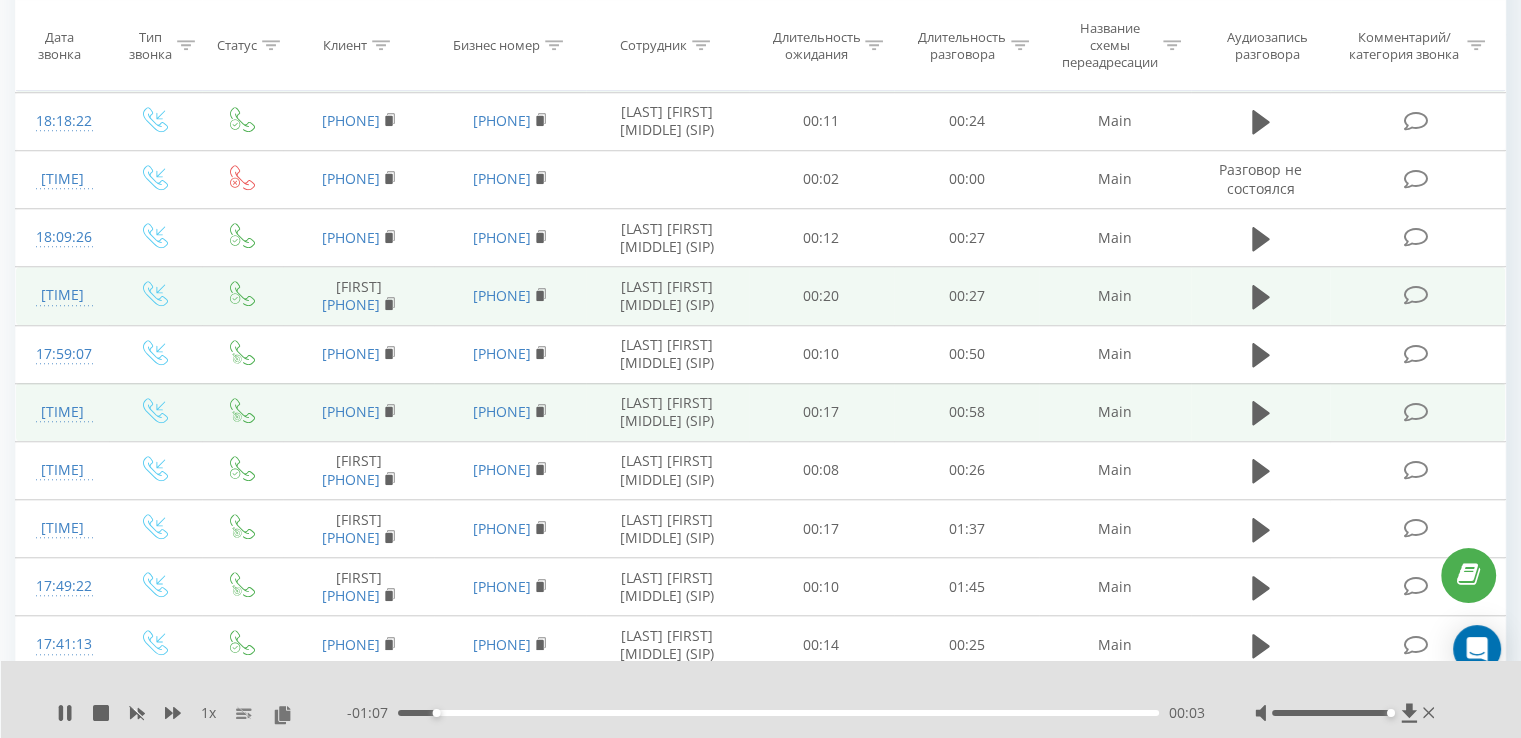 click 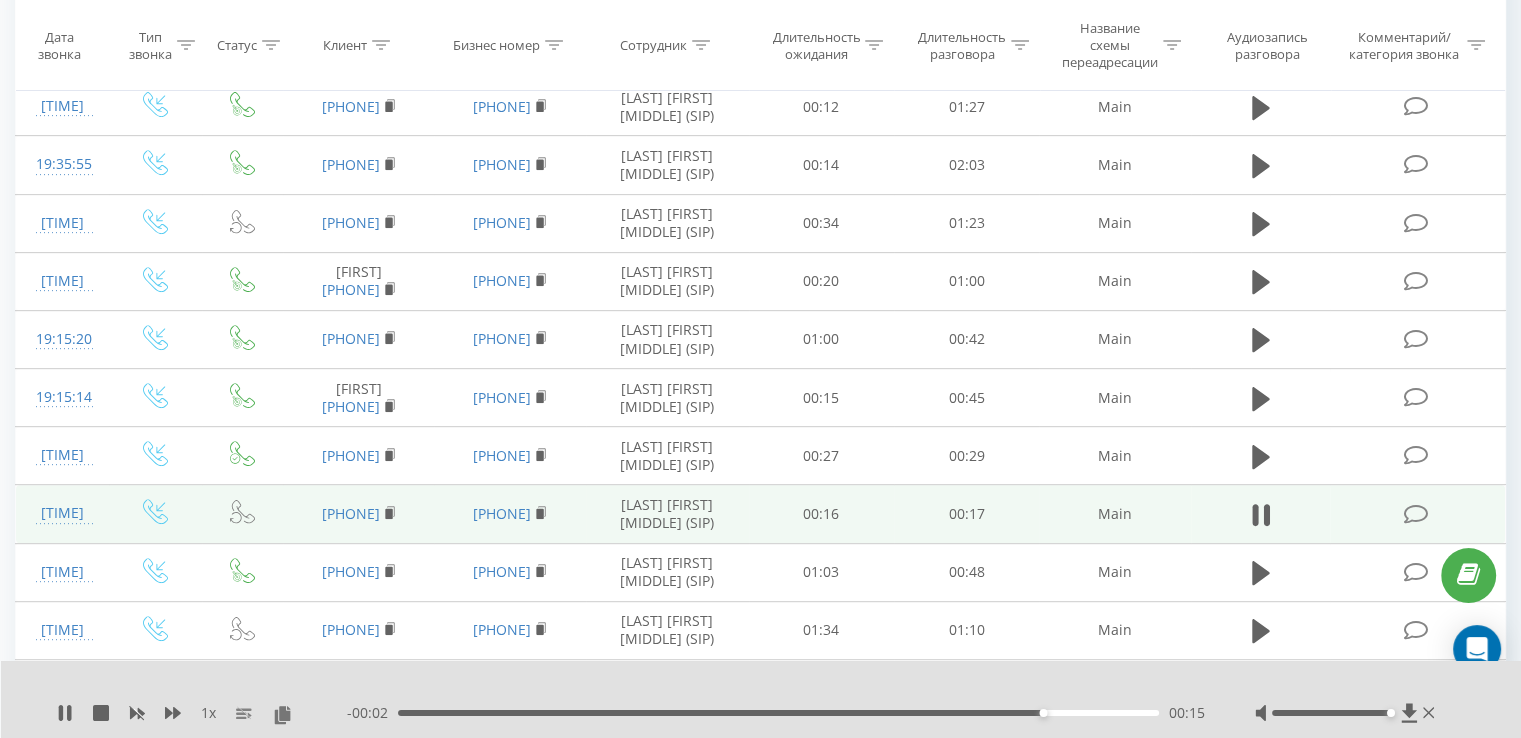 scroll, scrollTop: 720, scrollLeft: 0, axis: vertical 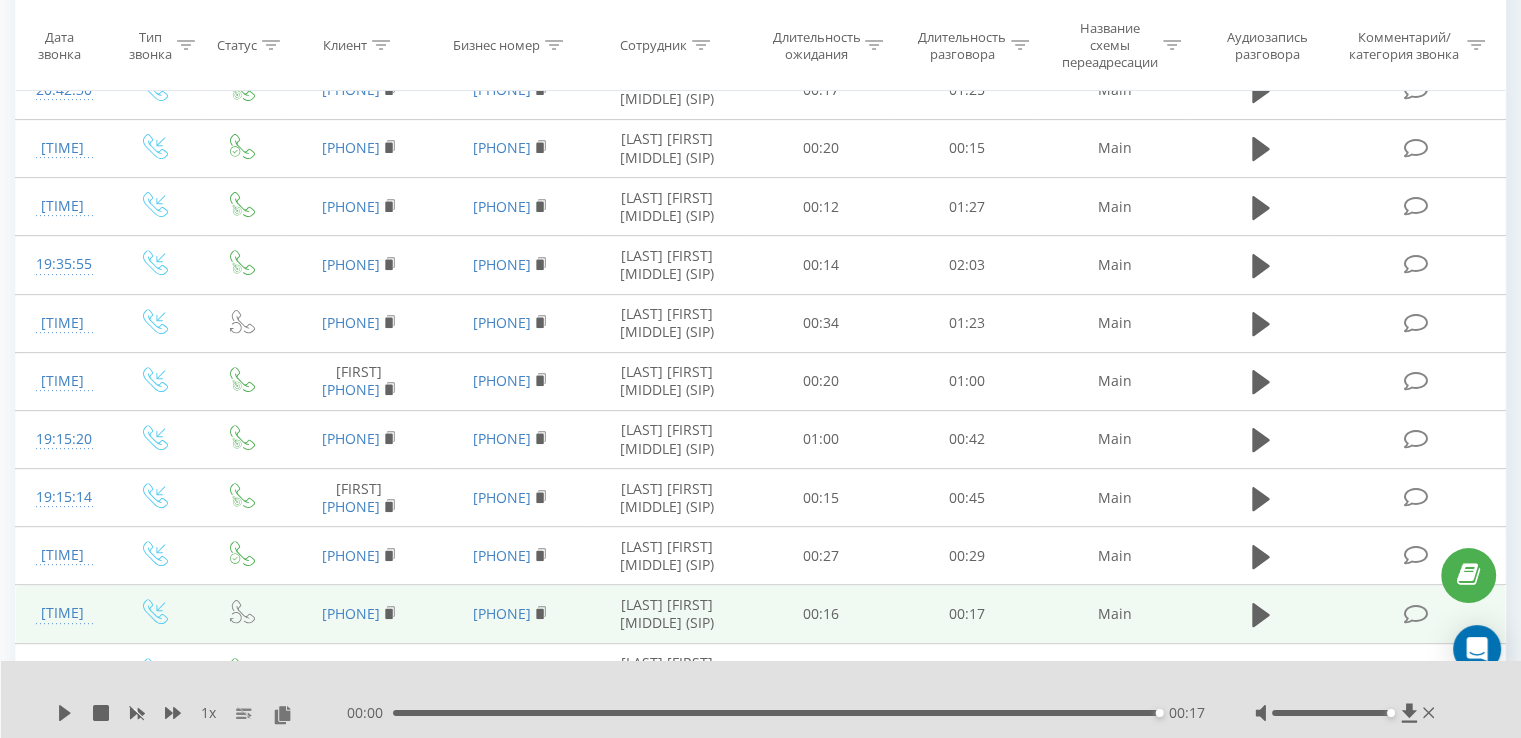 click 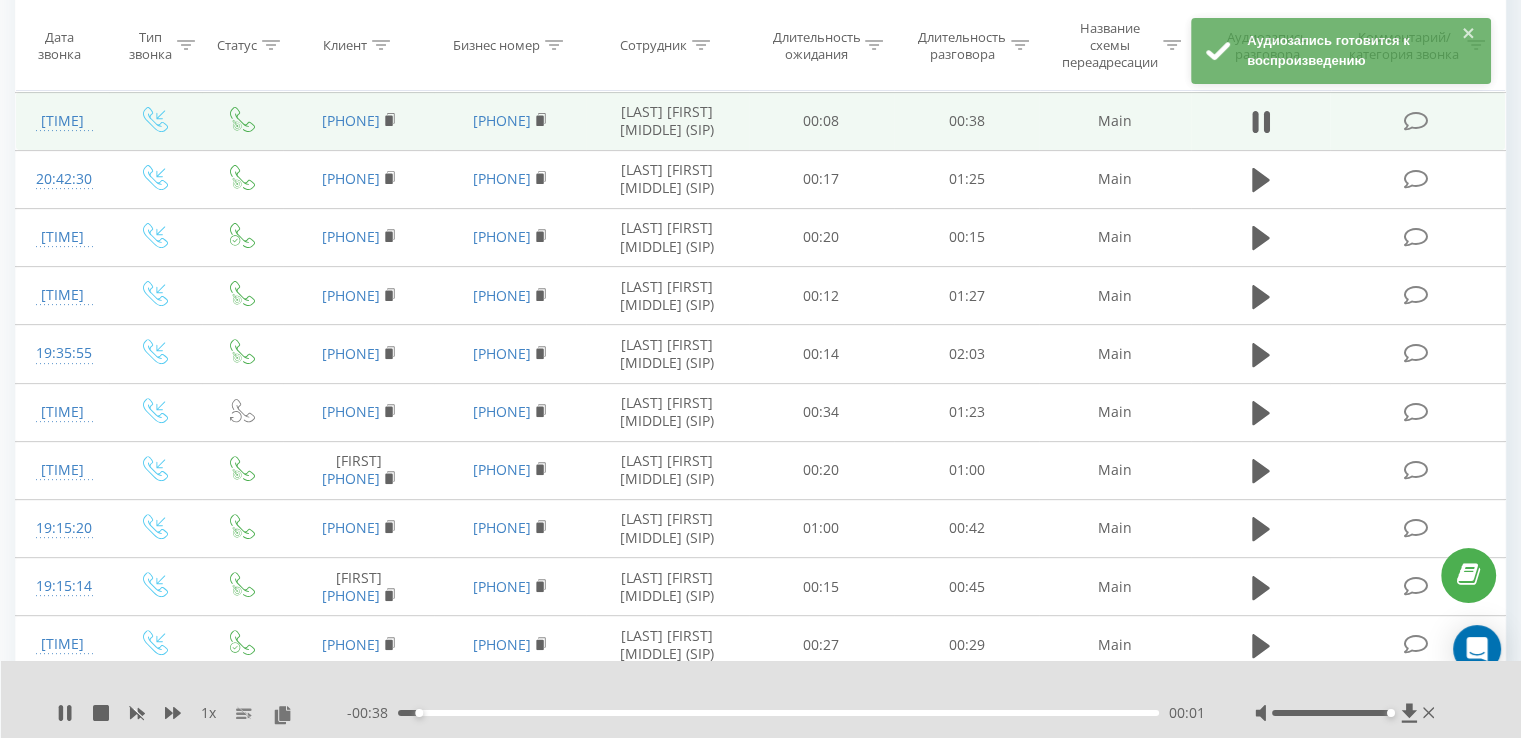 scroll, scrollTop: 620, scrollLeft: 0, axis: vertical 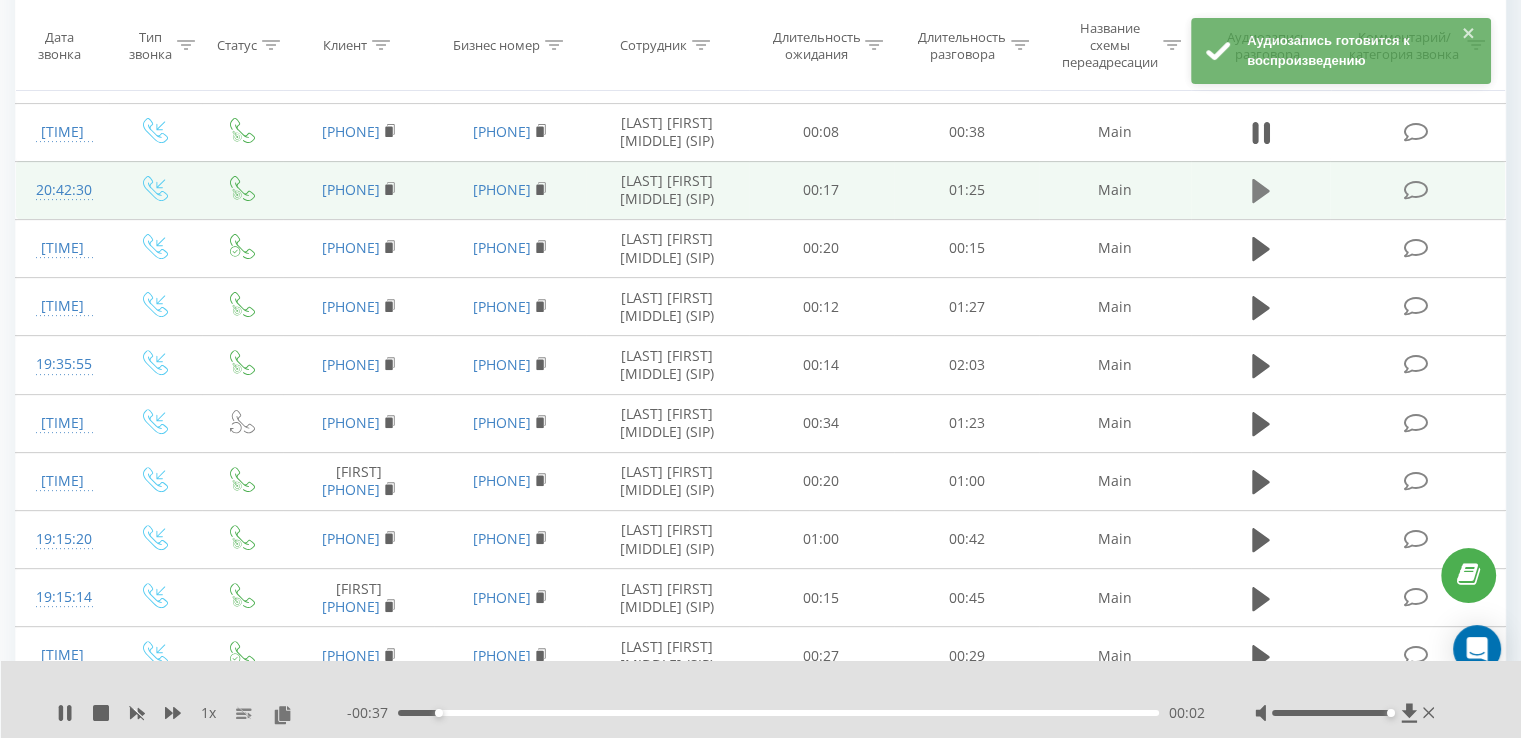 click 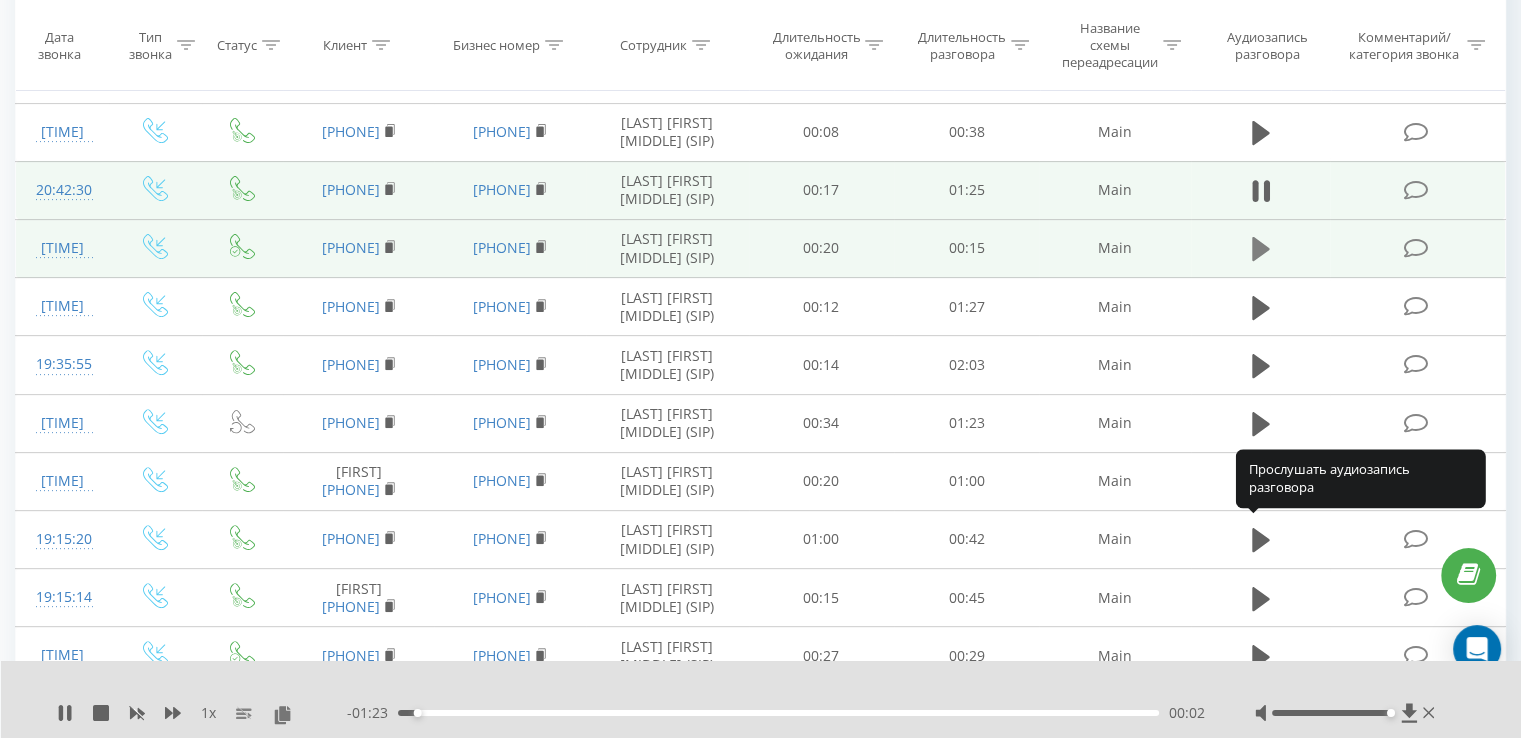 click 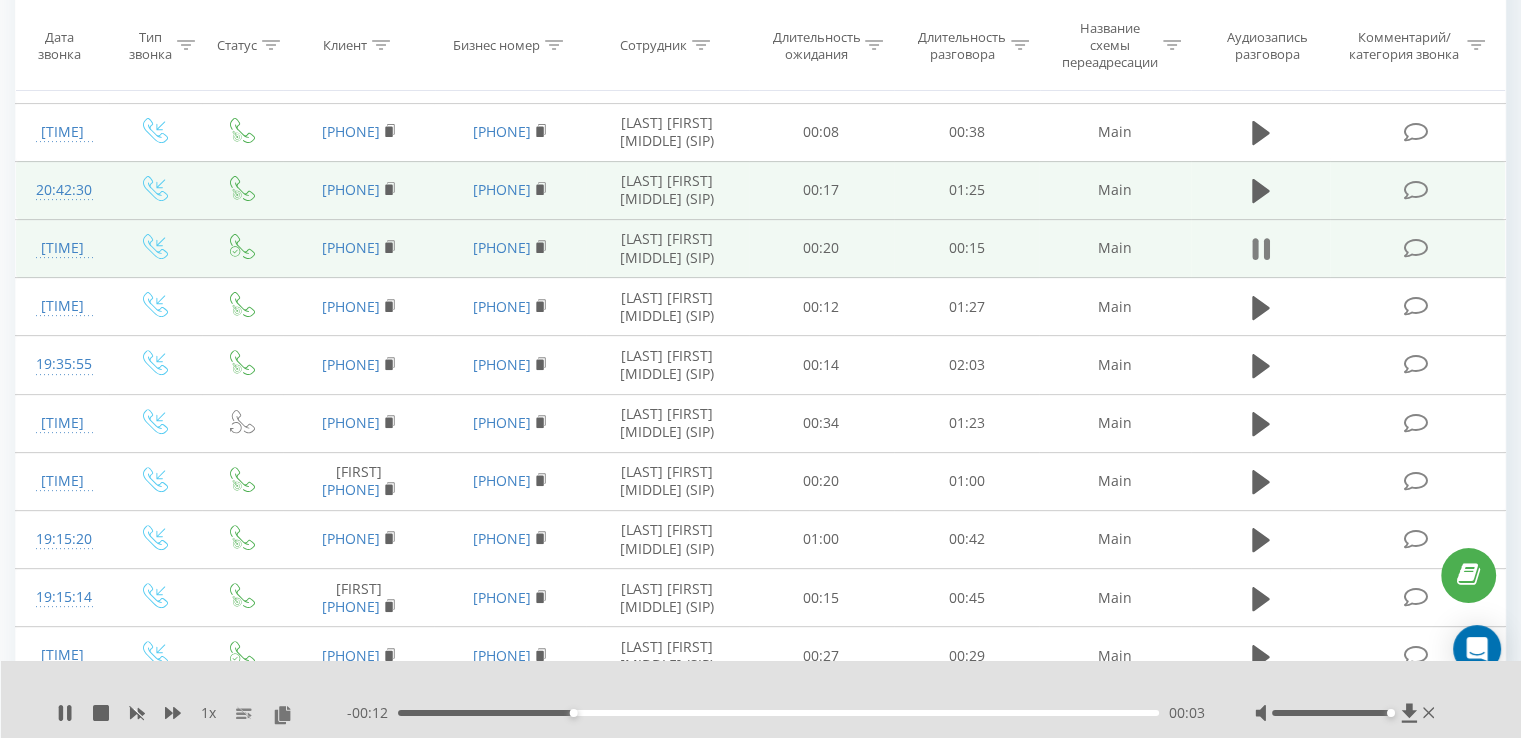 click 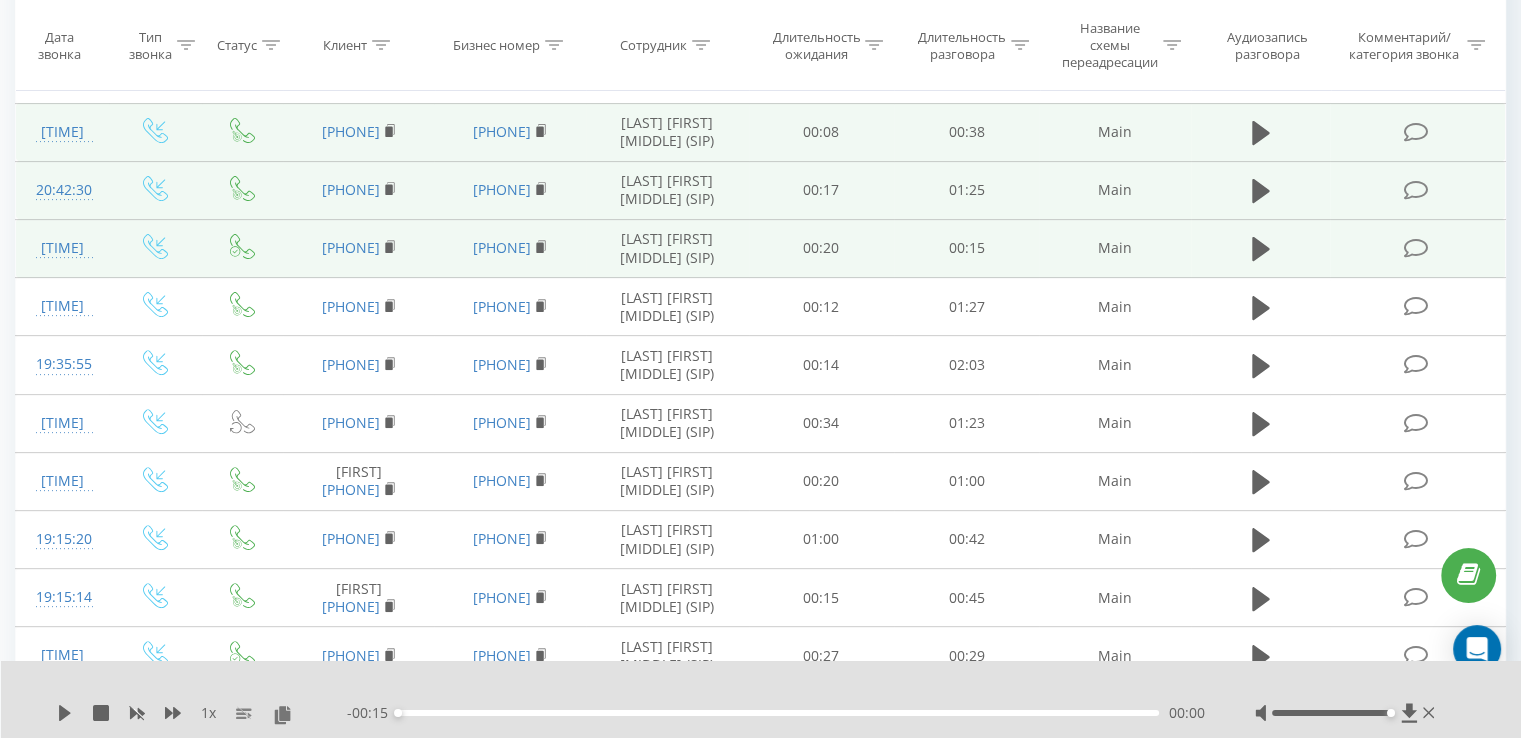 scroll, scrollTop: 520, scrollLeft: 0, axis: vertical 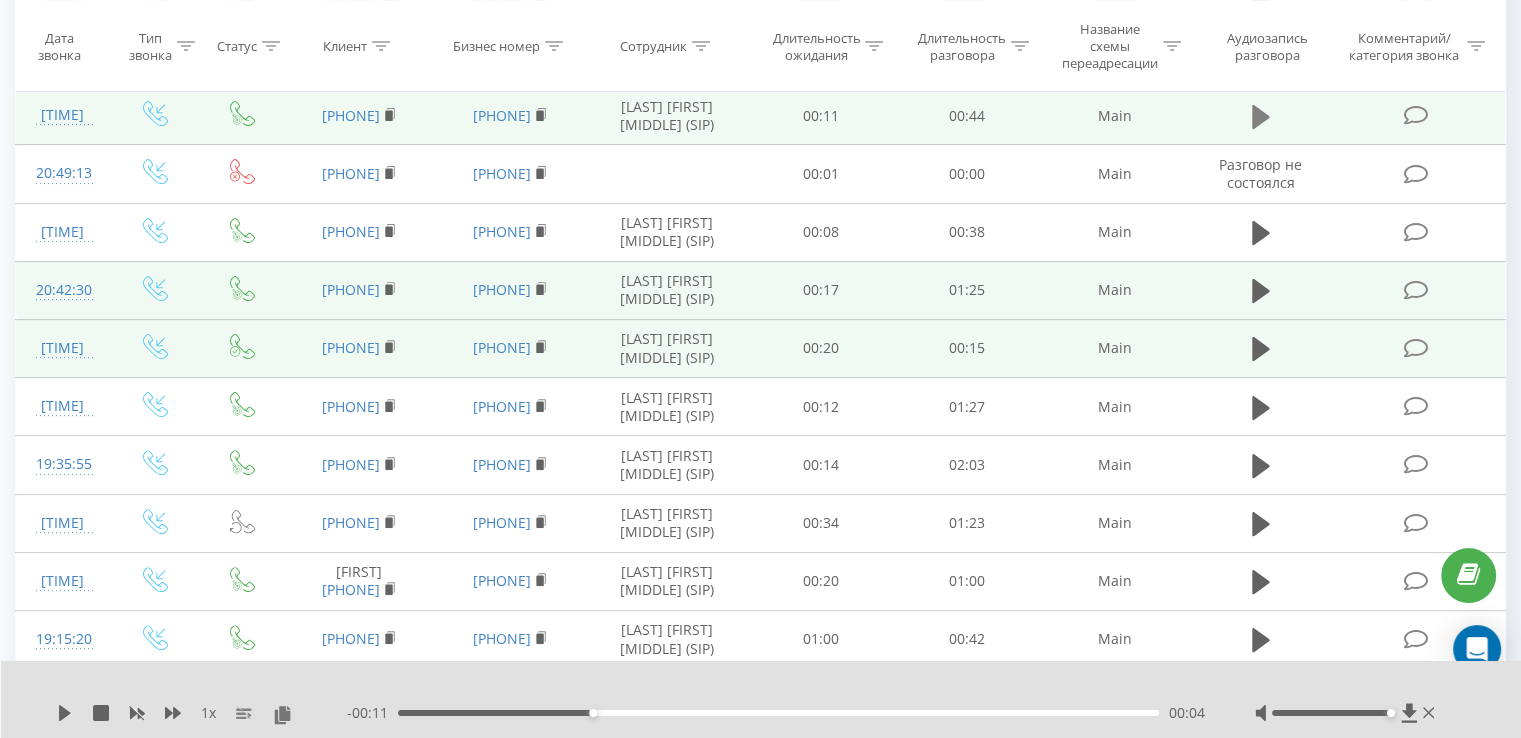 click 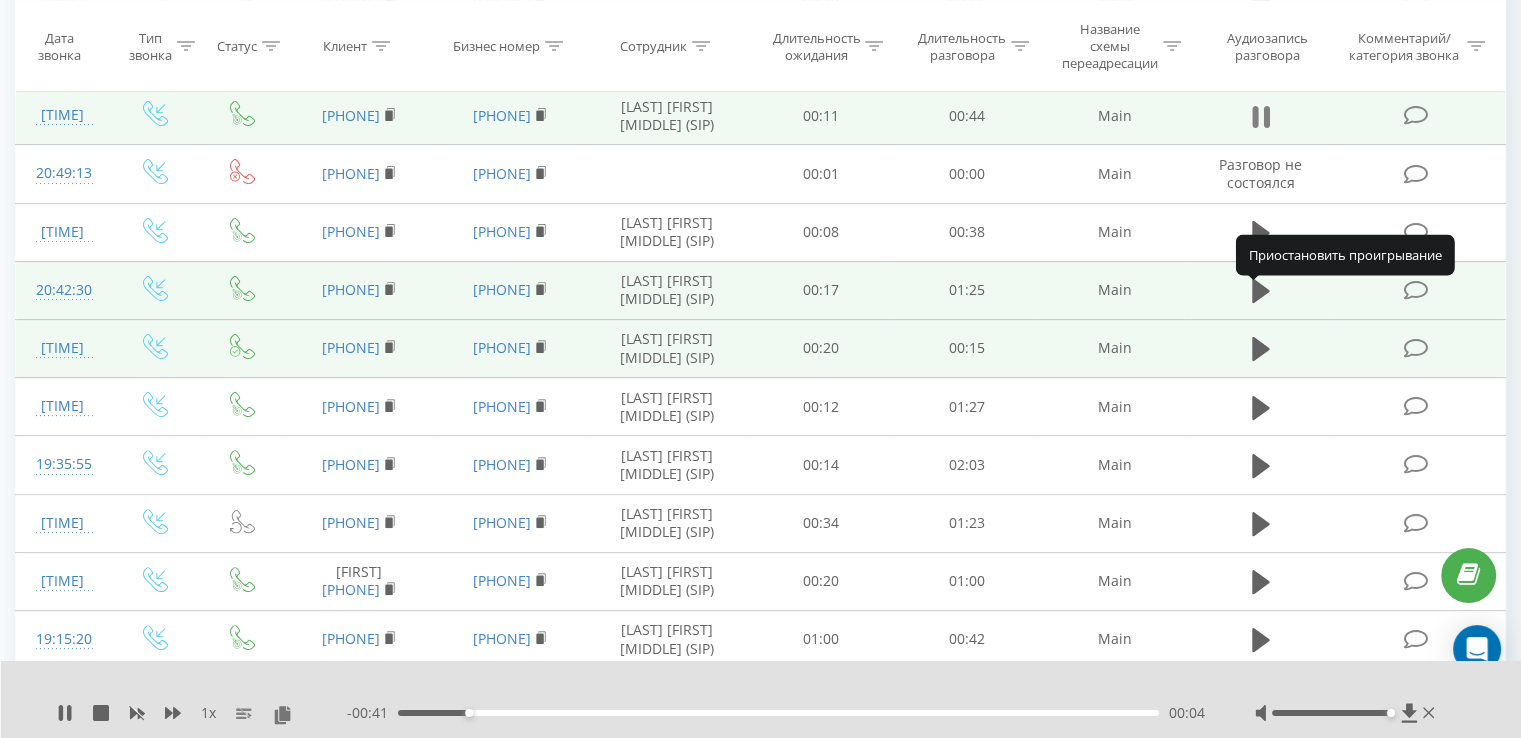click 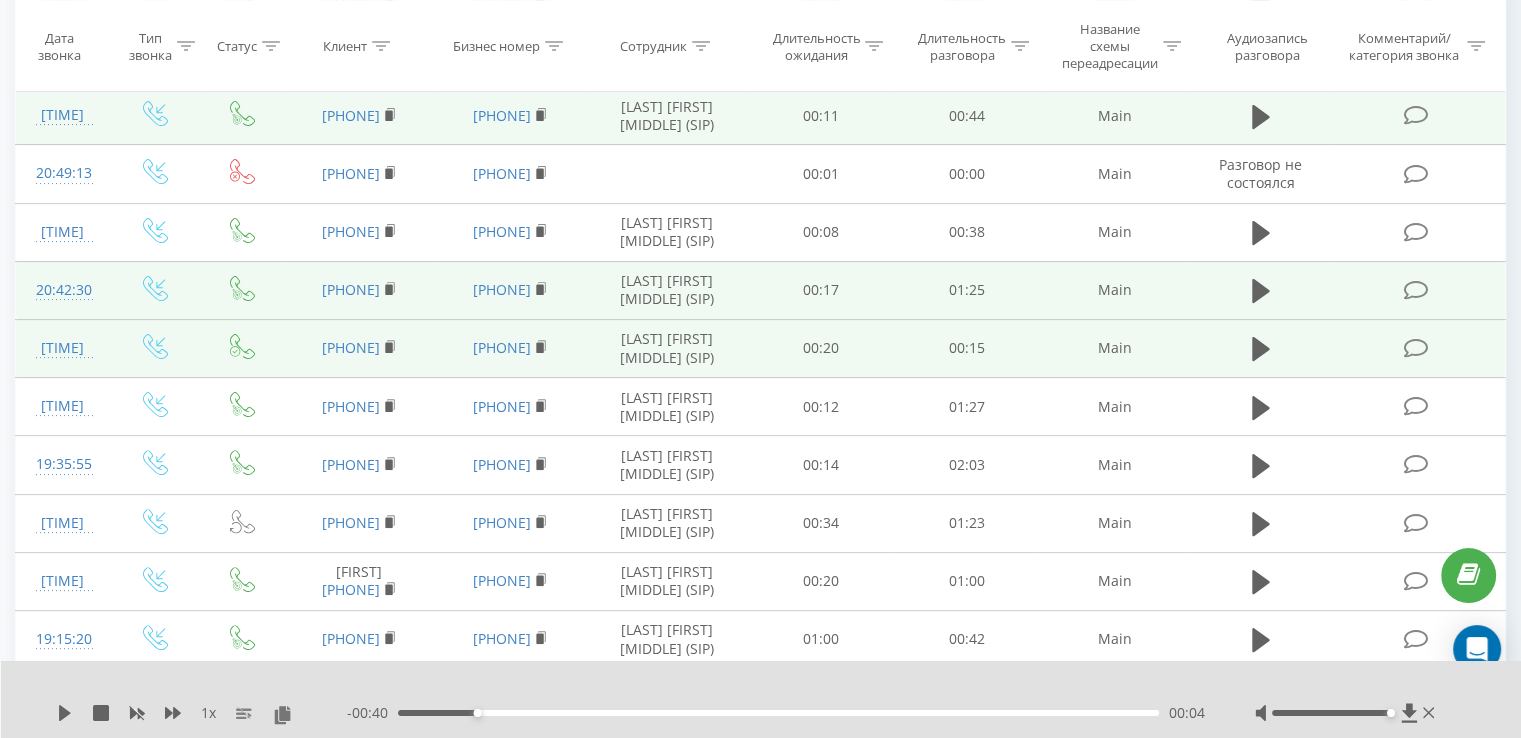 click 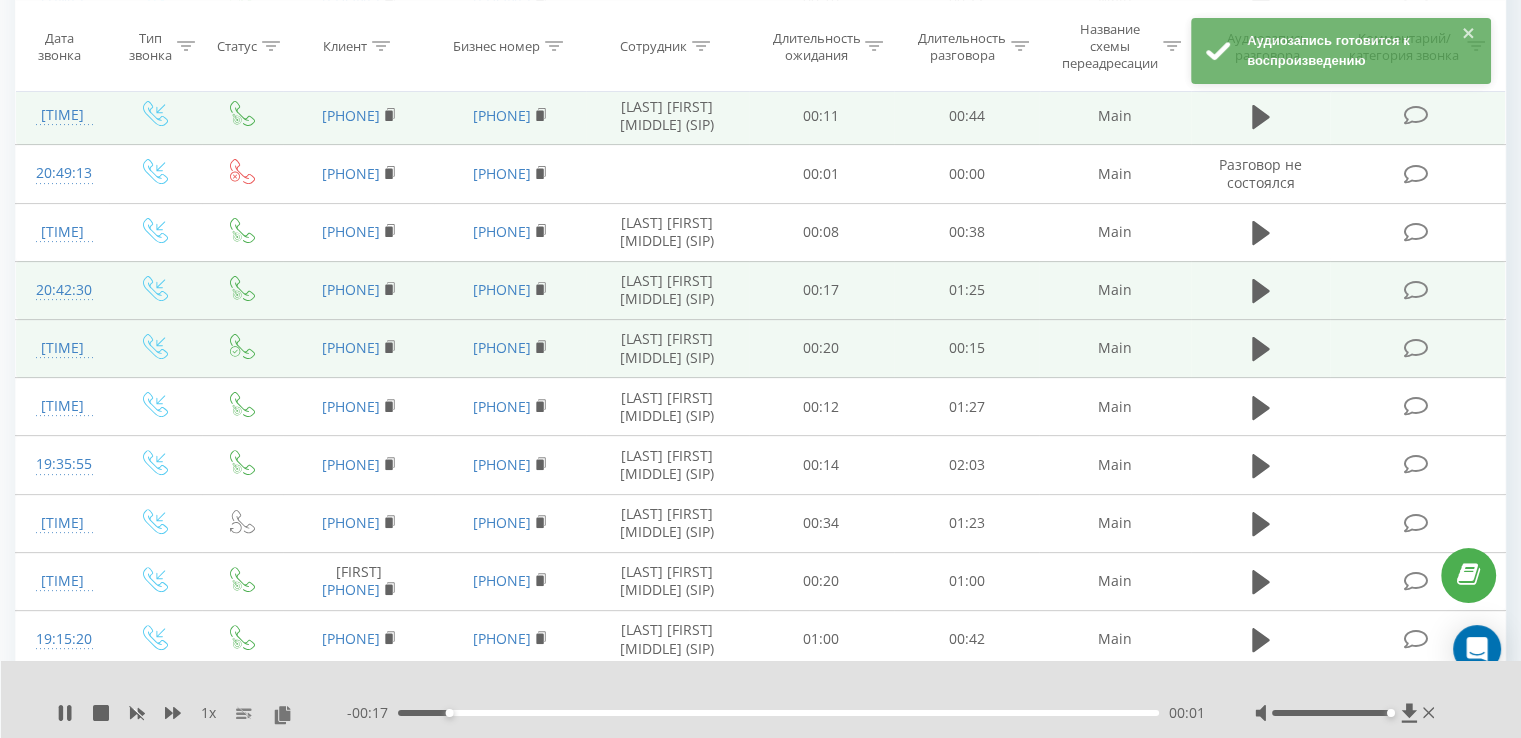 scroll, scrollTop: 420, scrollLeft: 0, axis: vertical 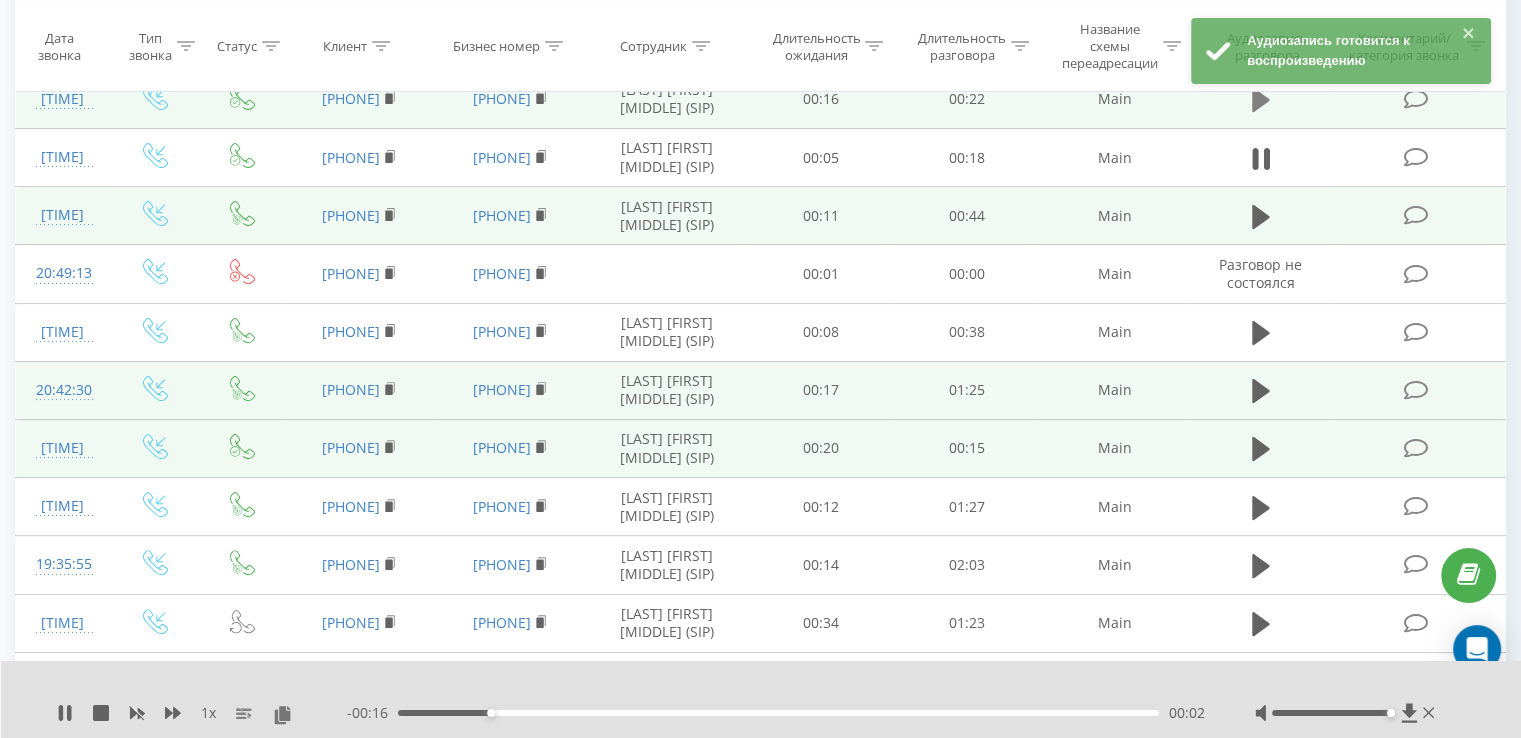 click 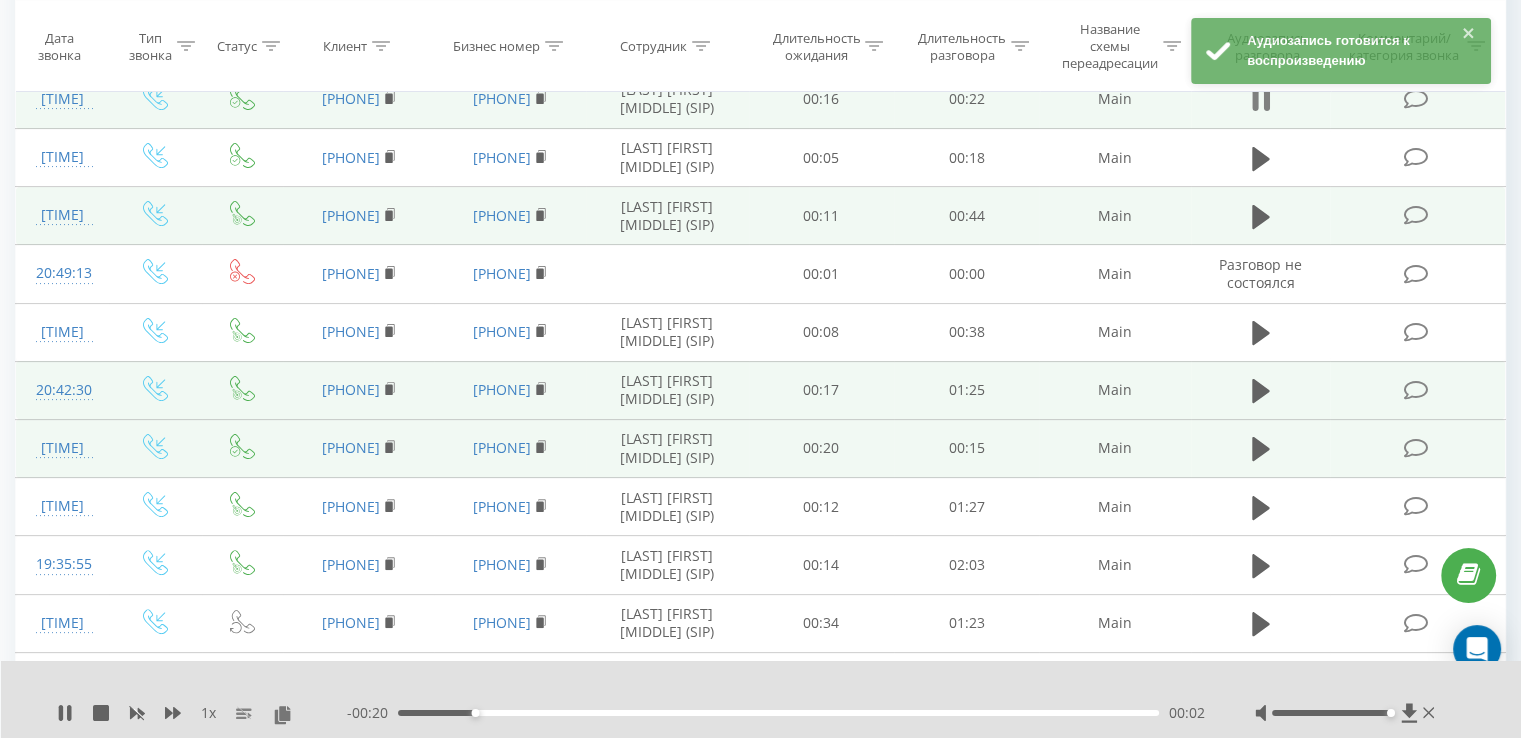 click 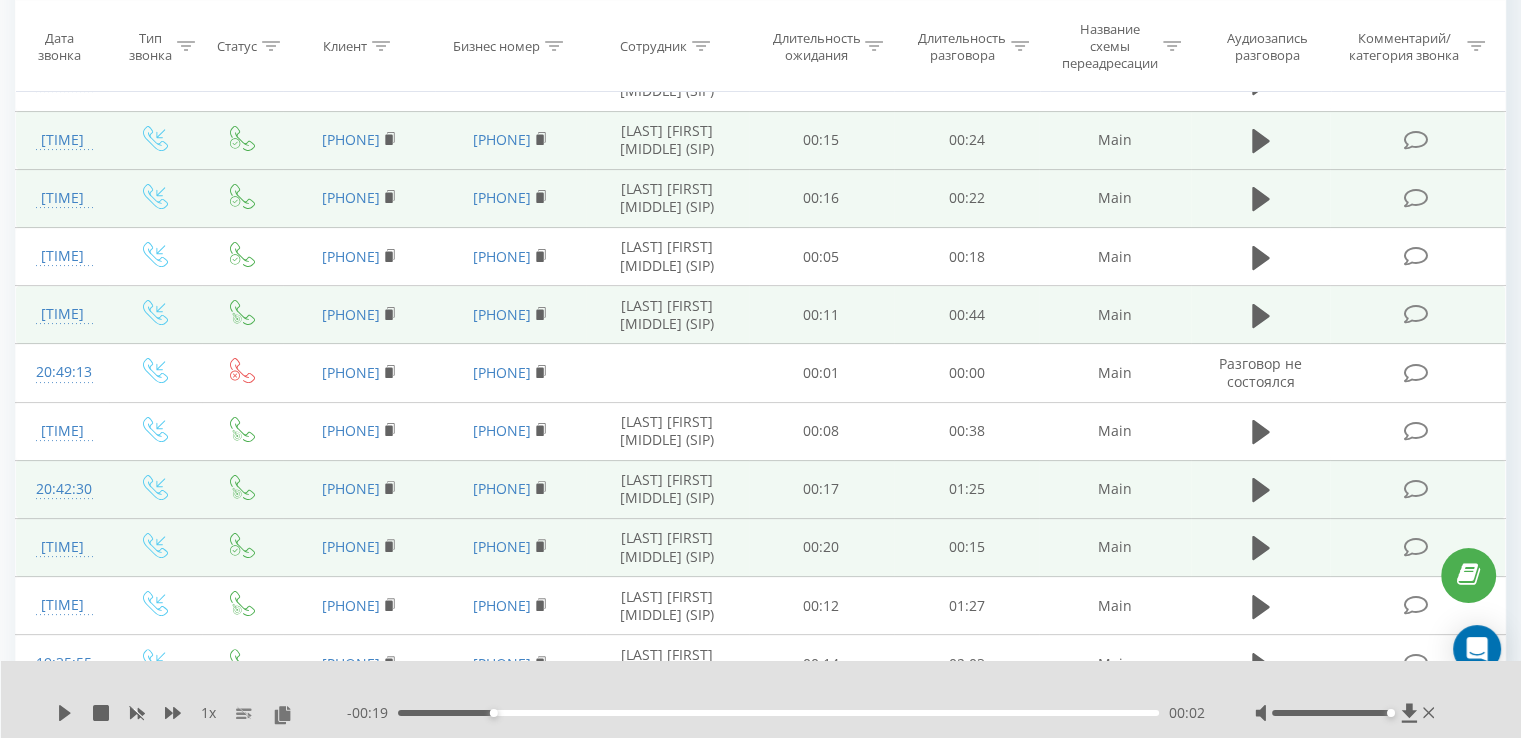 scroll, scrollTop: 320, scrollLeft: 0, axis: vertical 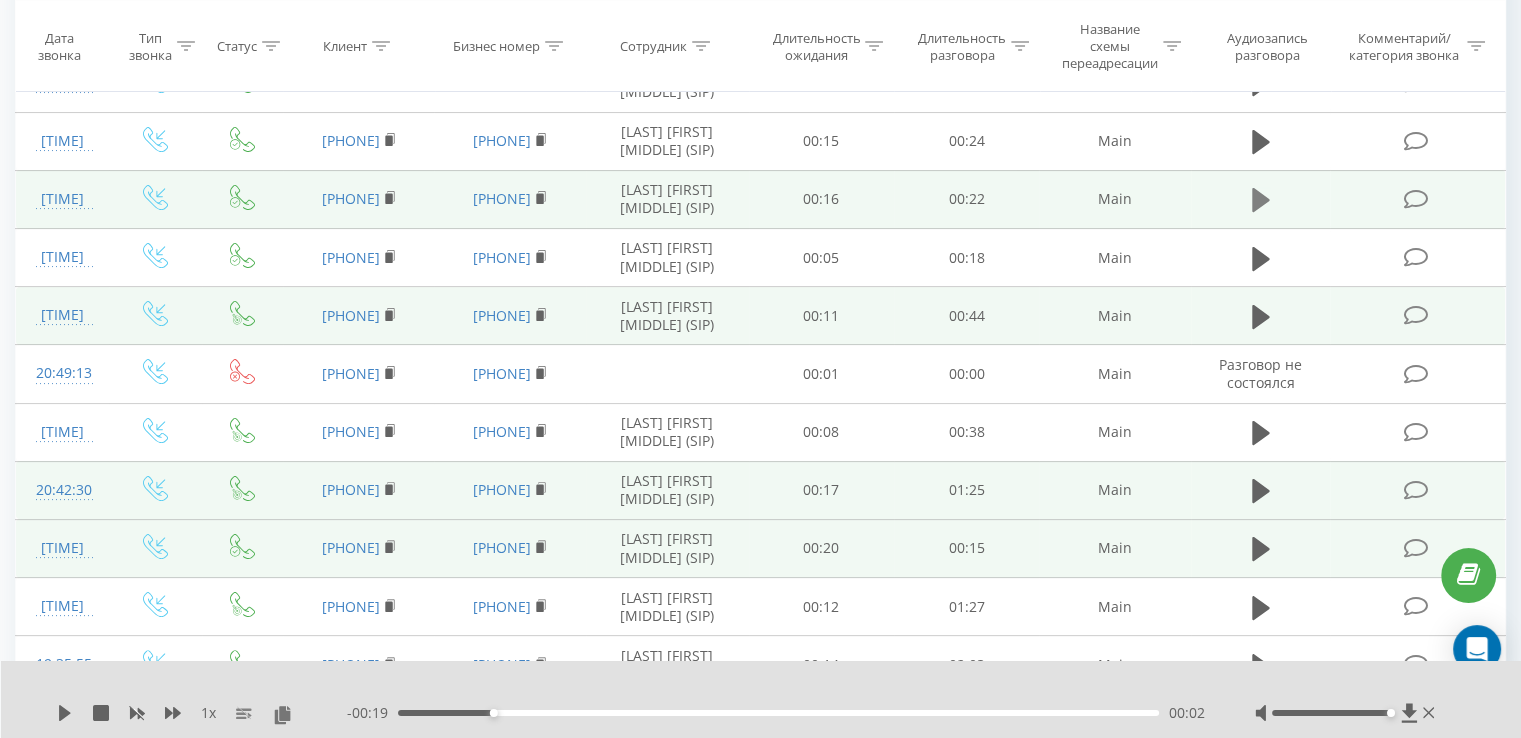 click 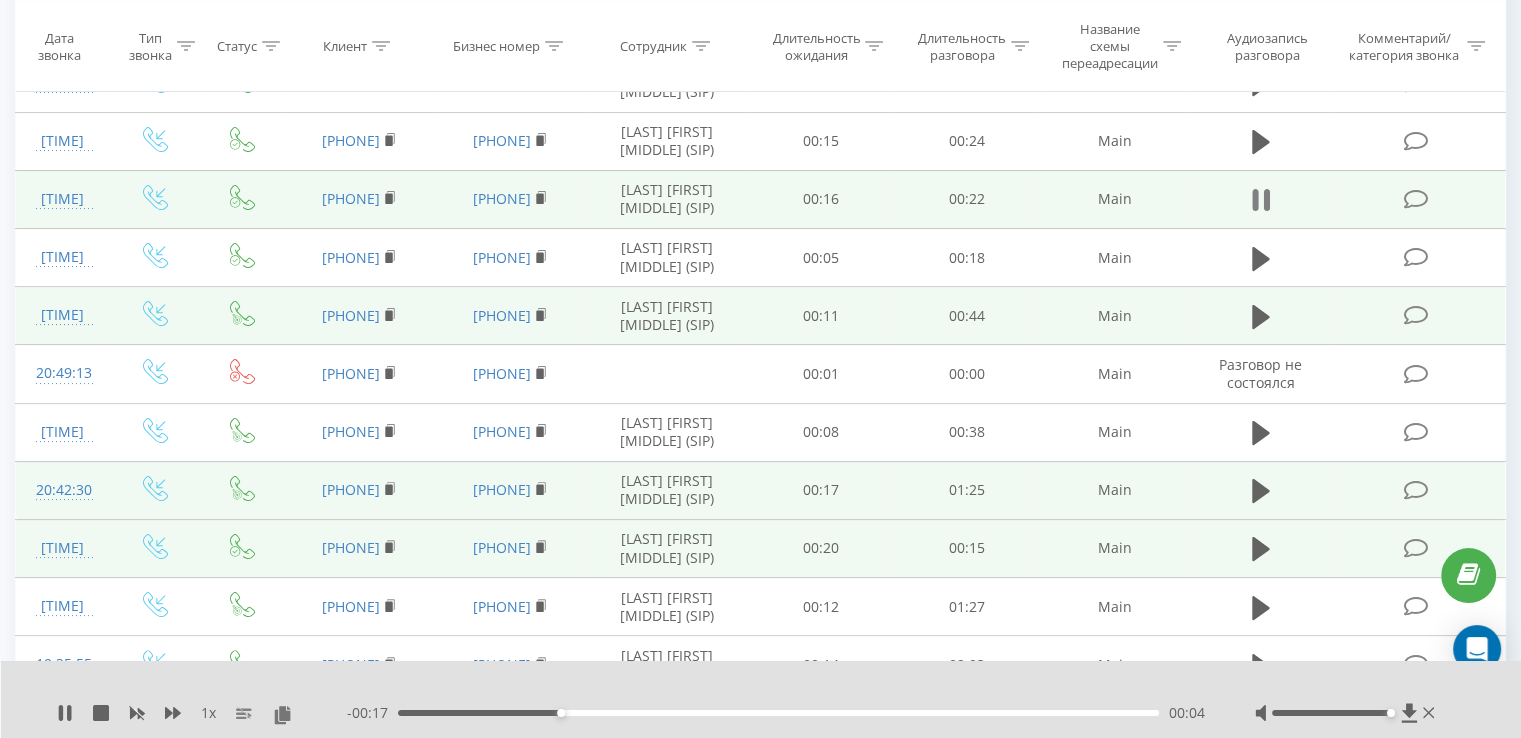 drag, startPoint x: 1267, startPoint y: 313, endPoint x: 1168, endPoint y: 282, distance: 103.74006 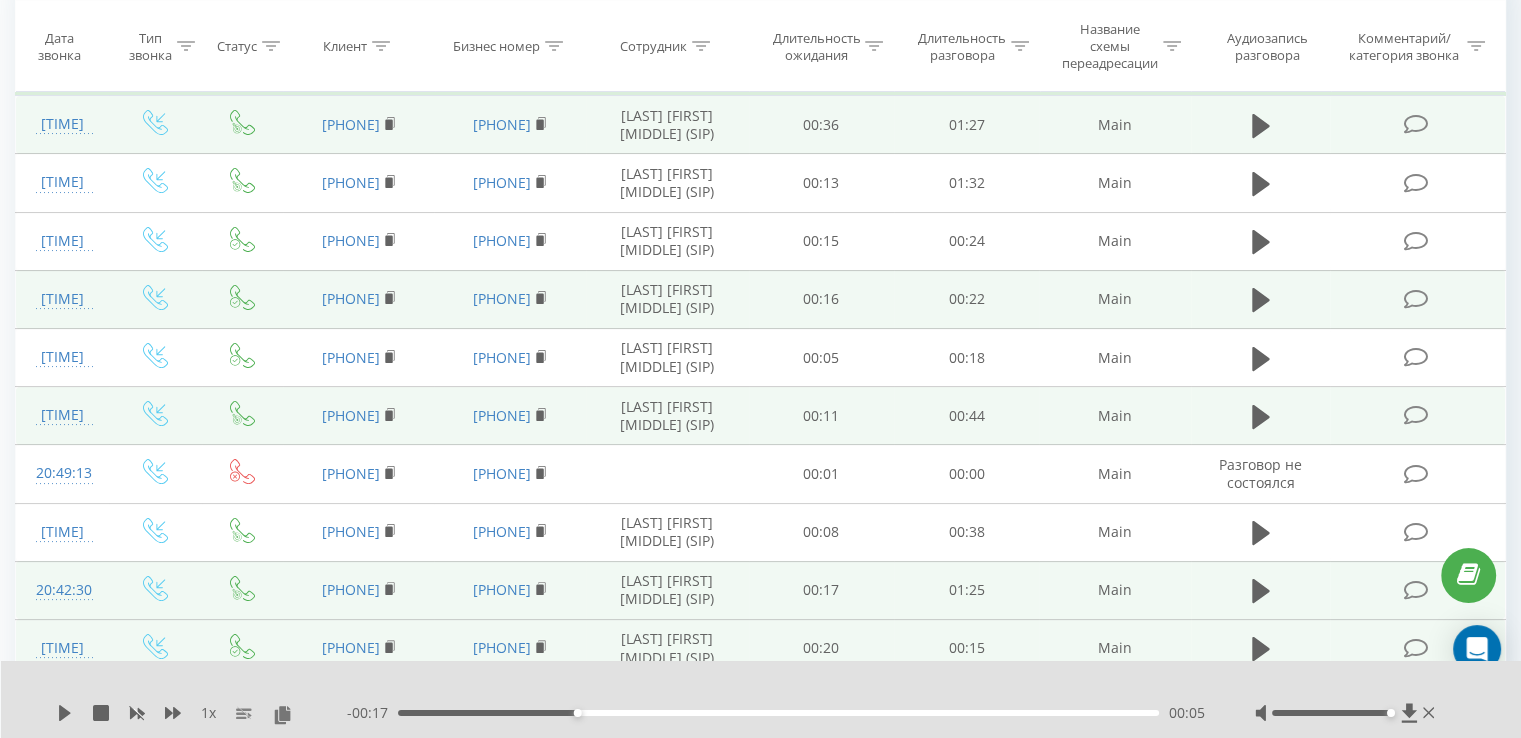 scroll, scrollTop: 120, scrollLeft: 0, axis: vertical 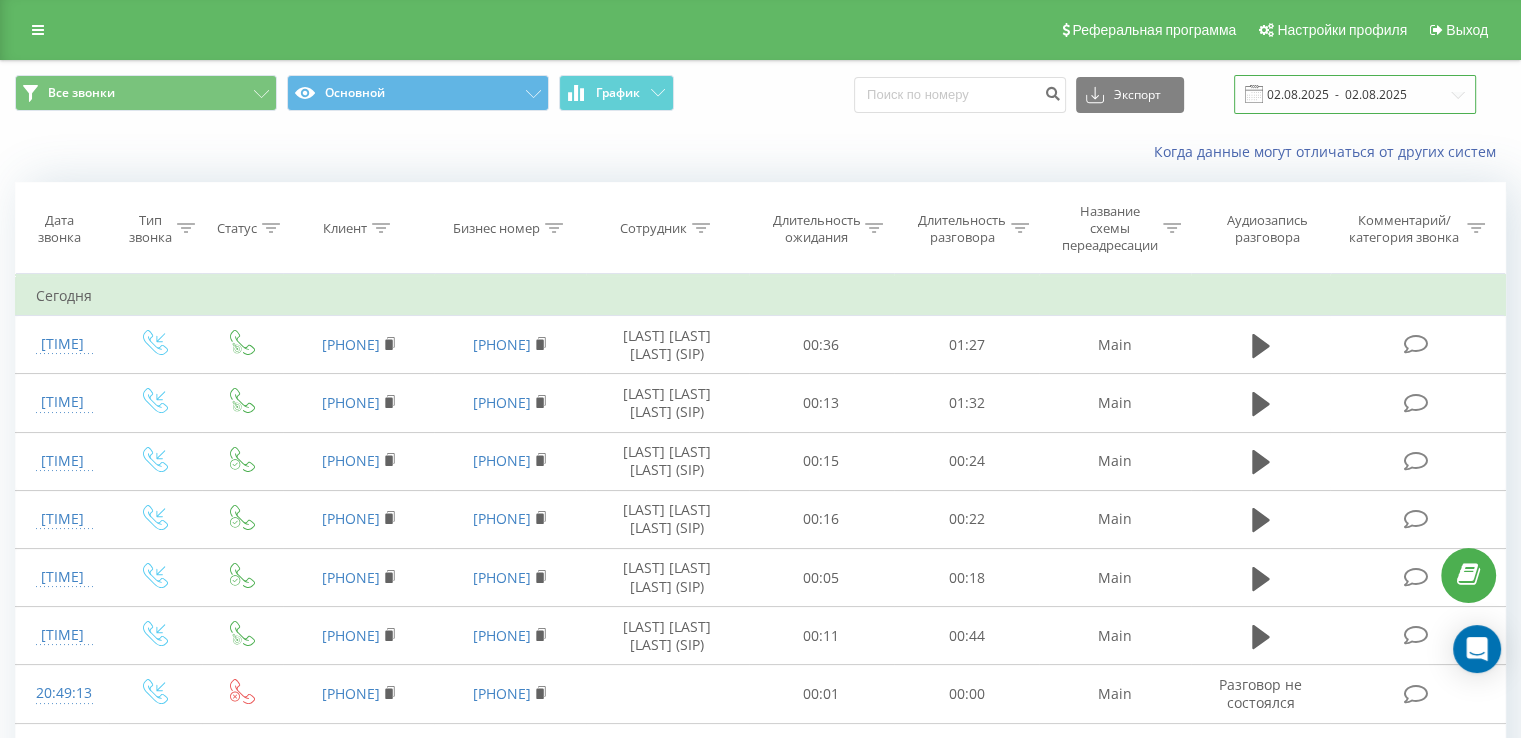 click on "02.08.2025  -  02.08.2025" at bounding box center (1355, 94) 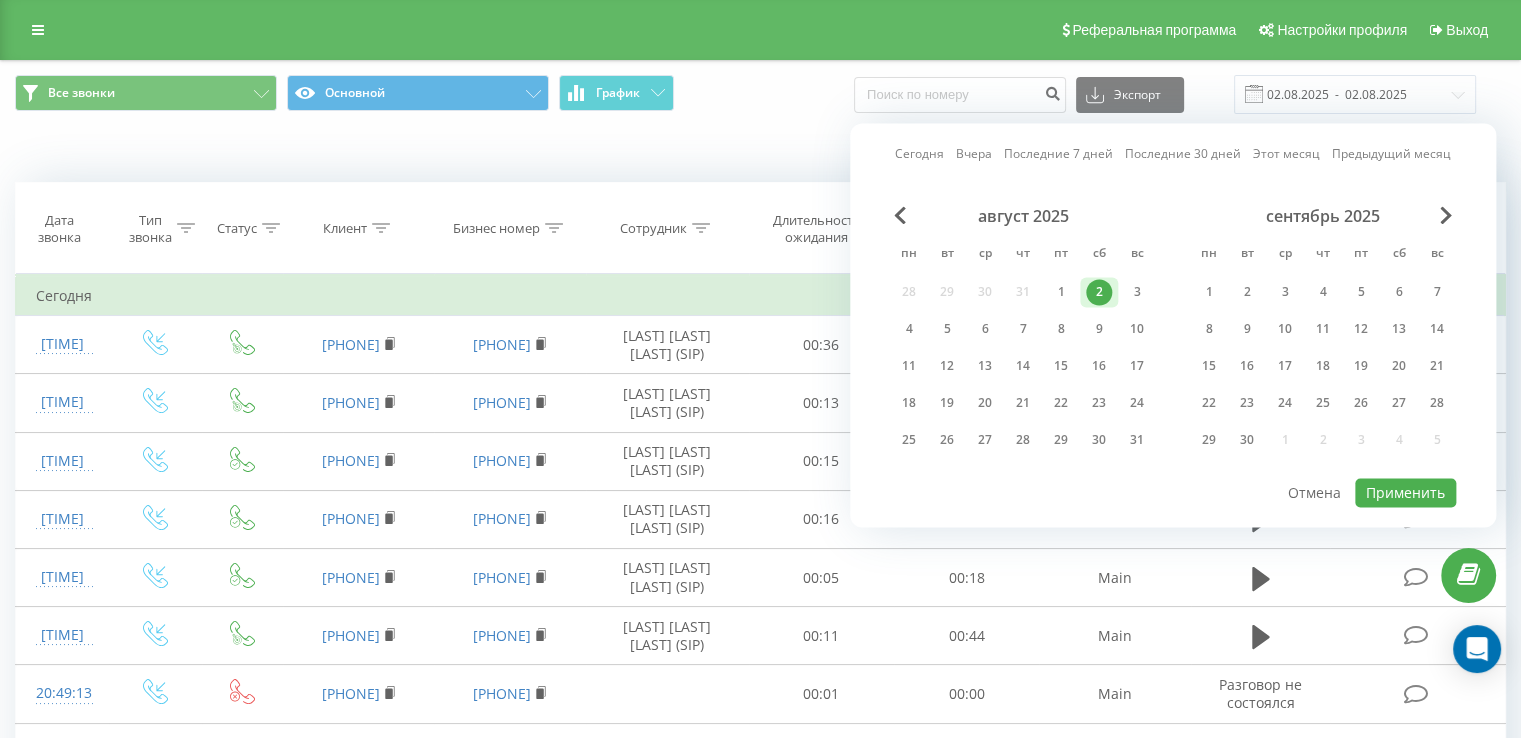 click on "Сегодня" at bounding box center [919, 154] 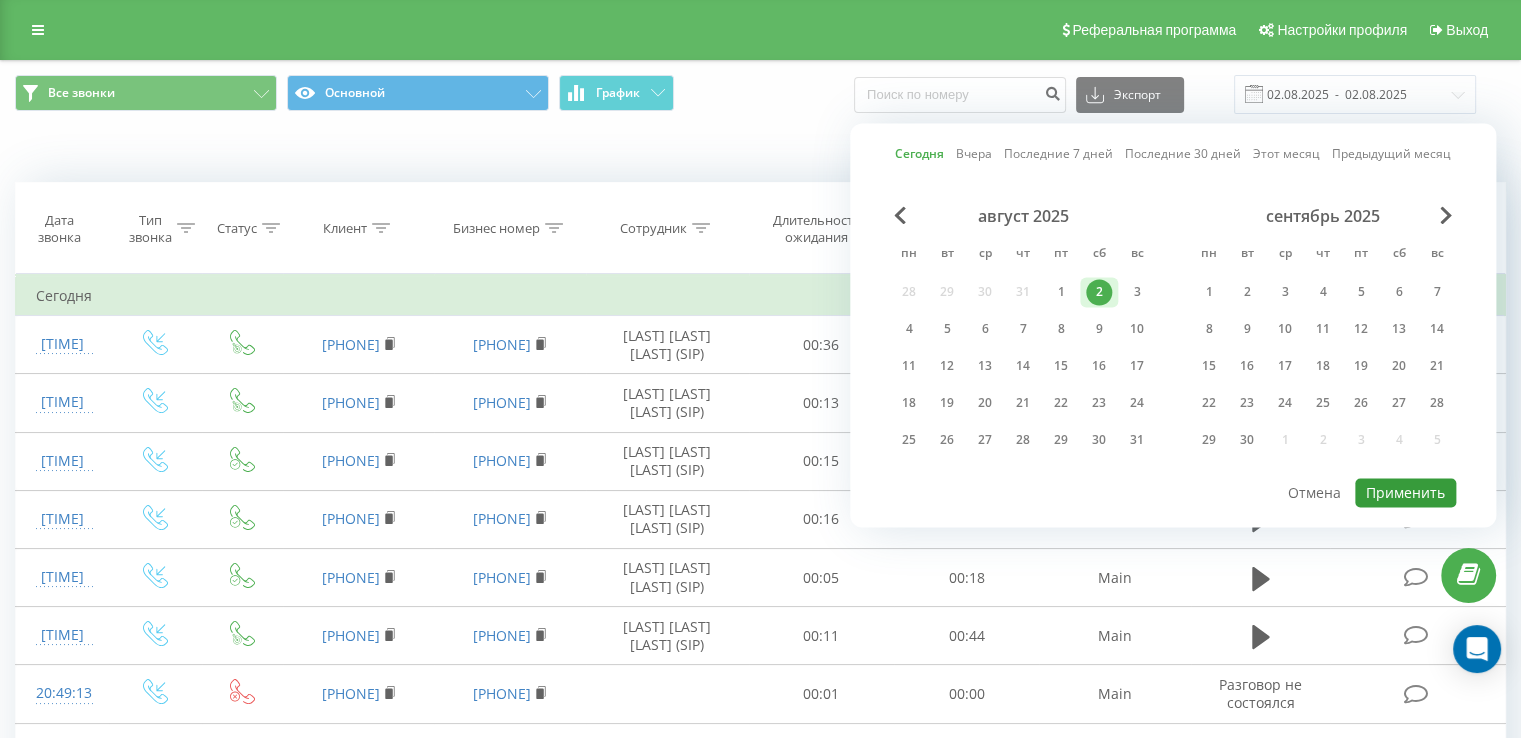 click on "Применить" at bounding box center [1405, 492] 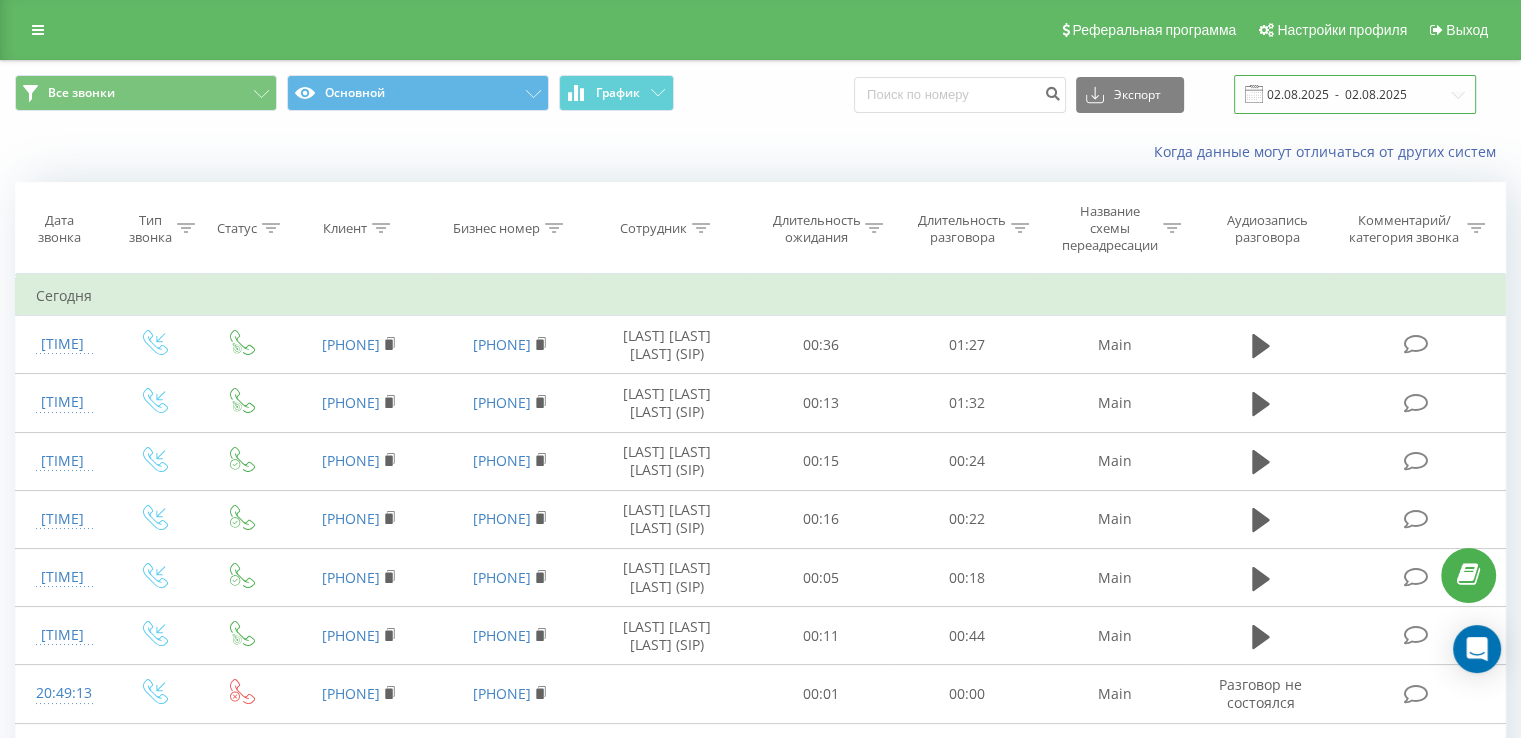 click on "02.08.2025  -  02.08.2025" at bounding box center [1355, 94] 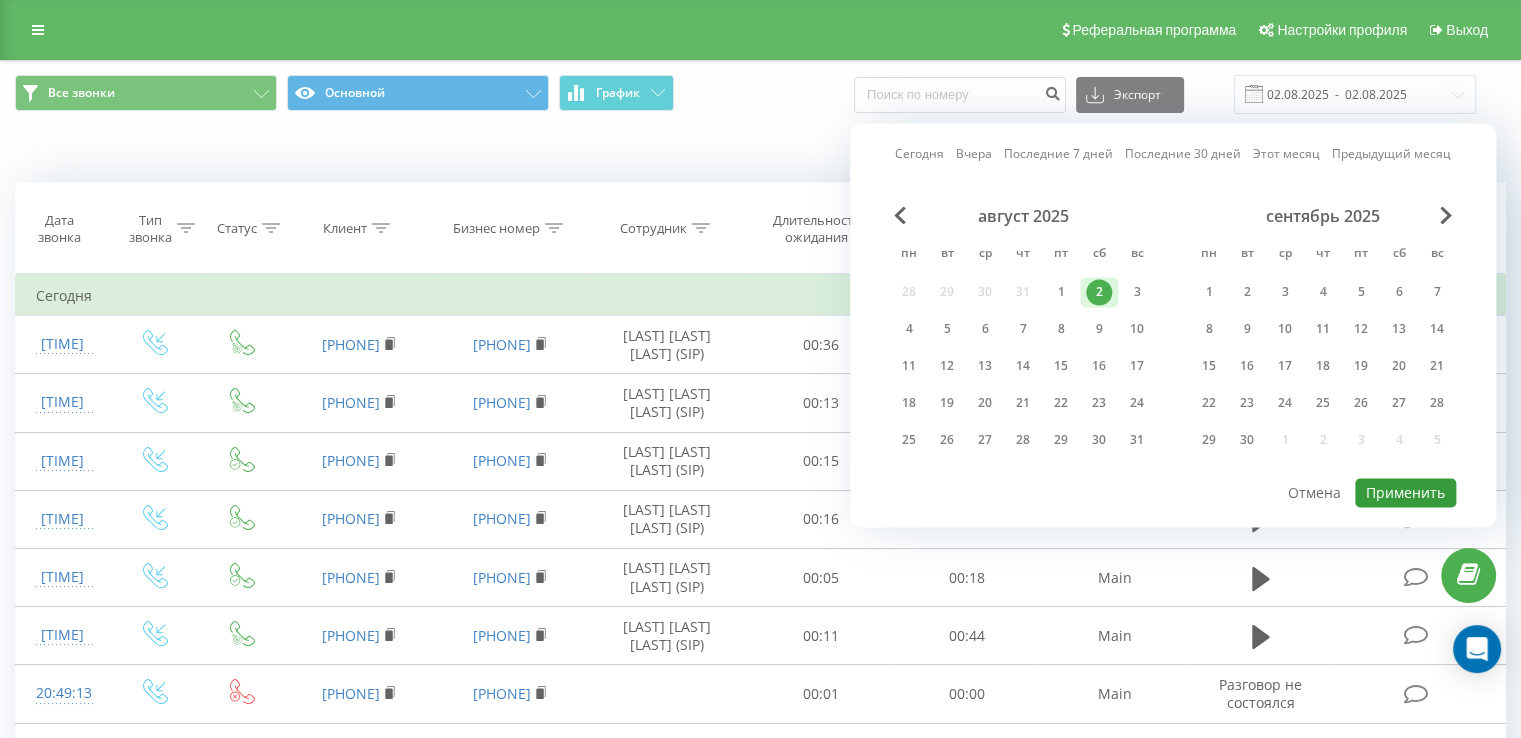 click on "Применить" at bounding box center (1405, 492) 